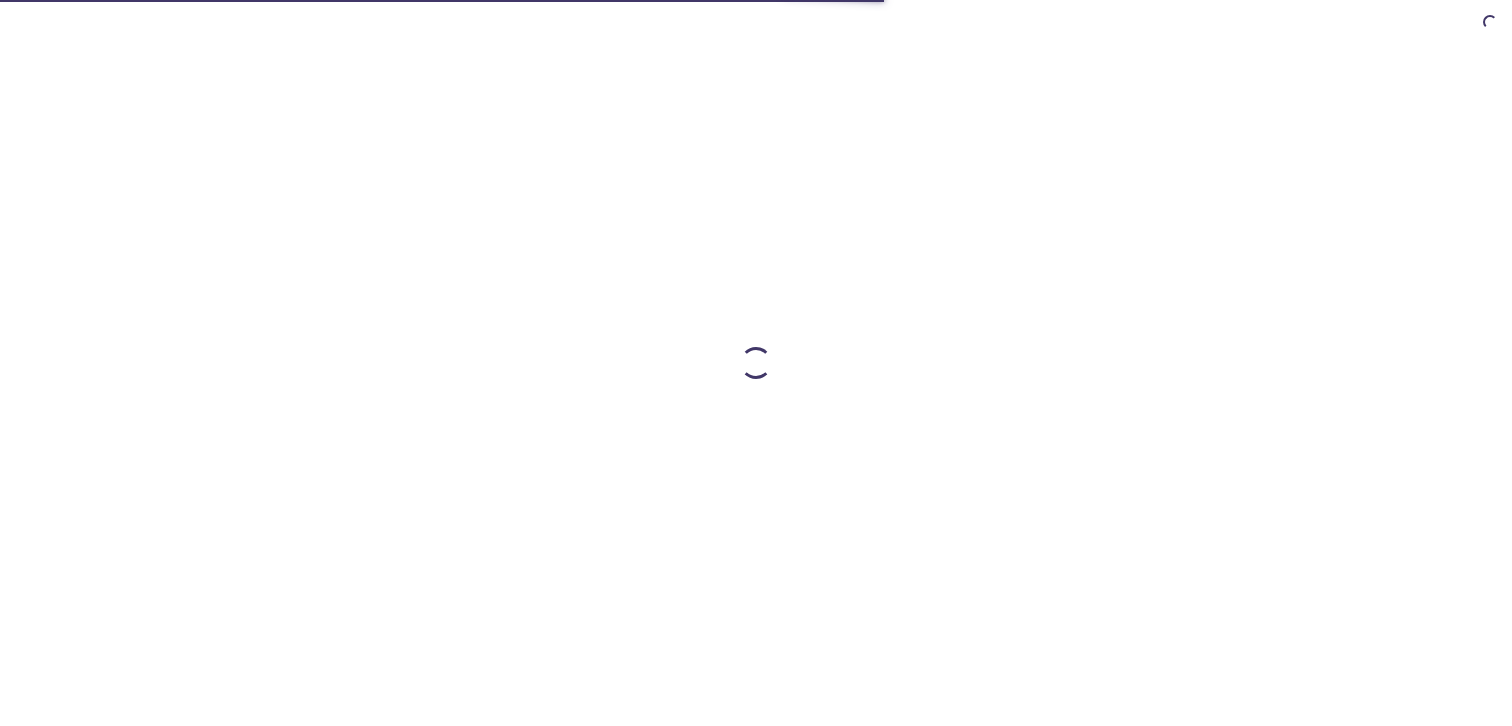 scroll, scrollTop: 0, scrollLeft: 0, axis: both 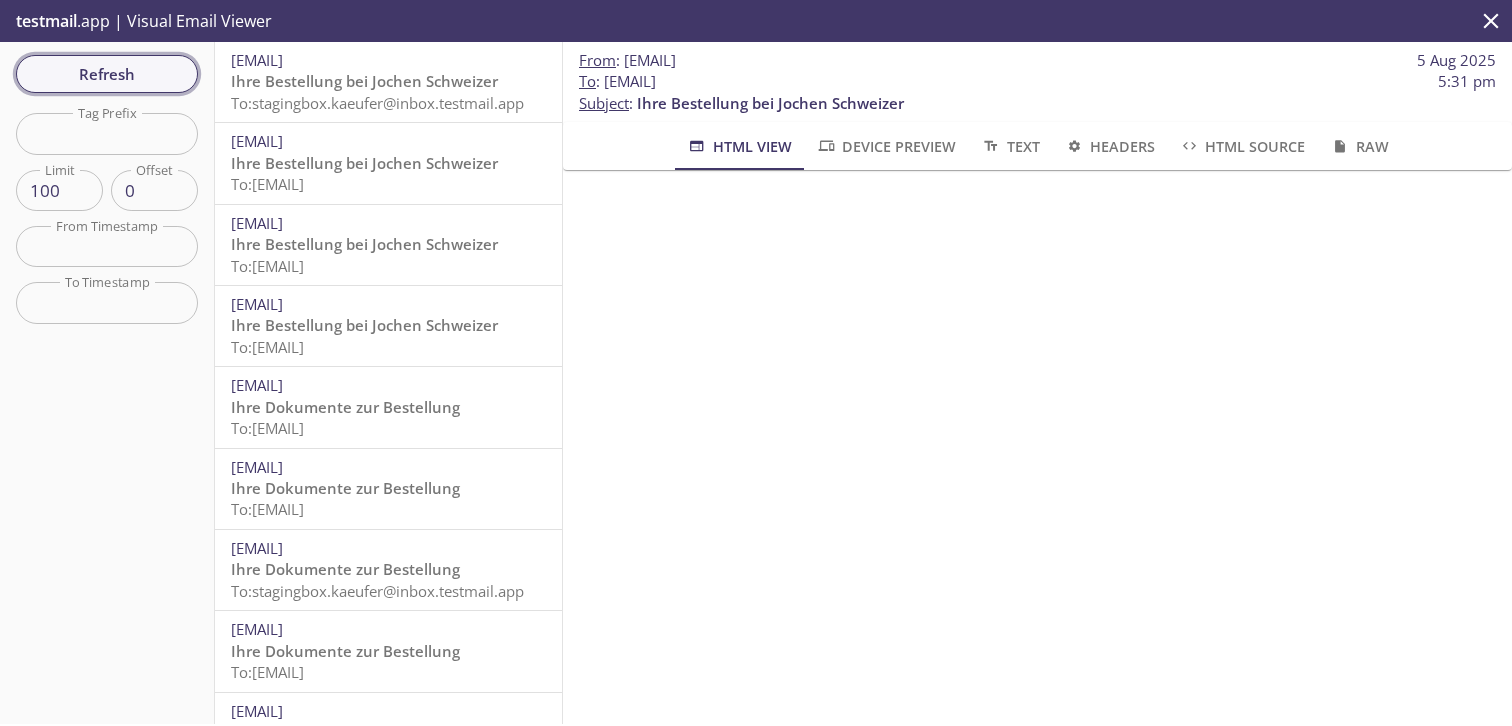 click on "Refresh" at bounding box center (107, 74) 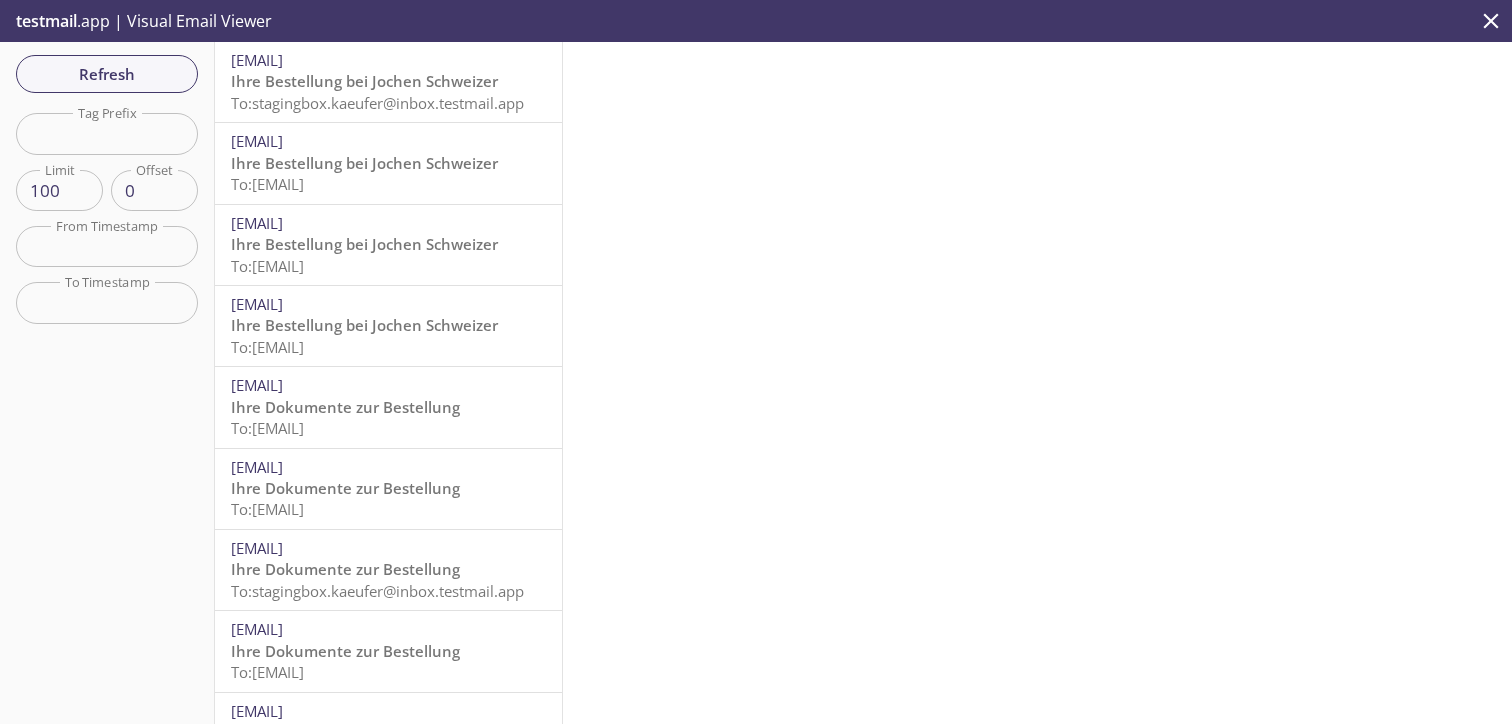 click on "To:  stagingbox.kaeufer@inbox.testmail.app" at bounding box center [377, 103] 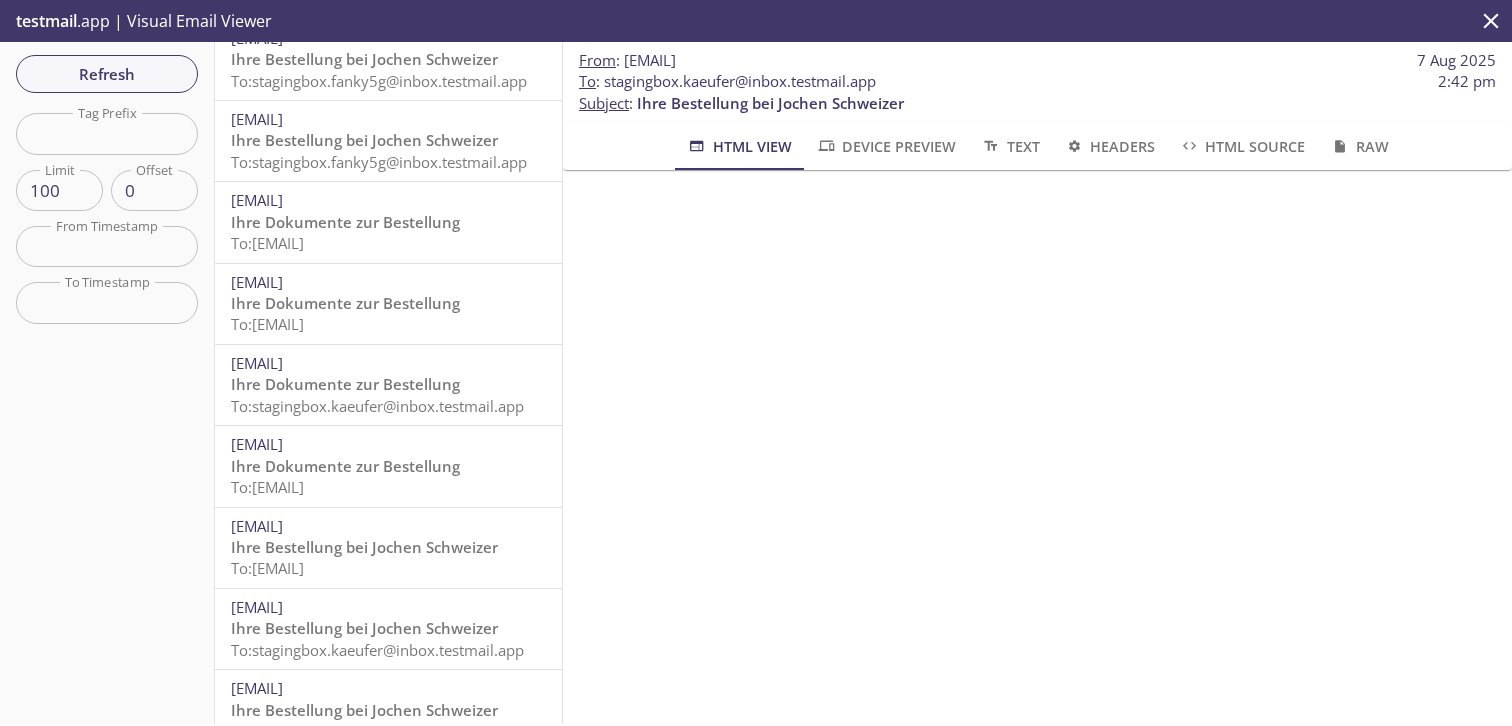 scroll, scrollTop: 1495, scrollLeft: 0, axis: vertical 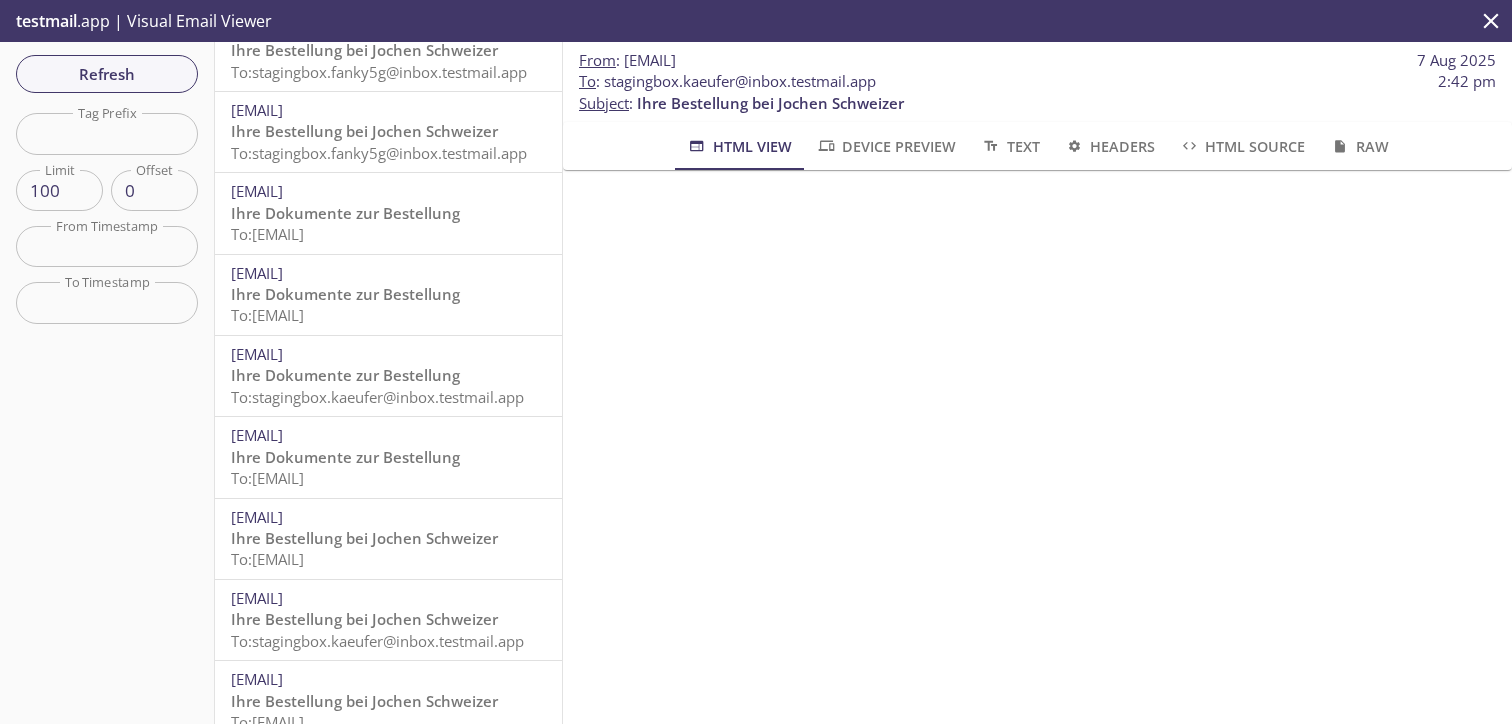 click on "Ihre Bestellung bei Jochen Schweizer" at bounding box center [364, 538] 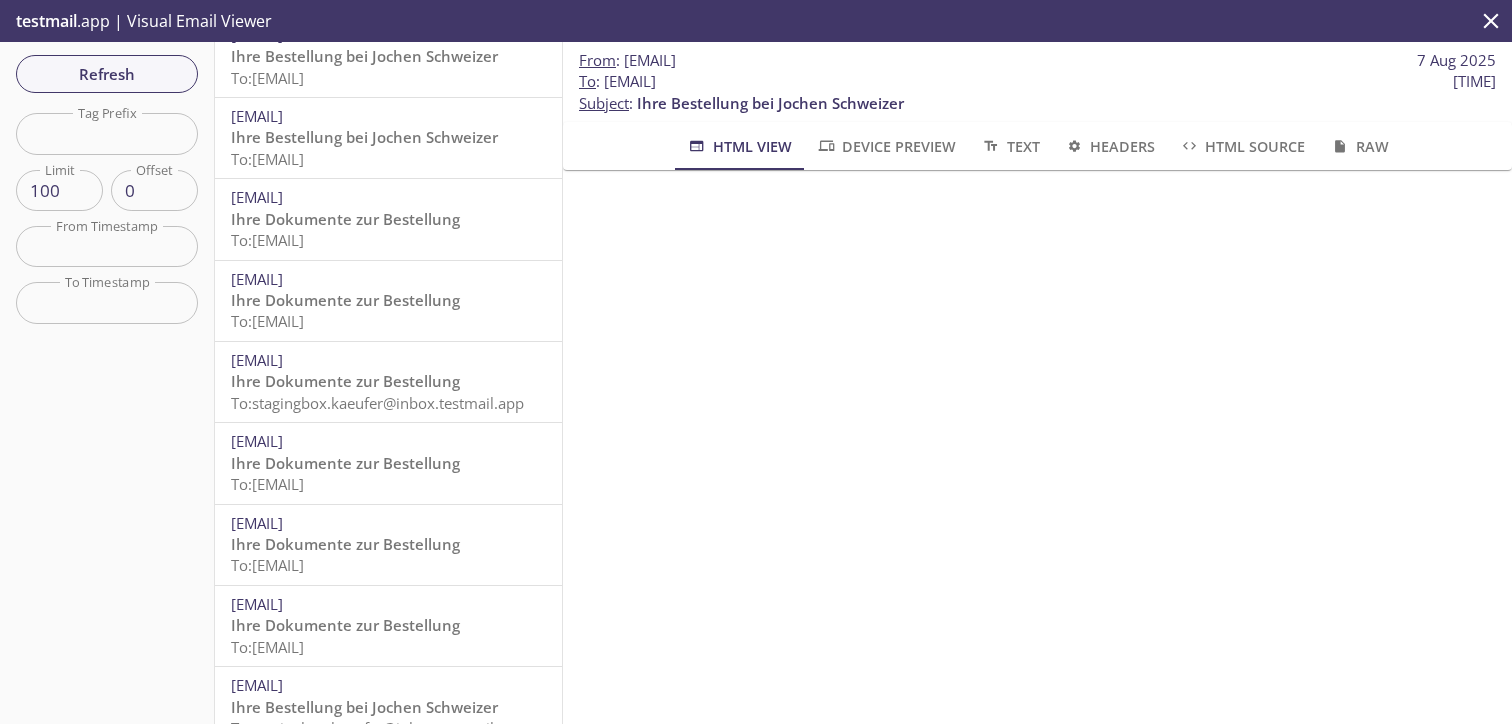 scroll, scrollTop: 0, scrollLeft: 0, axis: both 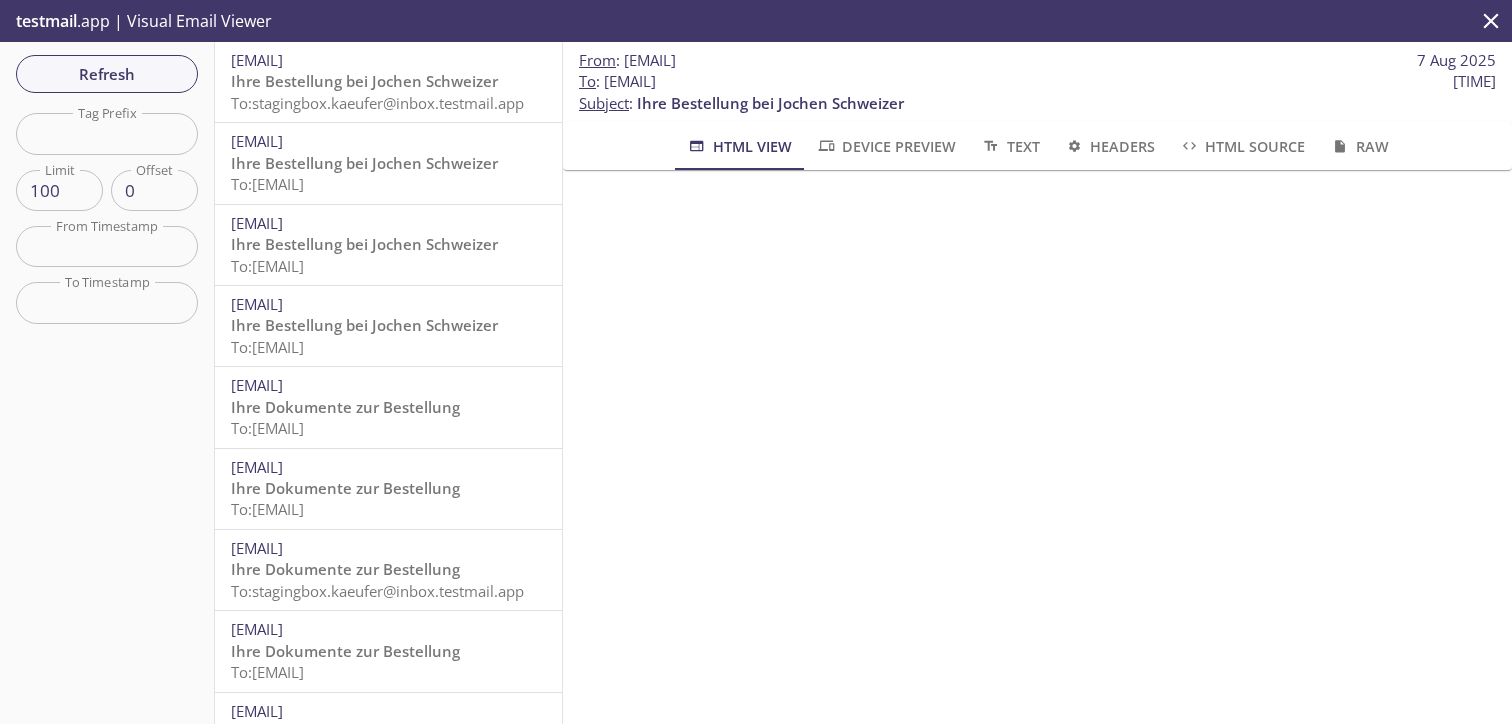 click on "Ihre Bestellung bei Jochen Schweizer" at bounding box center (364, 81) 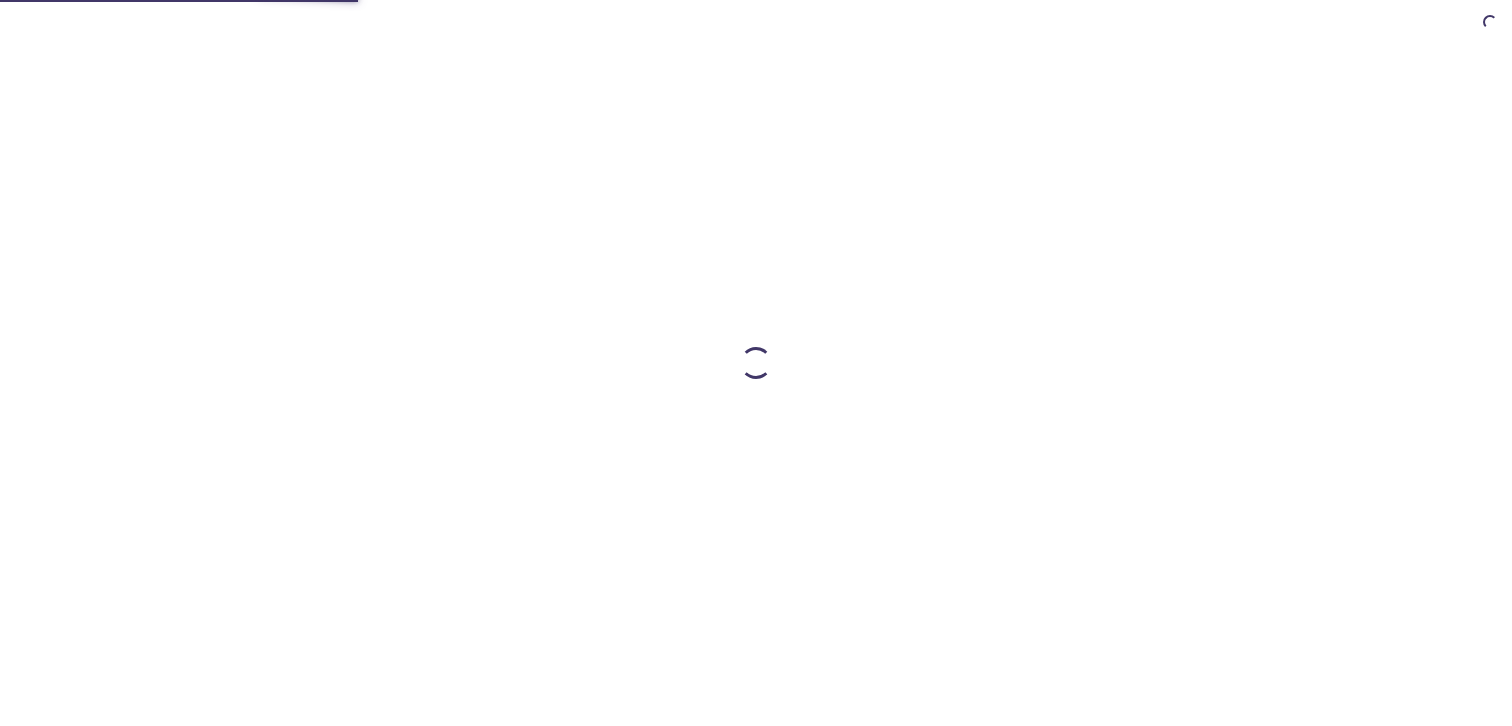 scroll, scrollTop: 0, scrollLeft: 0, axis: both 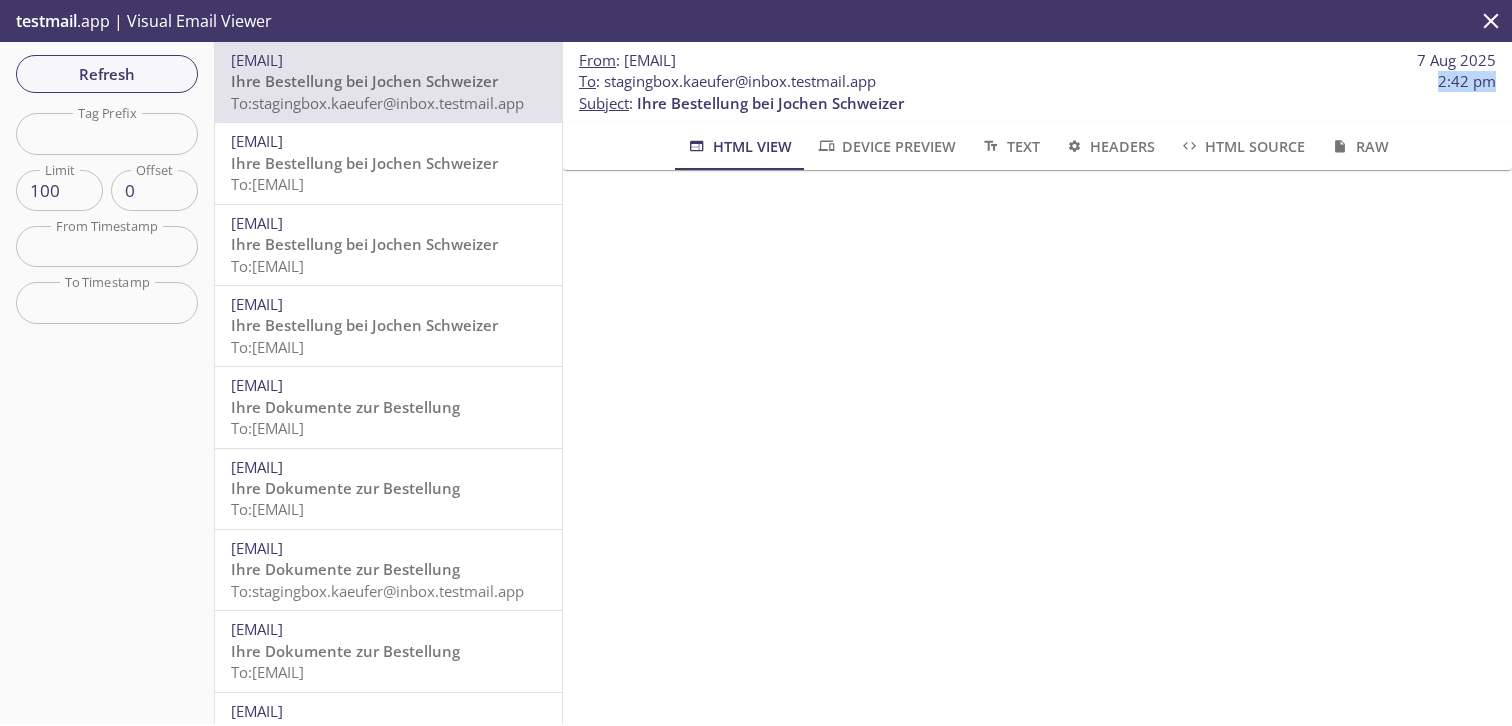 drag, startPoint x: 1434, startPoint y: 87, endPoint x: 1489, endPoint y: 87, distance: 55 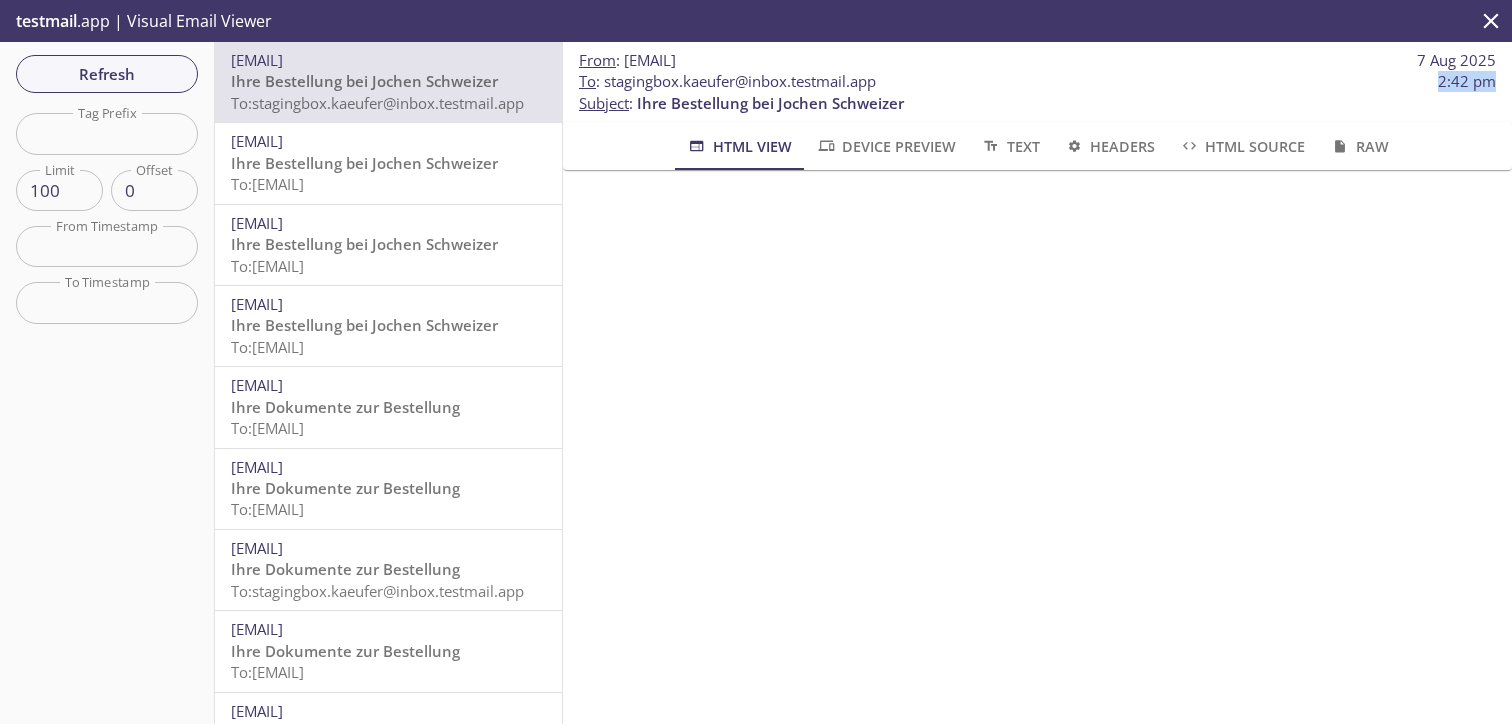 click on "To : [EMAIL] 2:42 pm" at bounding box center (1037, 81) 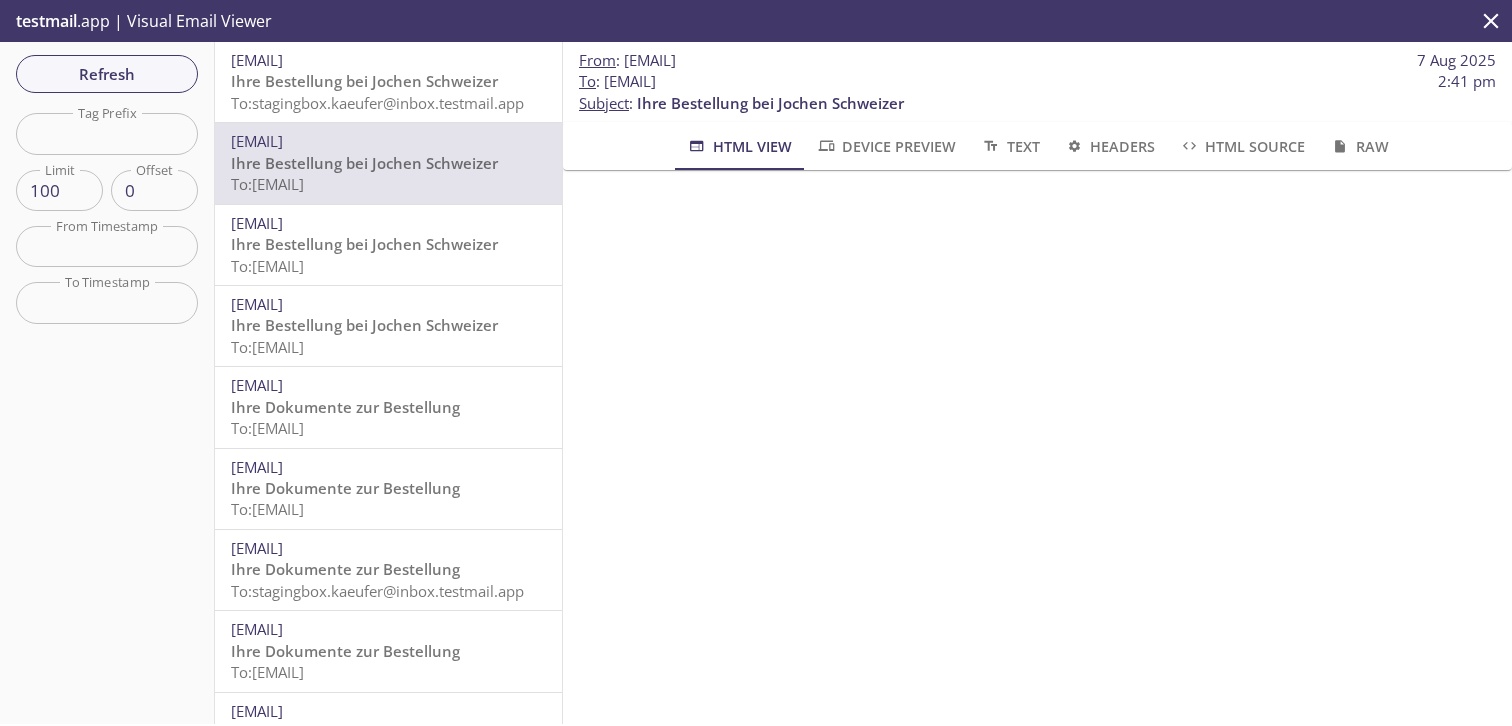 click on "Ihre Bestellung bei Jochen Schweizer" at bounding box center [364, 81] 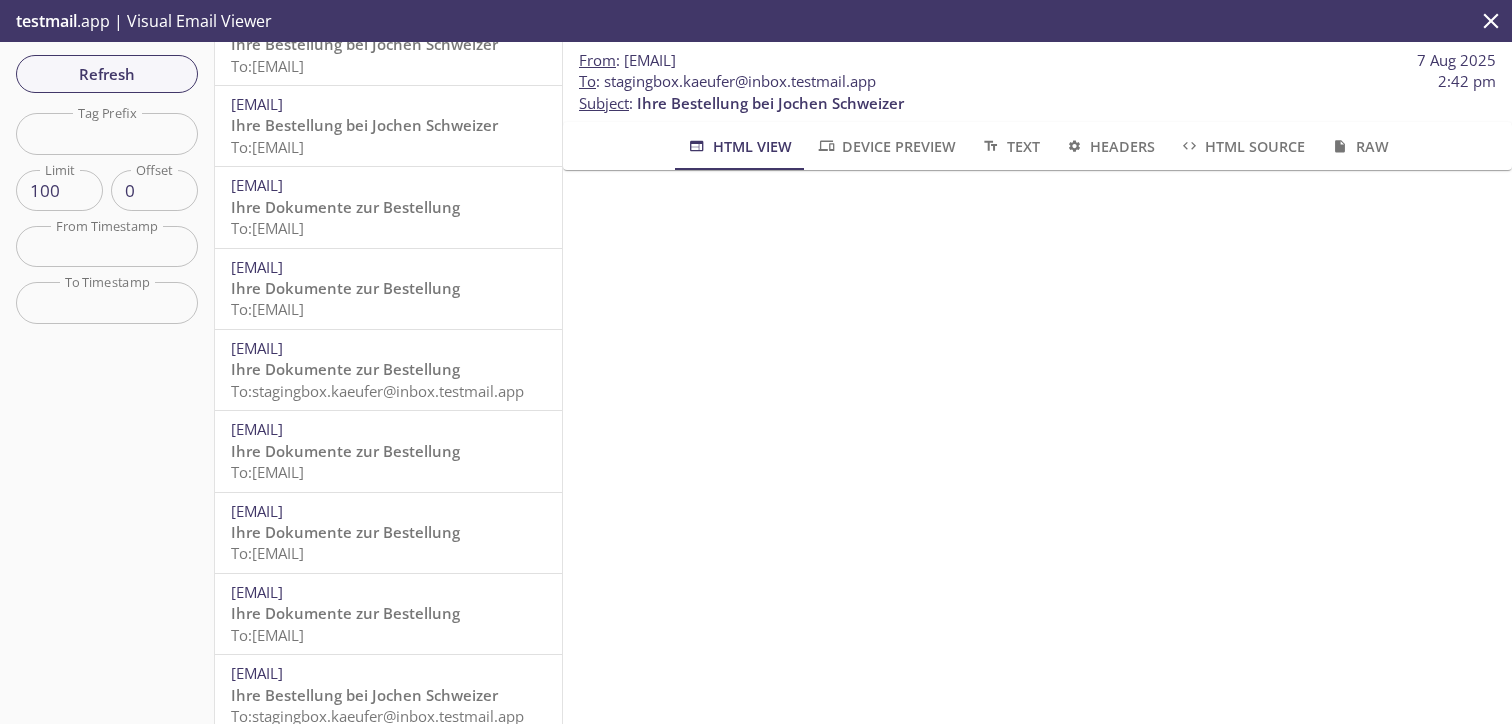 scroll, scrollTop: 0, scrollLeft: 0, axis: both 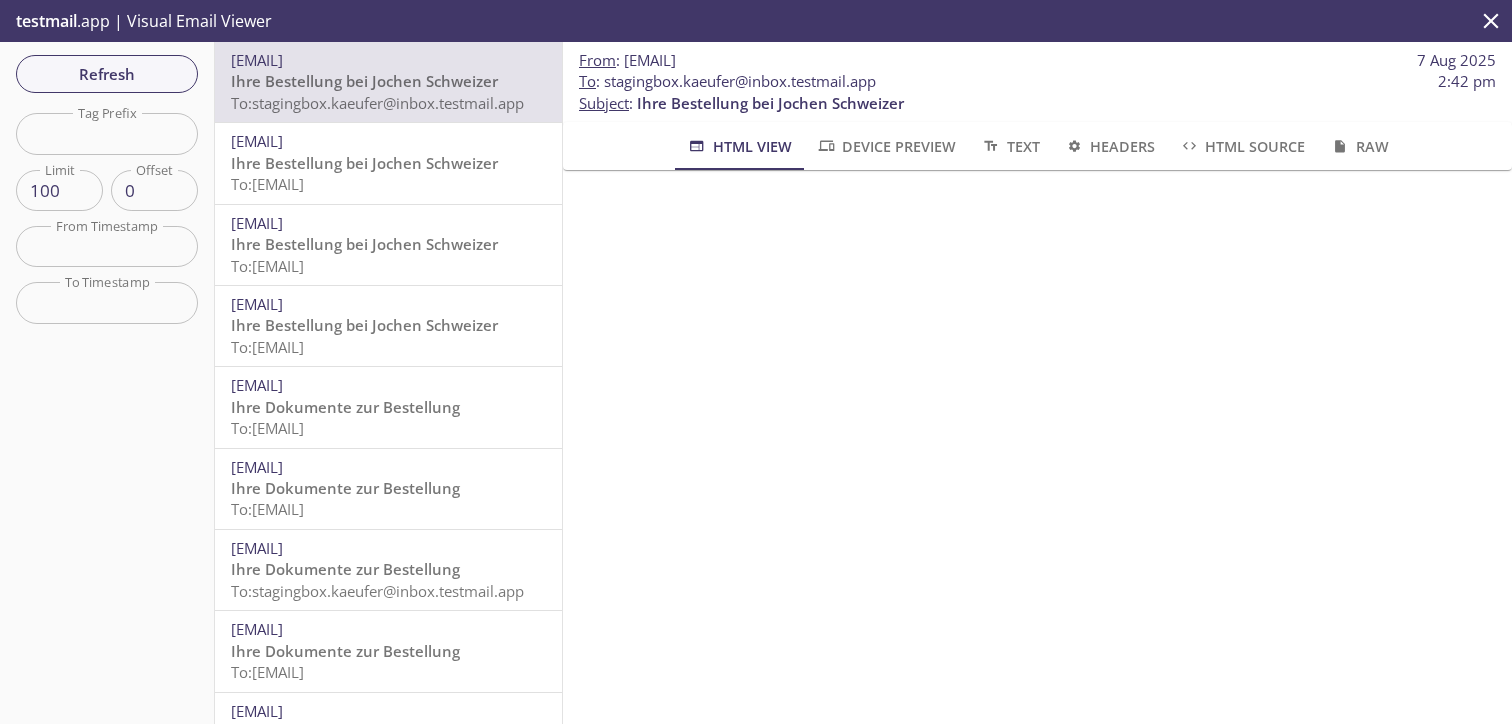 click on "To:  stagingbox.tobi.tester@inbox.testmail.app" at bounding box center [267, 184] 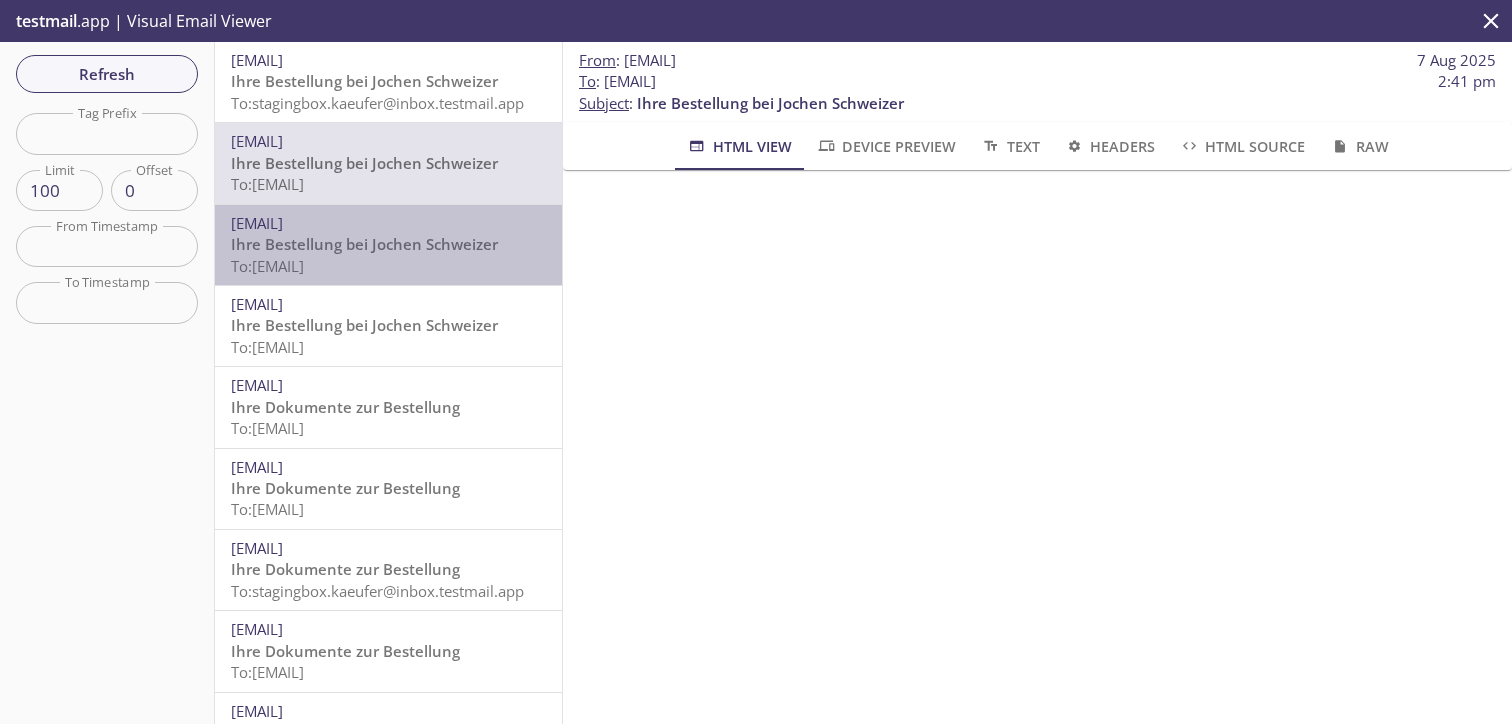 click on "To:  stagingbox.tobi.tester@inbox.testmail.app" at bounding box center [267, 266] 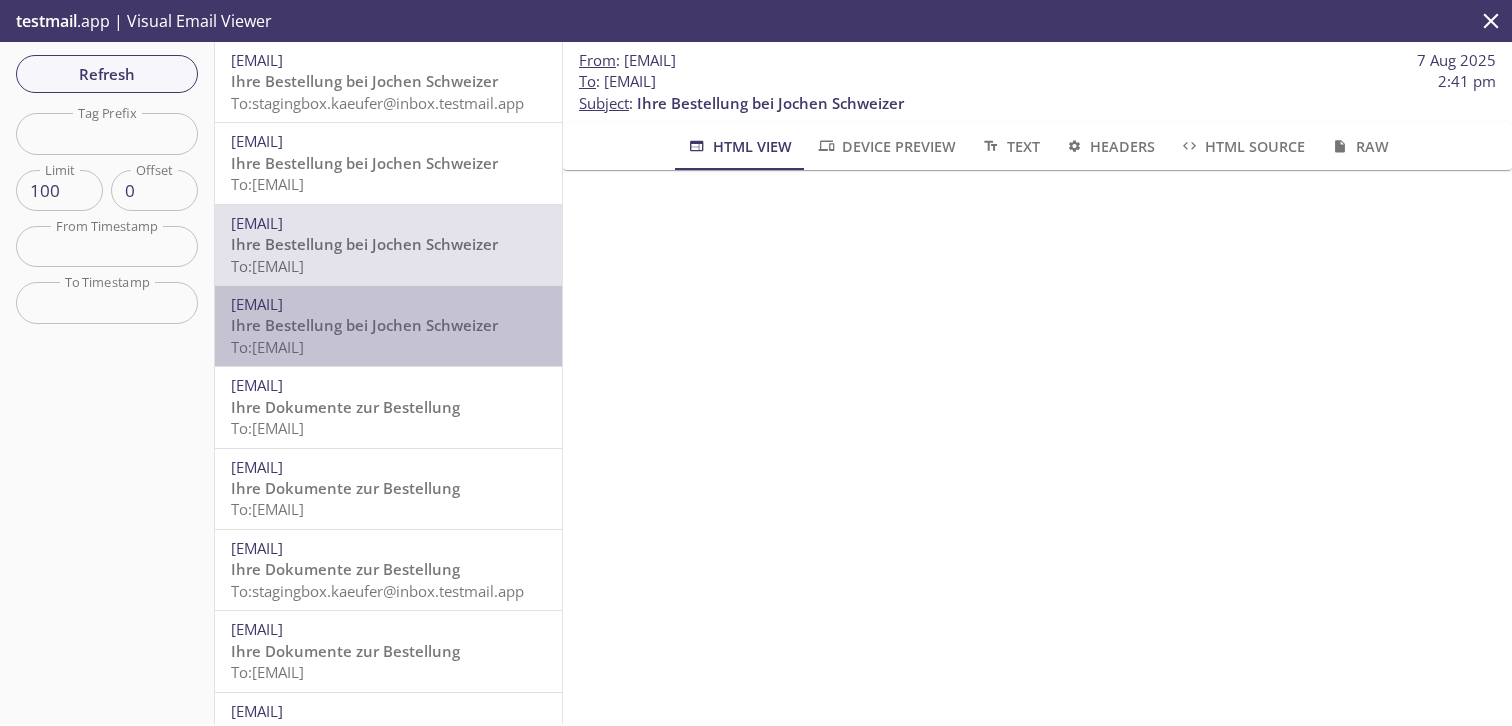 click on "To:  stagingbox.tobi.tester@inbox.testmail.app" at bounding box center [267, 347] 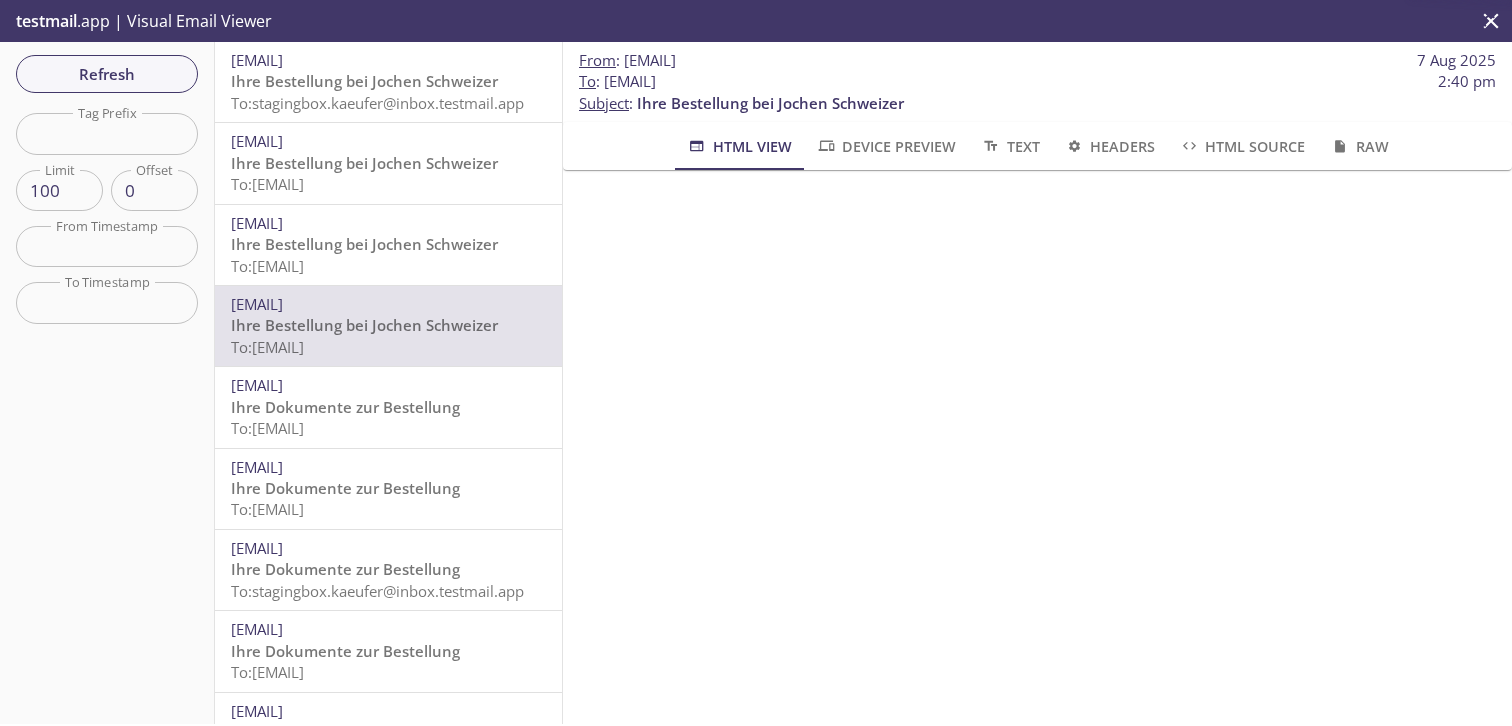 click on "Ihre Dokumente zur Bestellung" at bounding box center [345, 407] 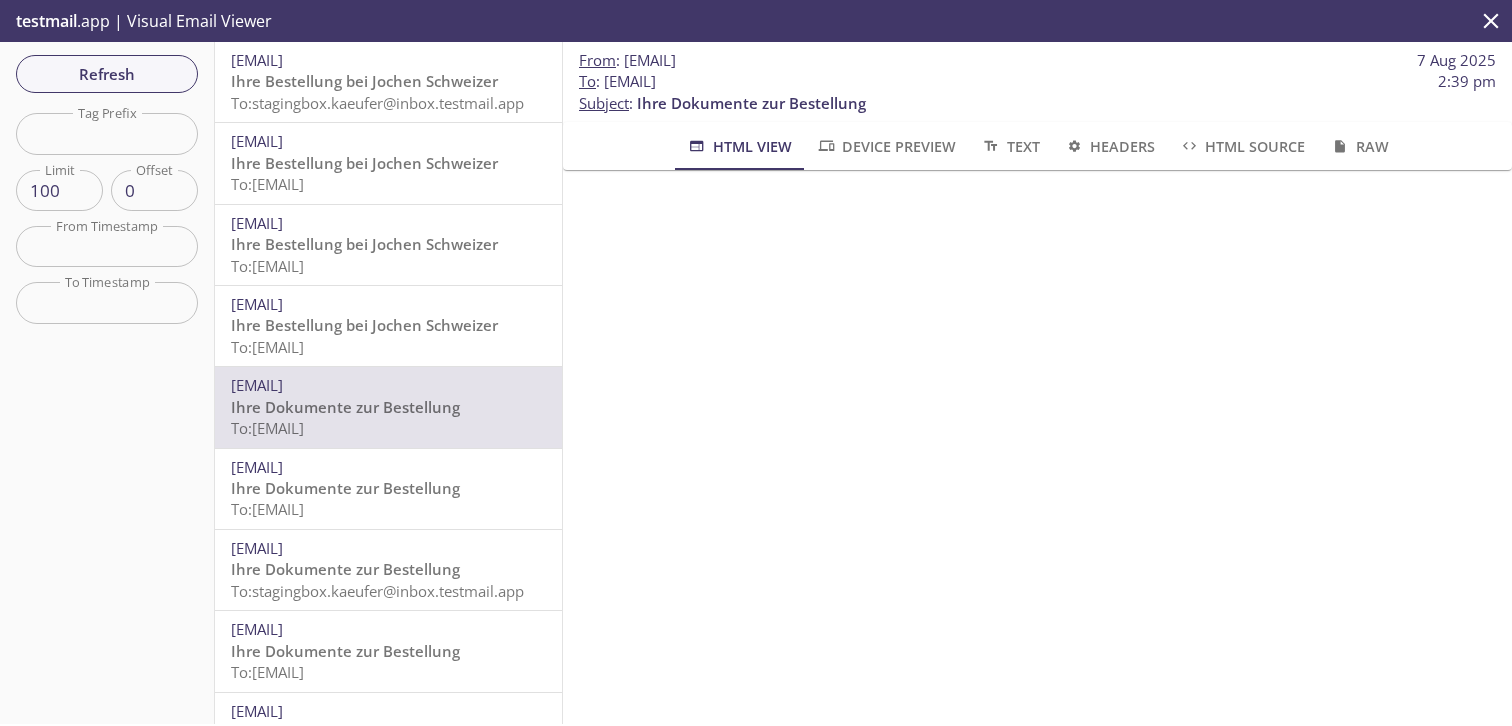 click on "To:  stagingbox.tobi.tester@inbox.testmail.app" at bounding box center (267, 509) 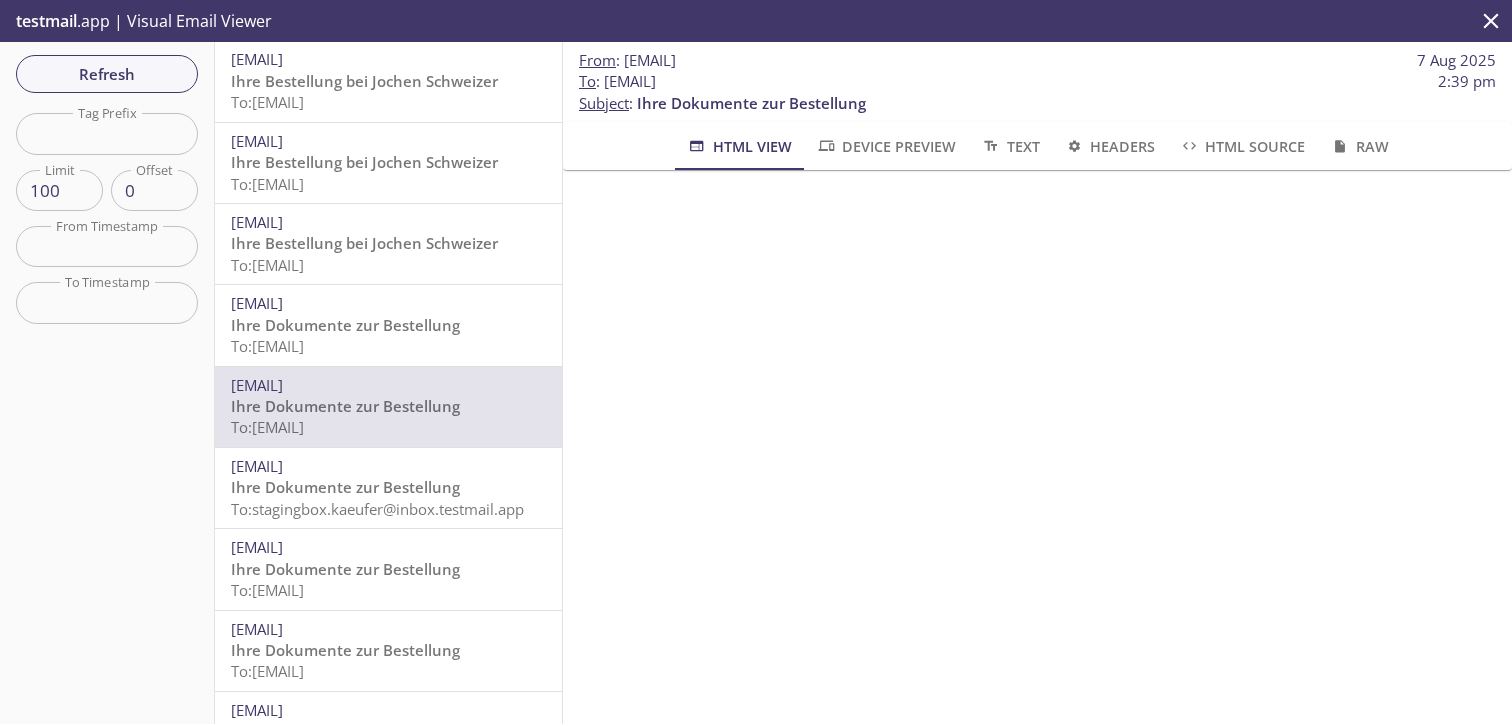 scroll, scrollTop: 110, scrollLeft: 0, axis: vertical 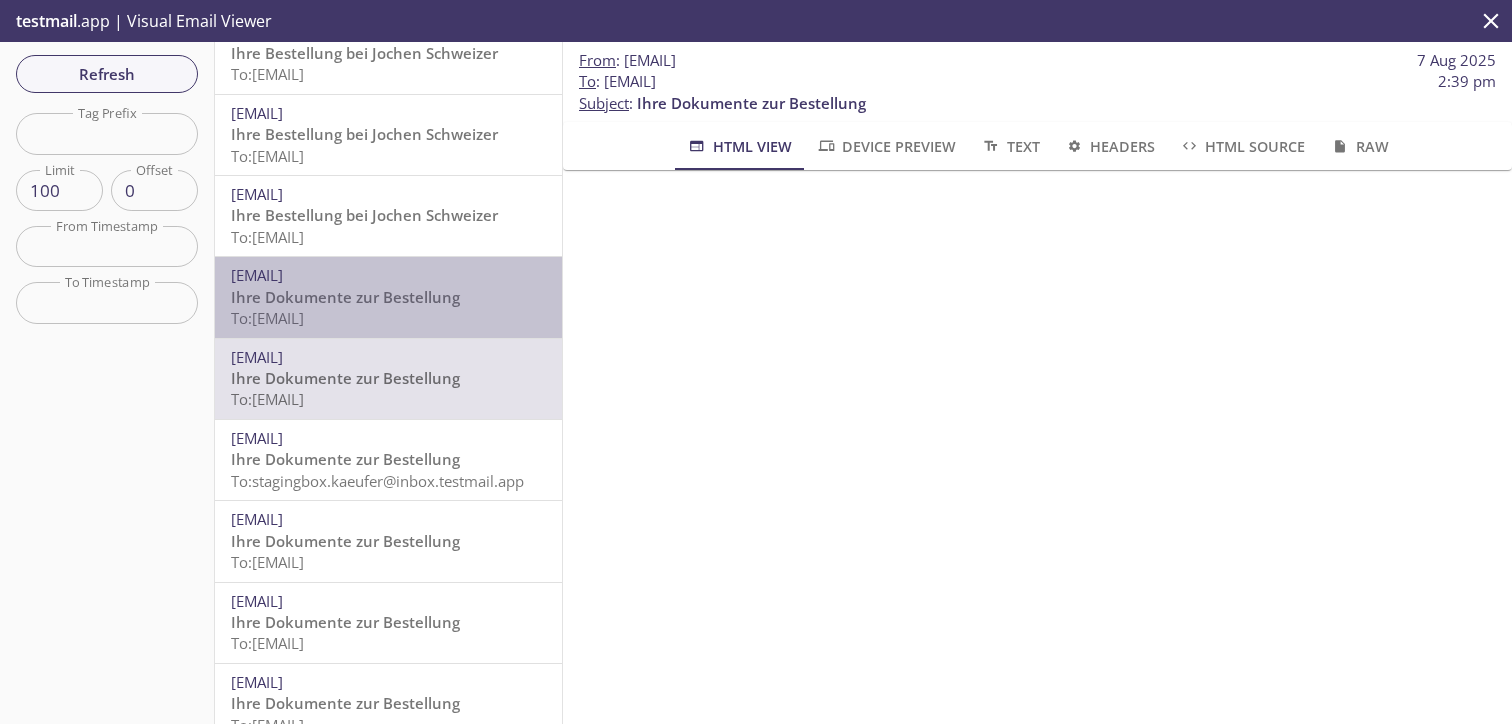 click on "Ihre Dokumente zur Bestellung" at bounding box center [345, 297] 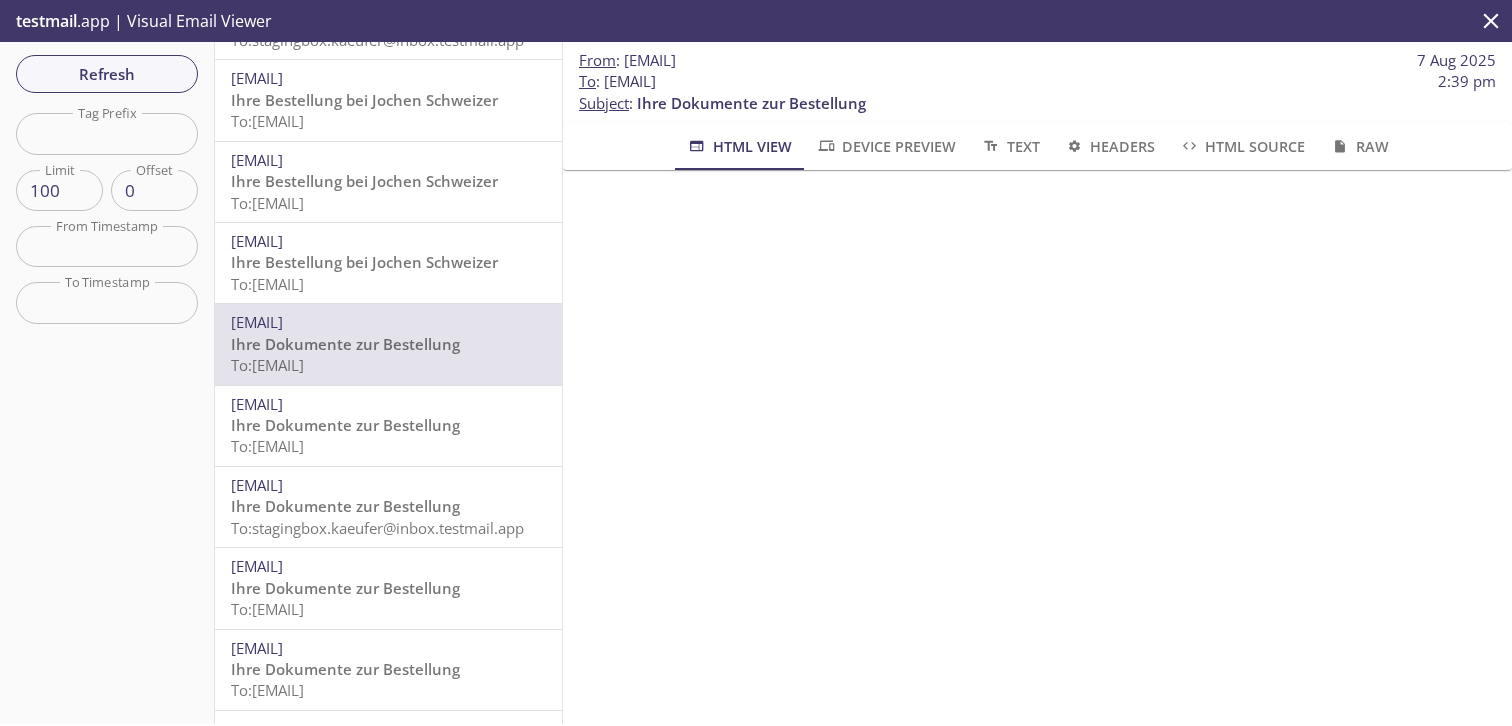scroll, scrollTop: 0, scrollLeft: 0, axis: both 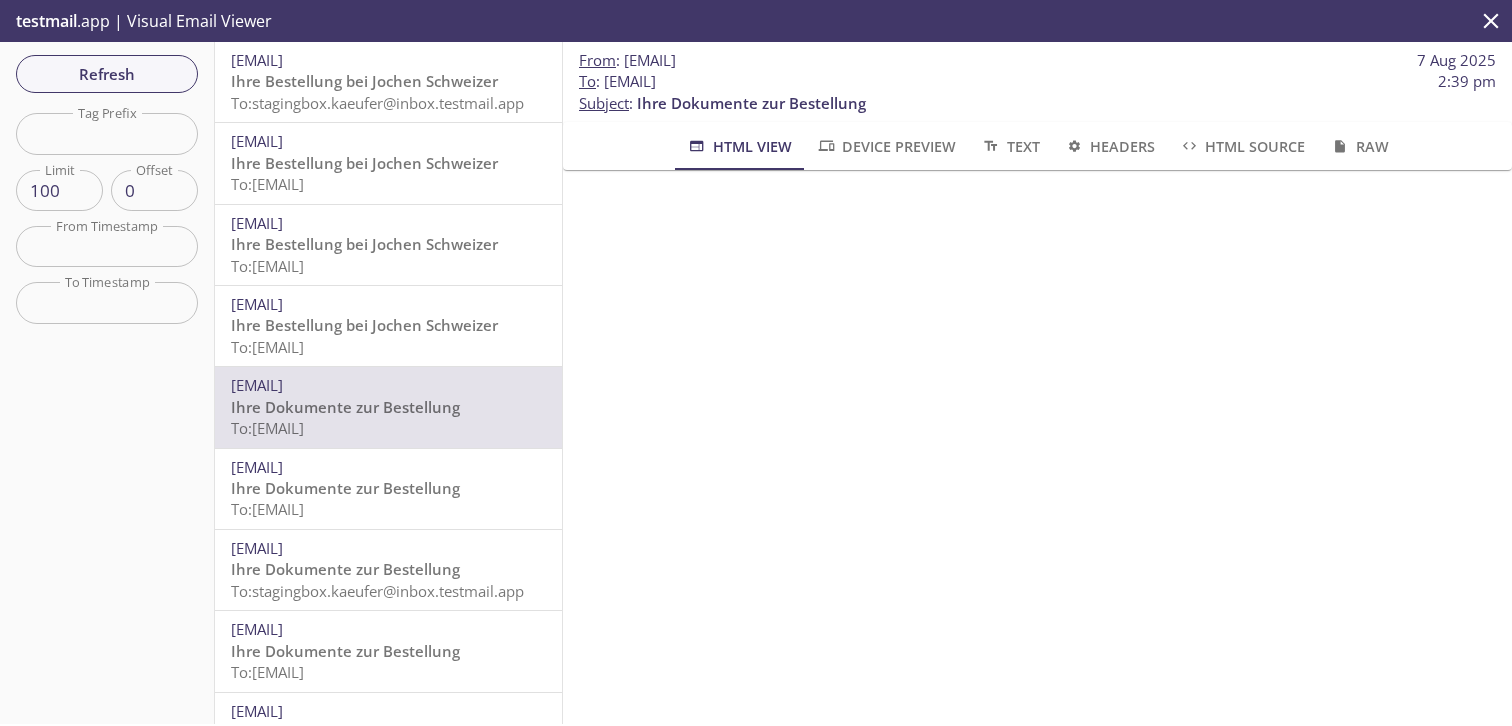 click on "Ihre Dokumente zur Bestellung" at bounding box center (345, 488) 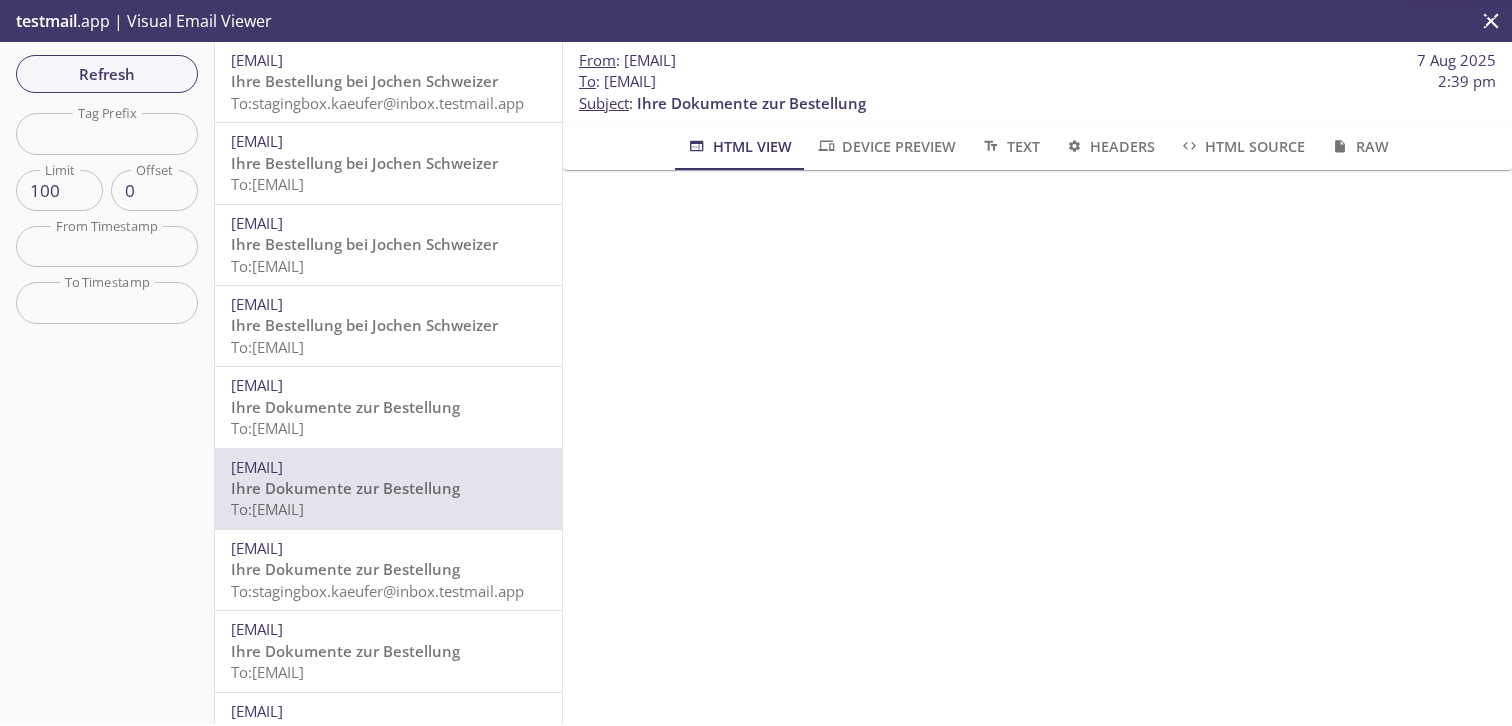 click on "Ihre Dokumente zur Bestellung" at bounding box center (345, 569) 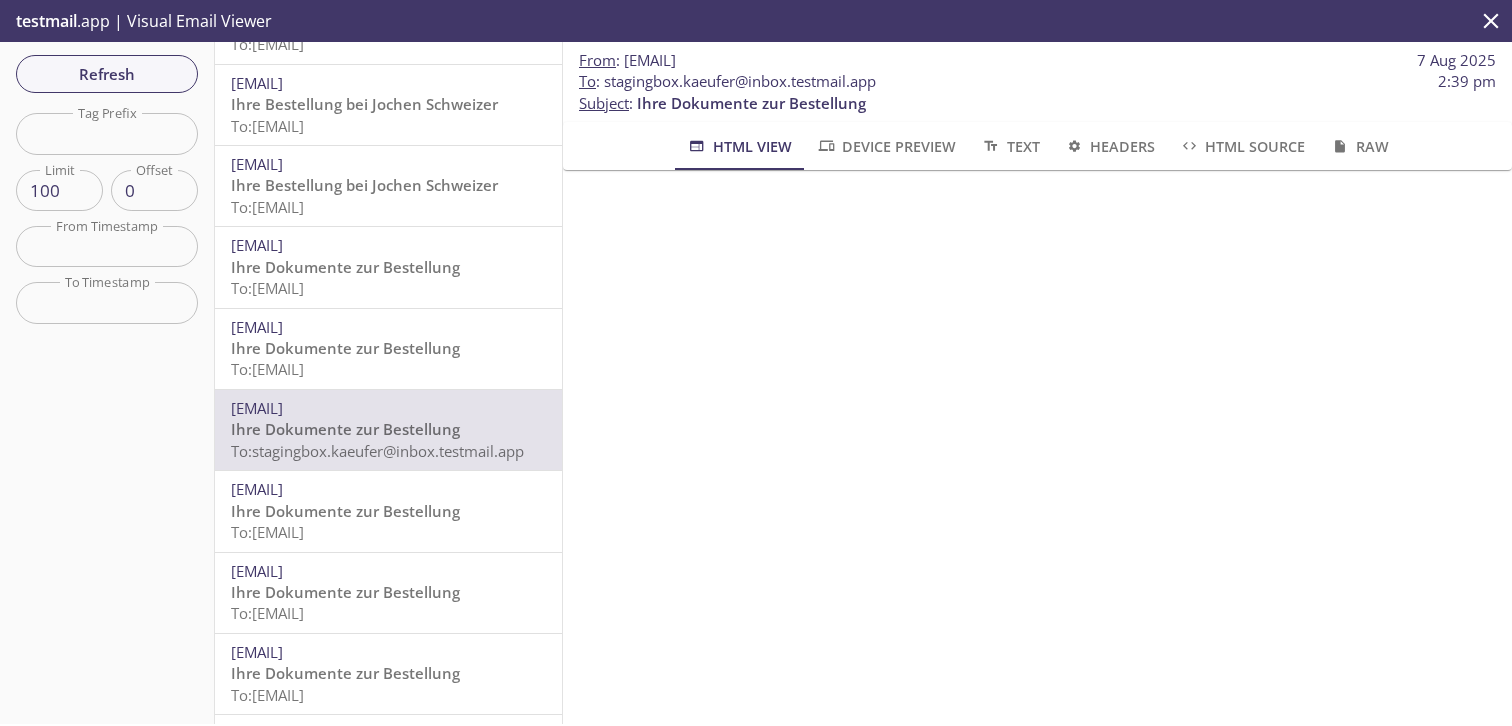scroll, scrollTop: 148, scrollLeft: 0, axis: vertical 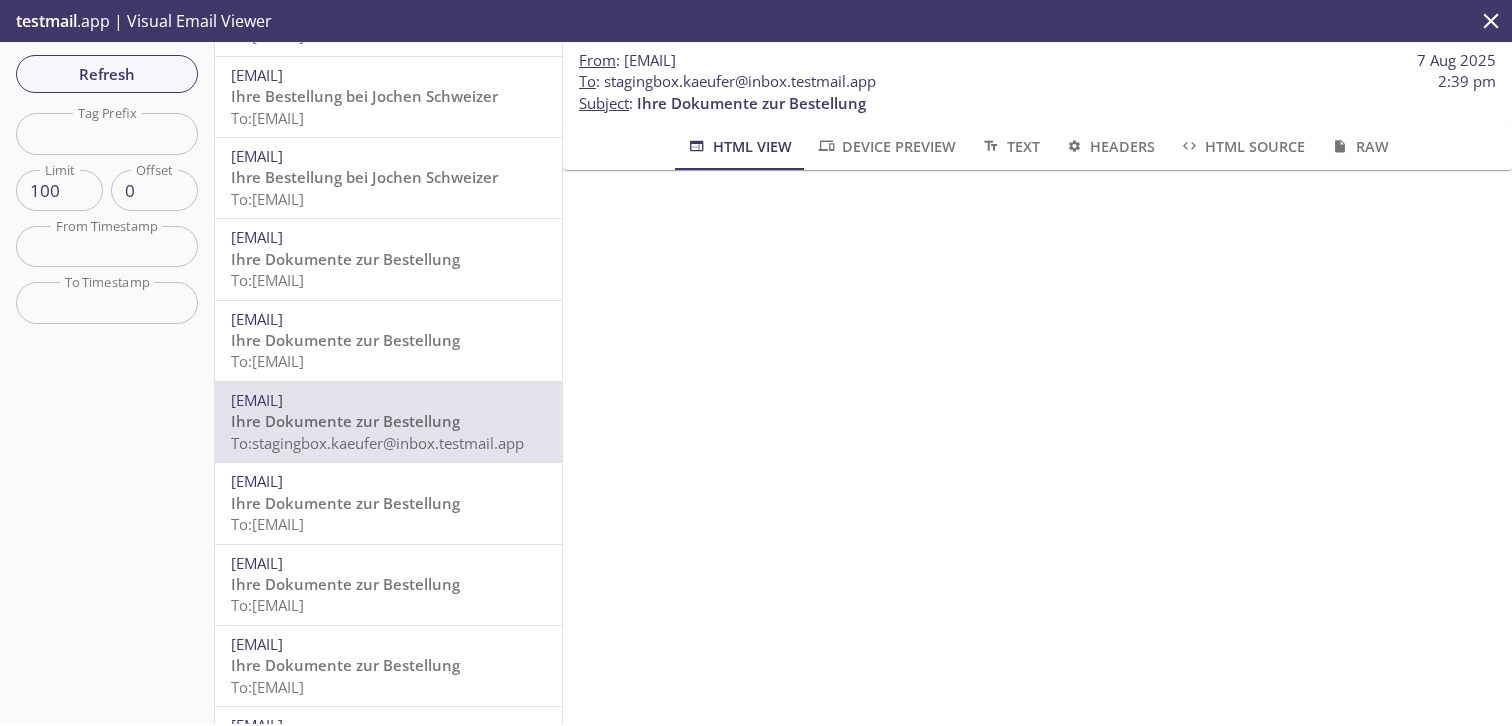 click on "Ihre Dokumente zur Bestellung" at bounding box center [345, 503] 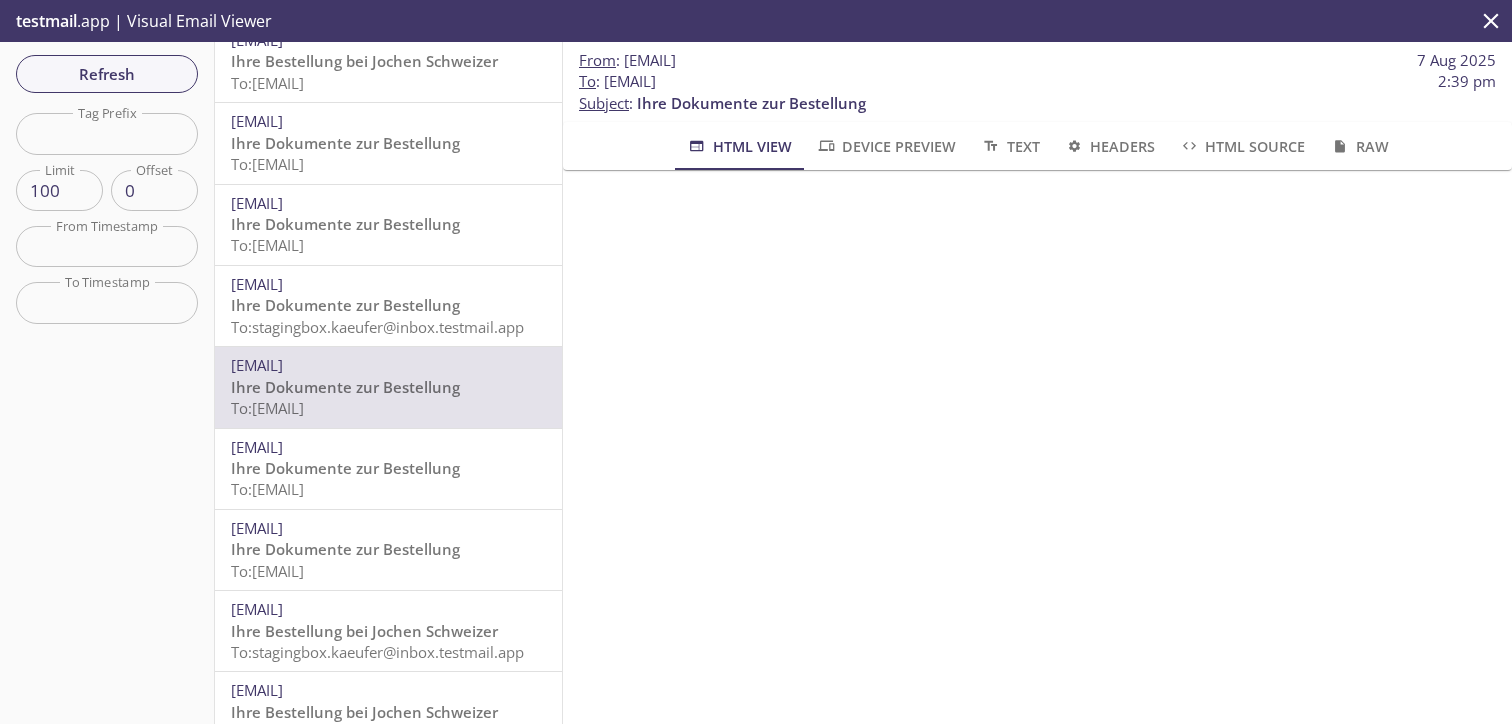 scroll, scrollTop: 272, scrollLeft: 0, axis: vertical 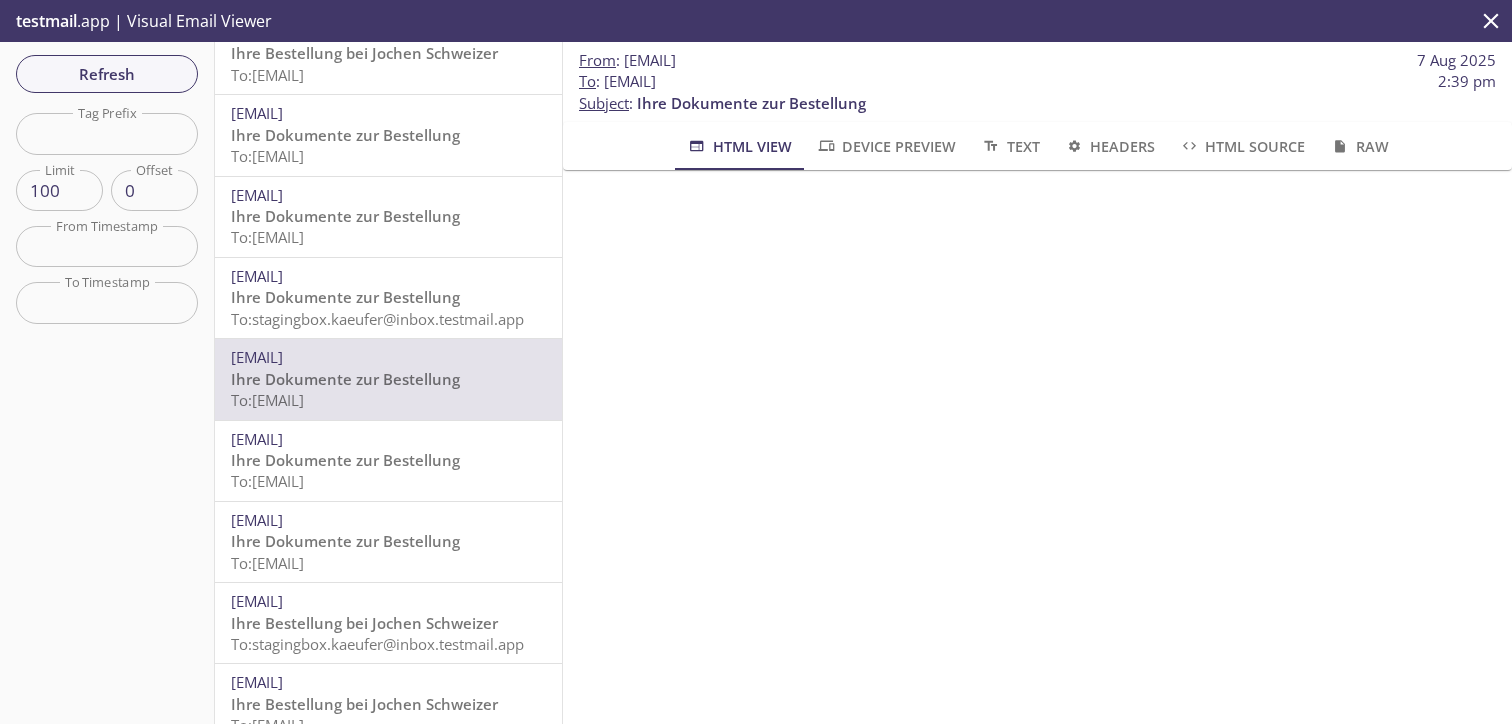 click on "Ihre Dokumente zur Bestellung" at bounding box center (345, 460) 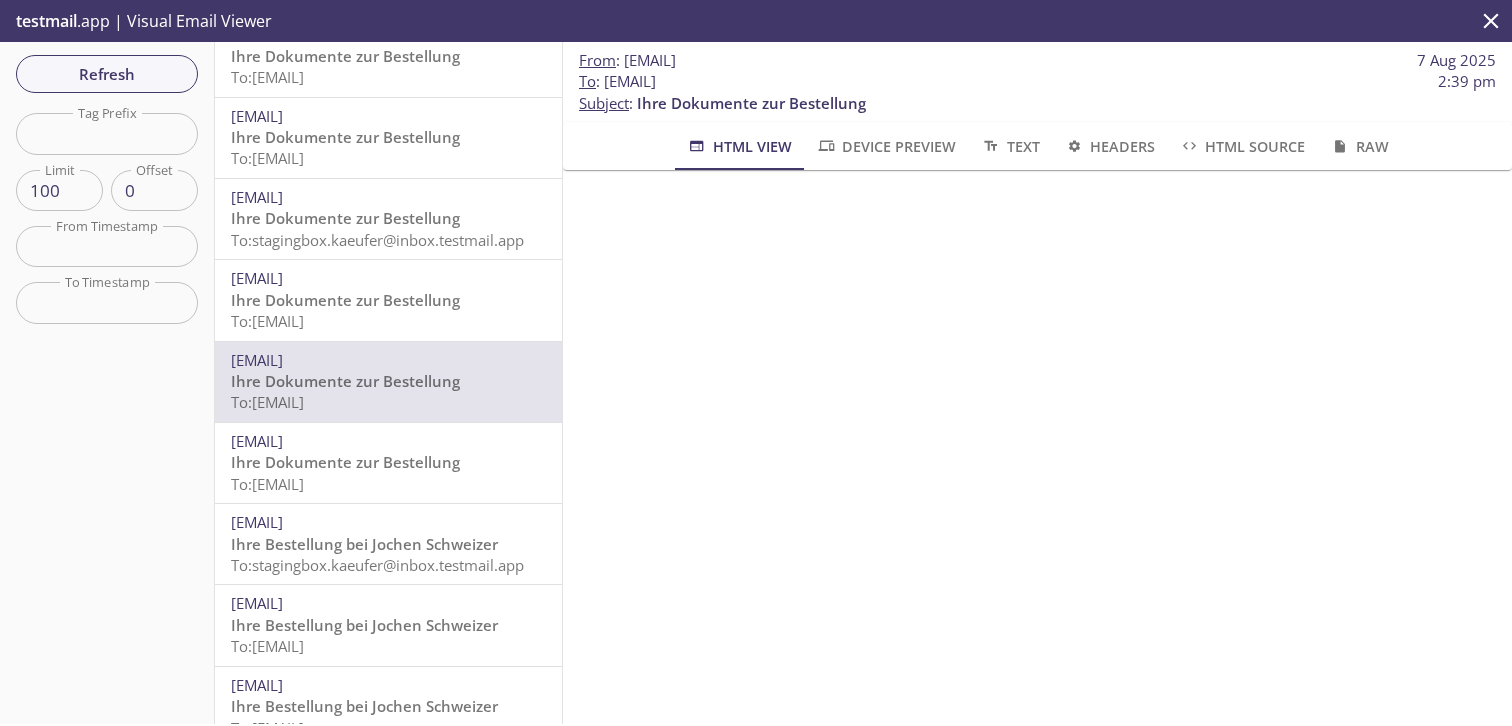 scroll, scrollTop: 353, scrollLeft: 0, axis: vertical 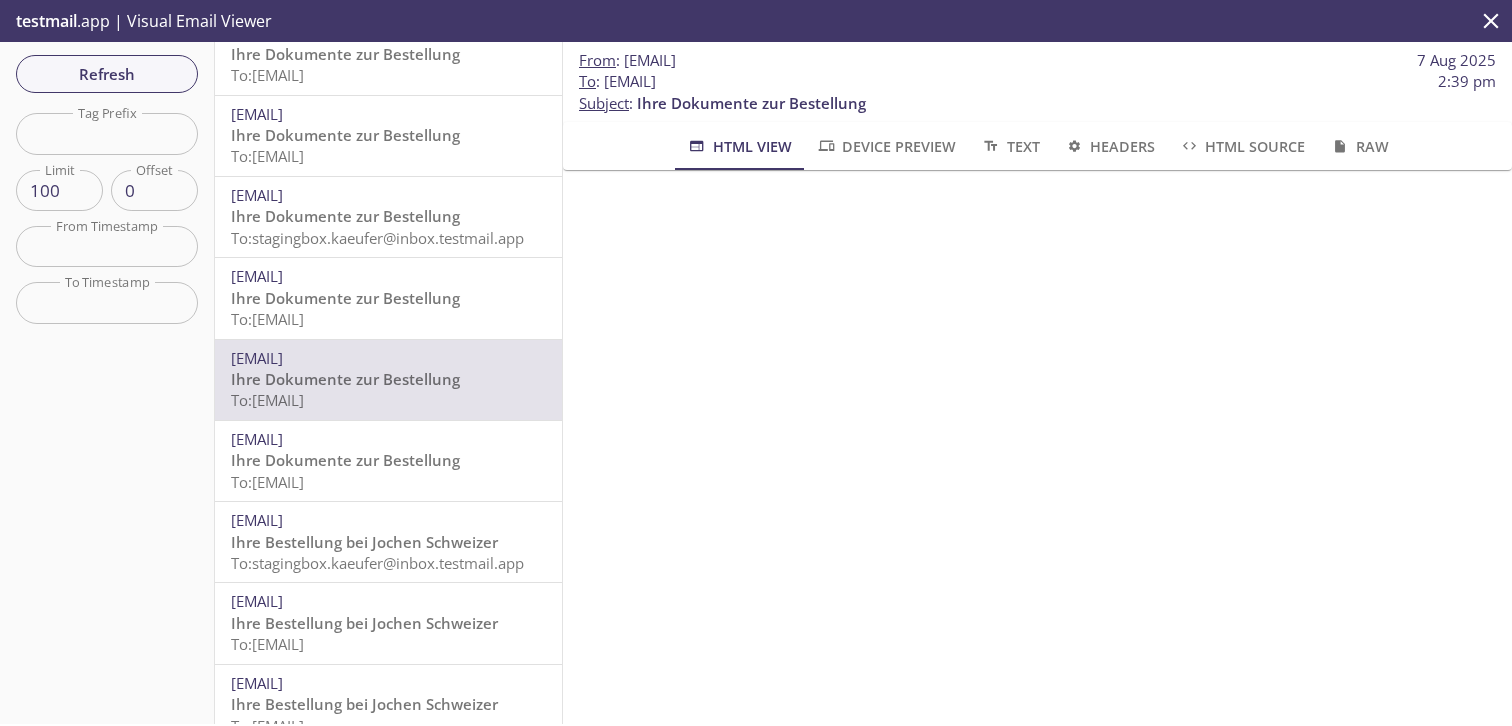 click on "Ihre Dokumente zur Bestellung" at bounding box center (345, 460) 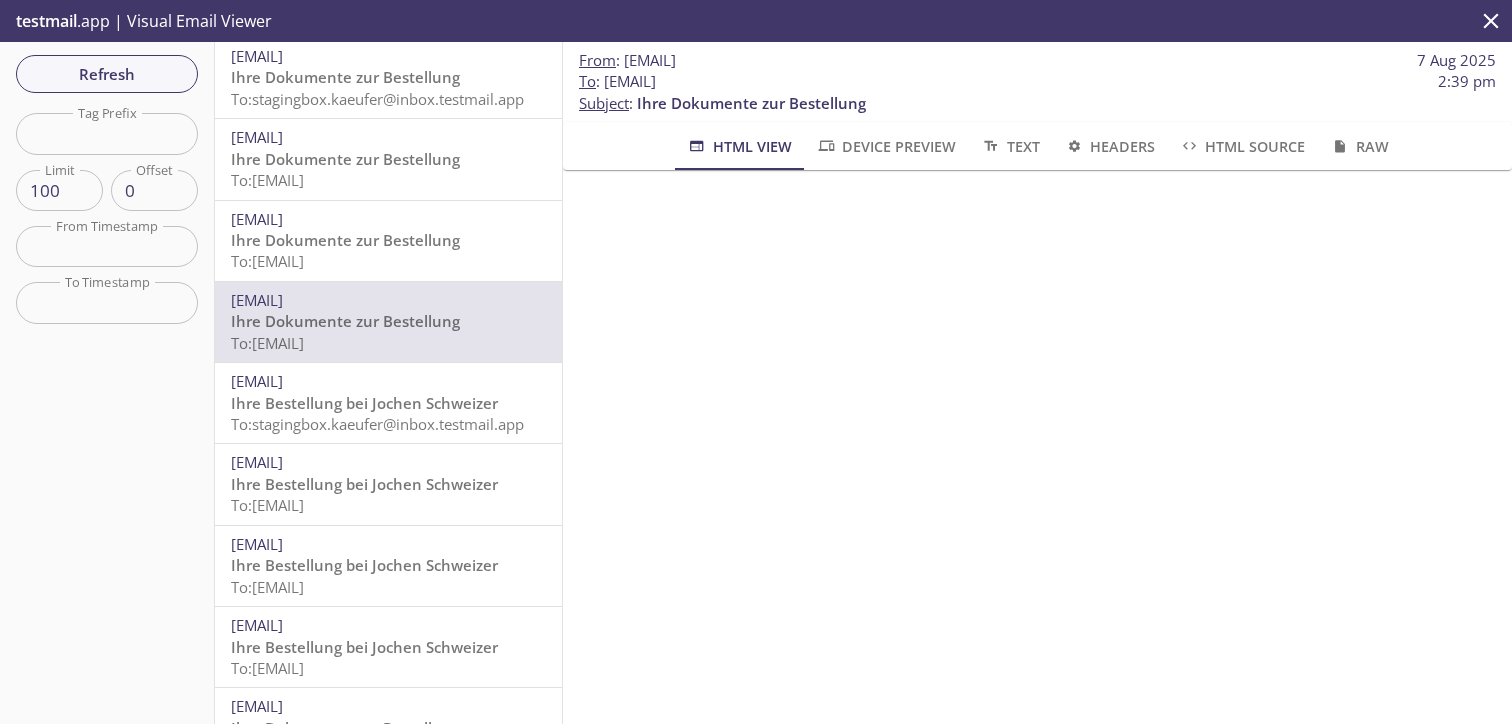 scroll, scrollTop: 494, scrollLeft: 0, axis: vertical 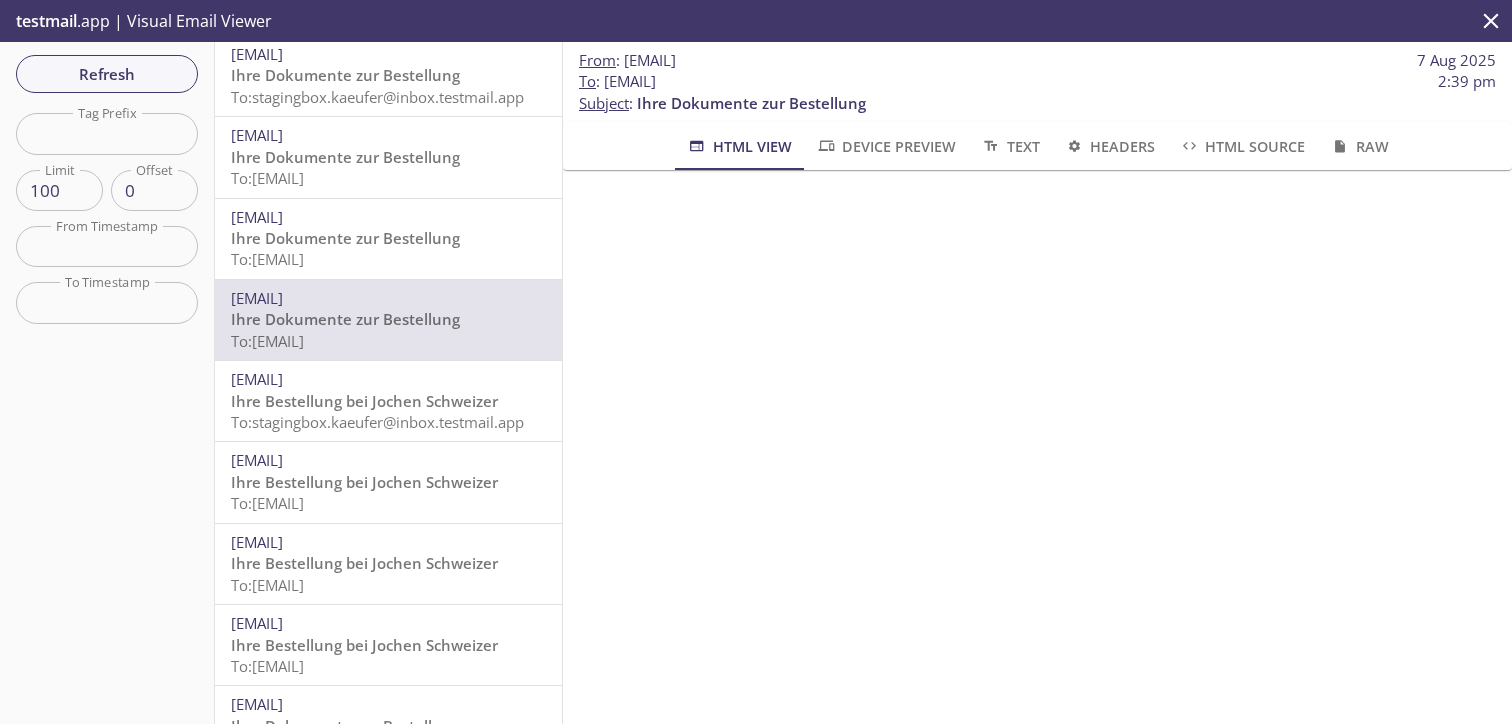 click on "Ihre Bestellung bei Jochen Schweizer" at bounding box center [364, 482] 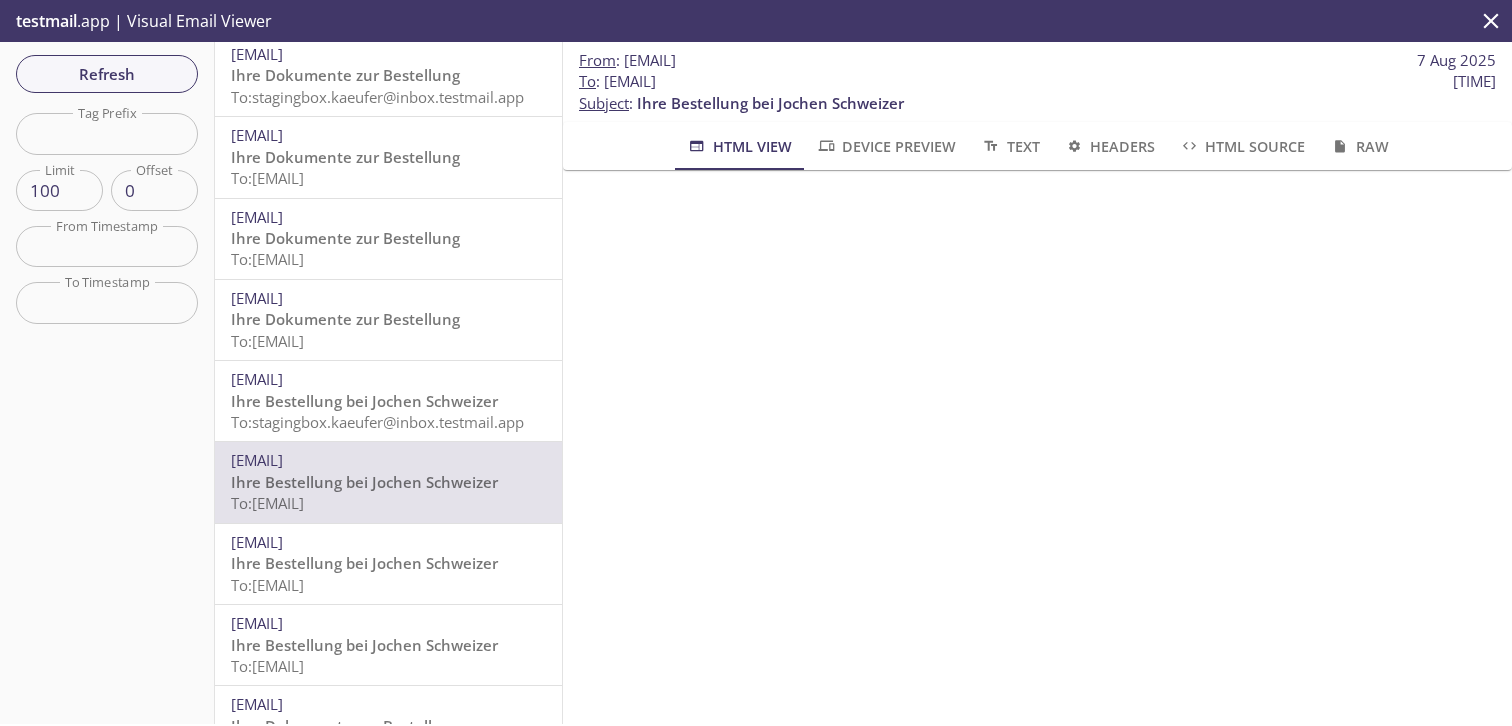 scroll, scrollTop: 593, scrollLeft: 0, axis: vertical 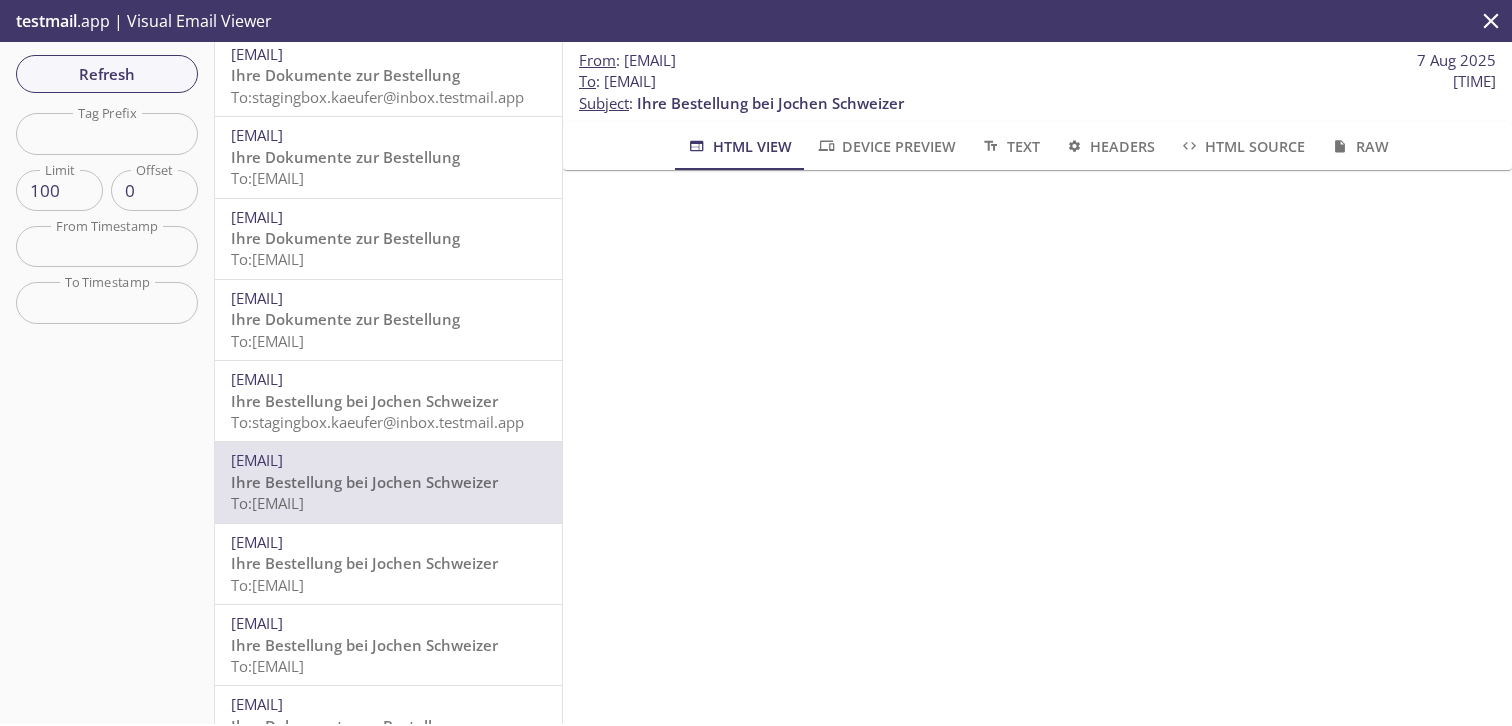 click on "Ihre Bestellung bei Jochen Schweizer" at bounding box center (364, 563) 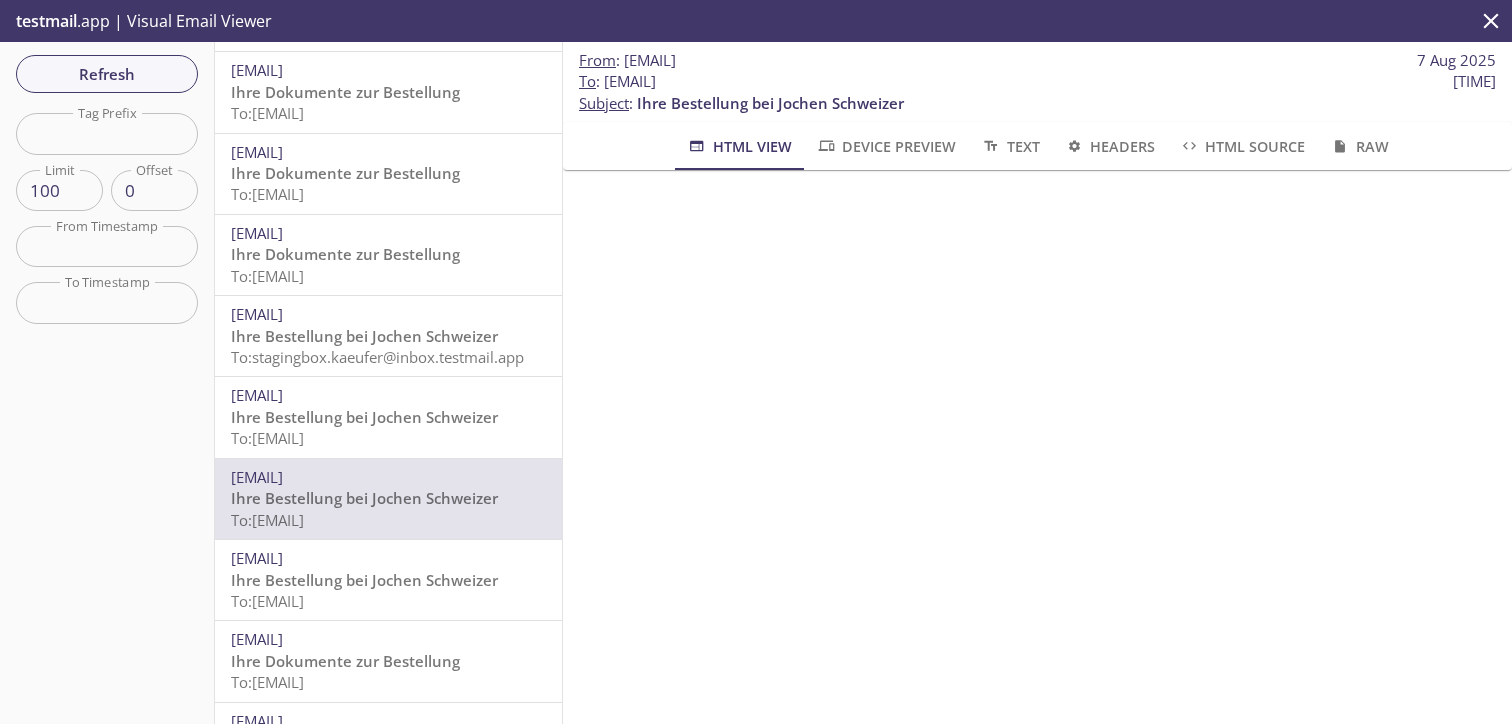 scroll, scrollTop: 596, scrollLeft: 0, axis: vertical 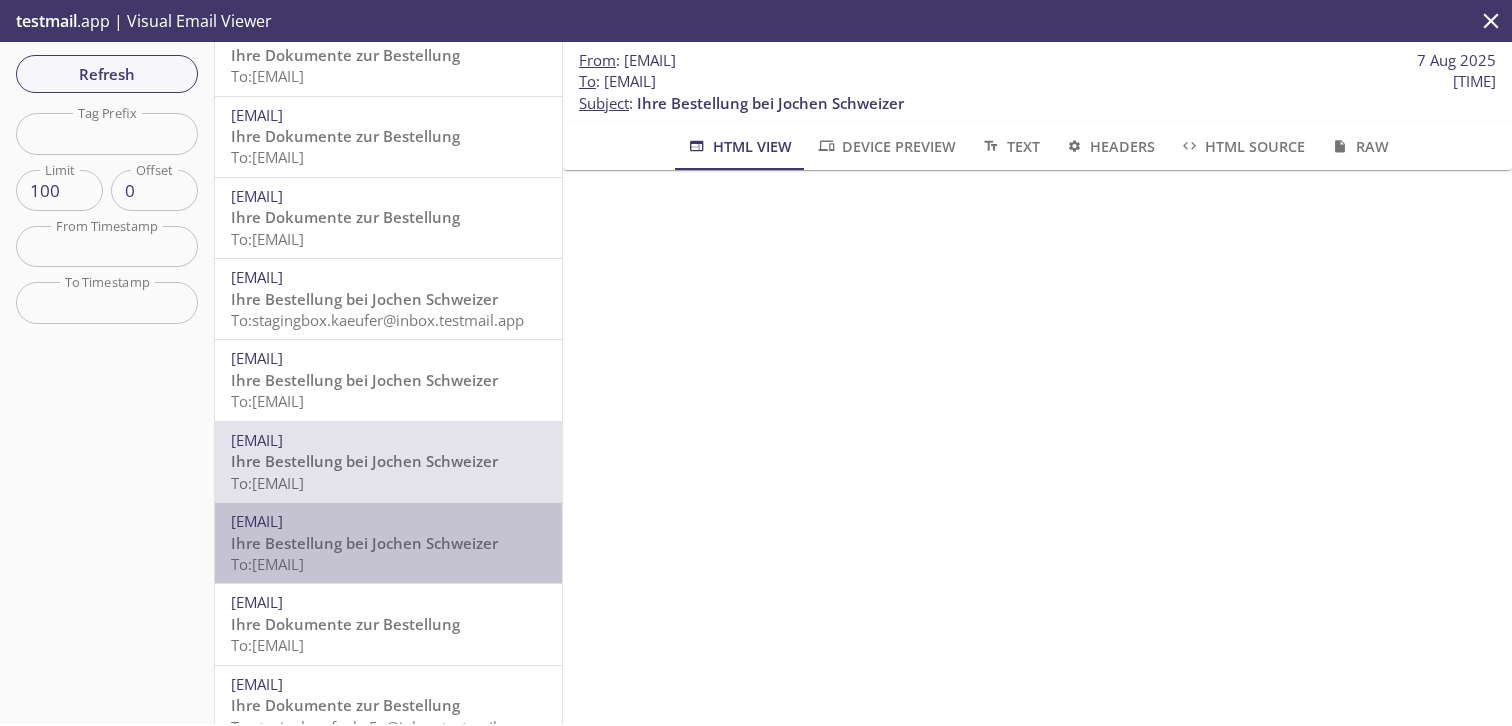 click on "To:  stagingbox.tobi.tester@inbox.testmail.app" at bounding box center (267, 564) 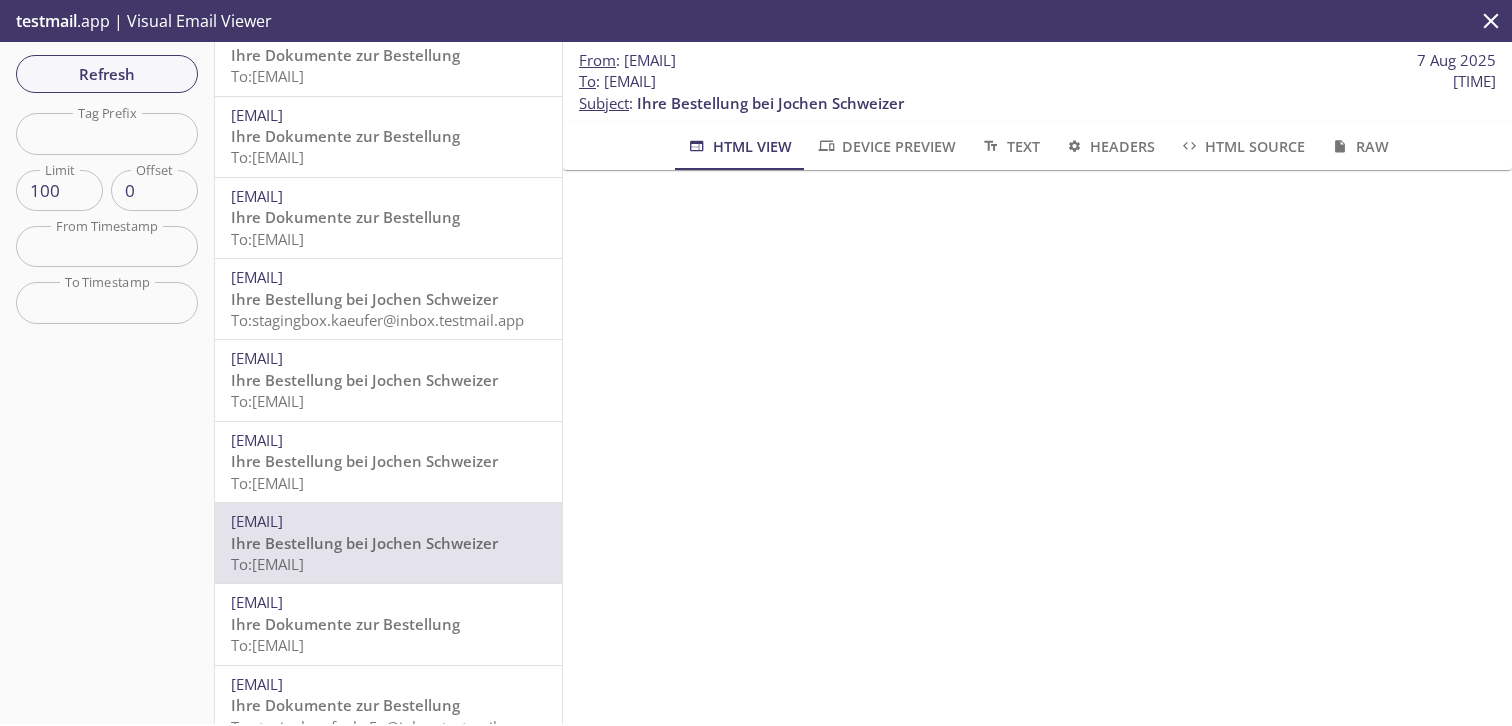scroll, scrollTop: 536, scrollLeft: 0, axis: vertical 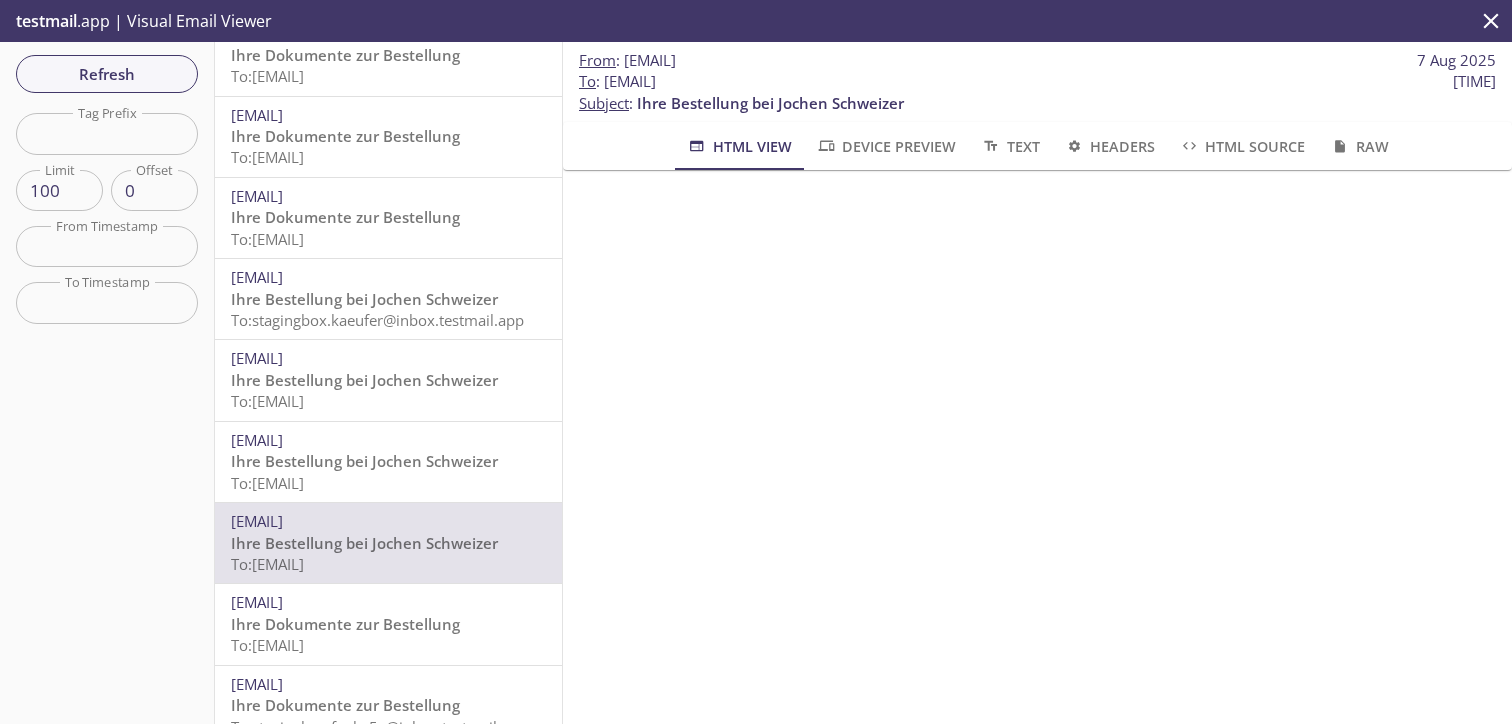 click on "[EMAIL]" at bounding box center [257, 602] 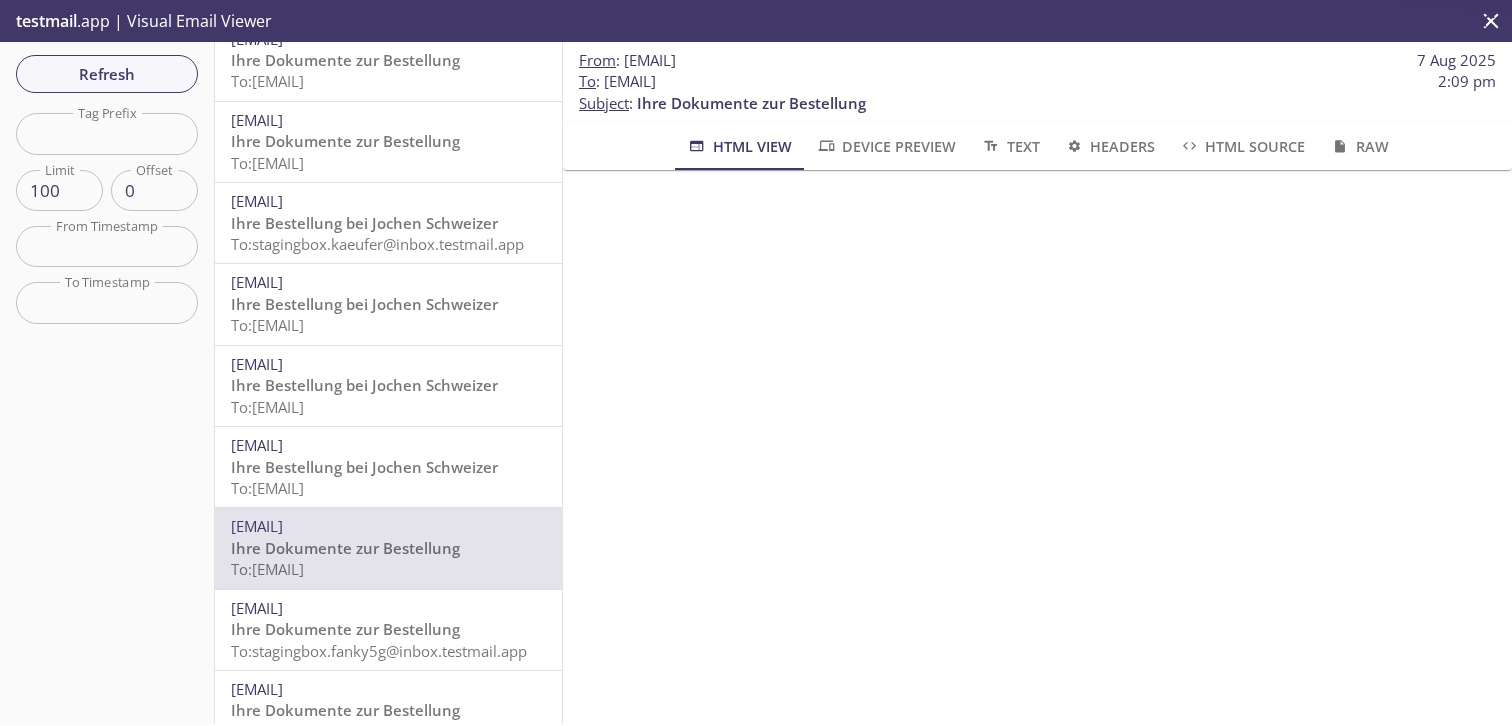 scroll, scrollTop: 708, scrollLeft: 0, axis: vertical 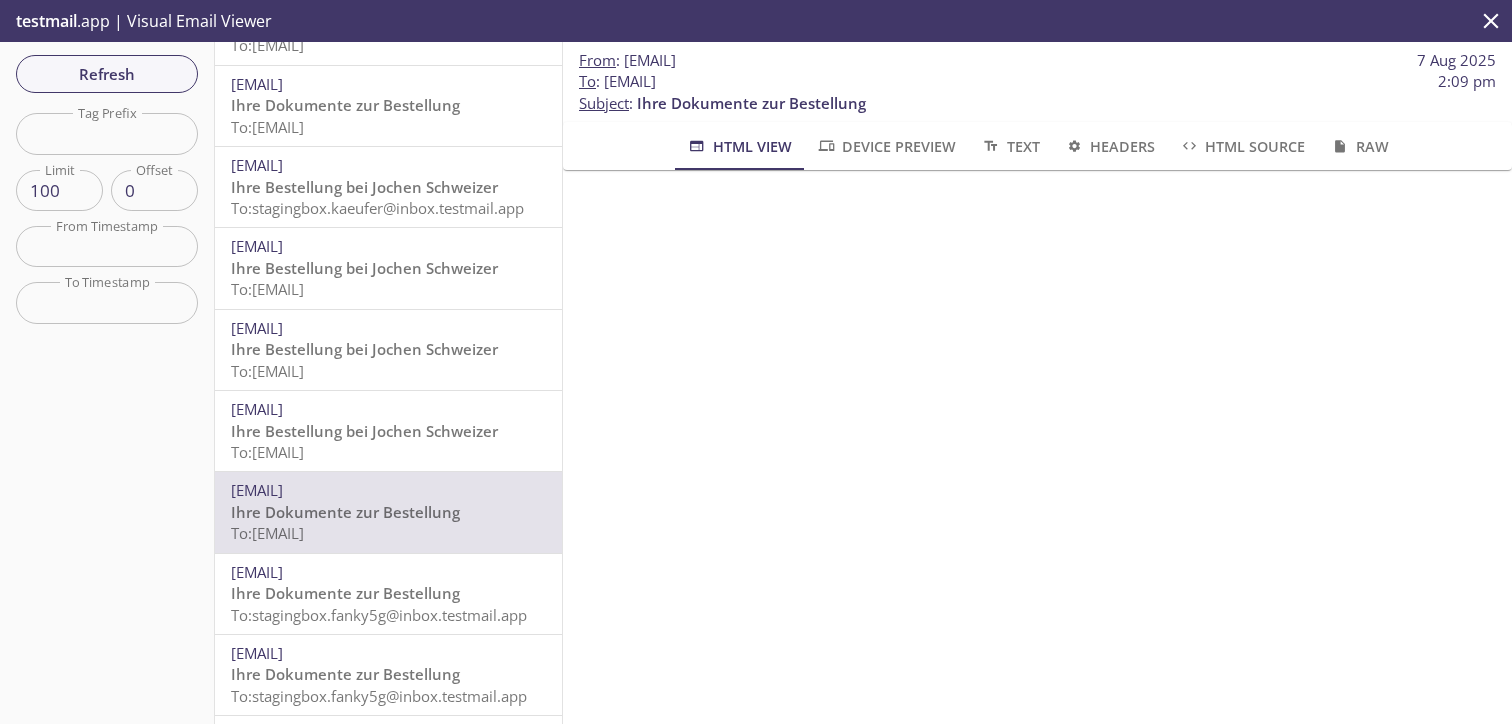 click on "To:  stagingbox.fanky5g@inbox.testmail.app" at bounding box center [379, 615] 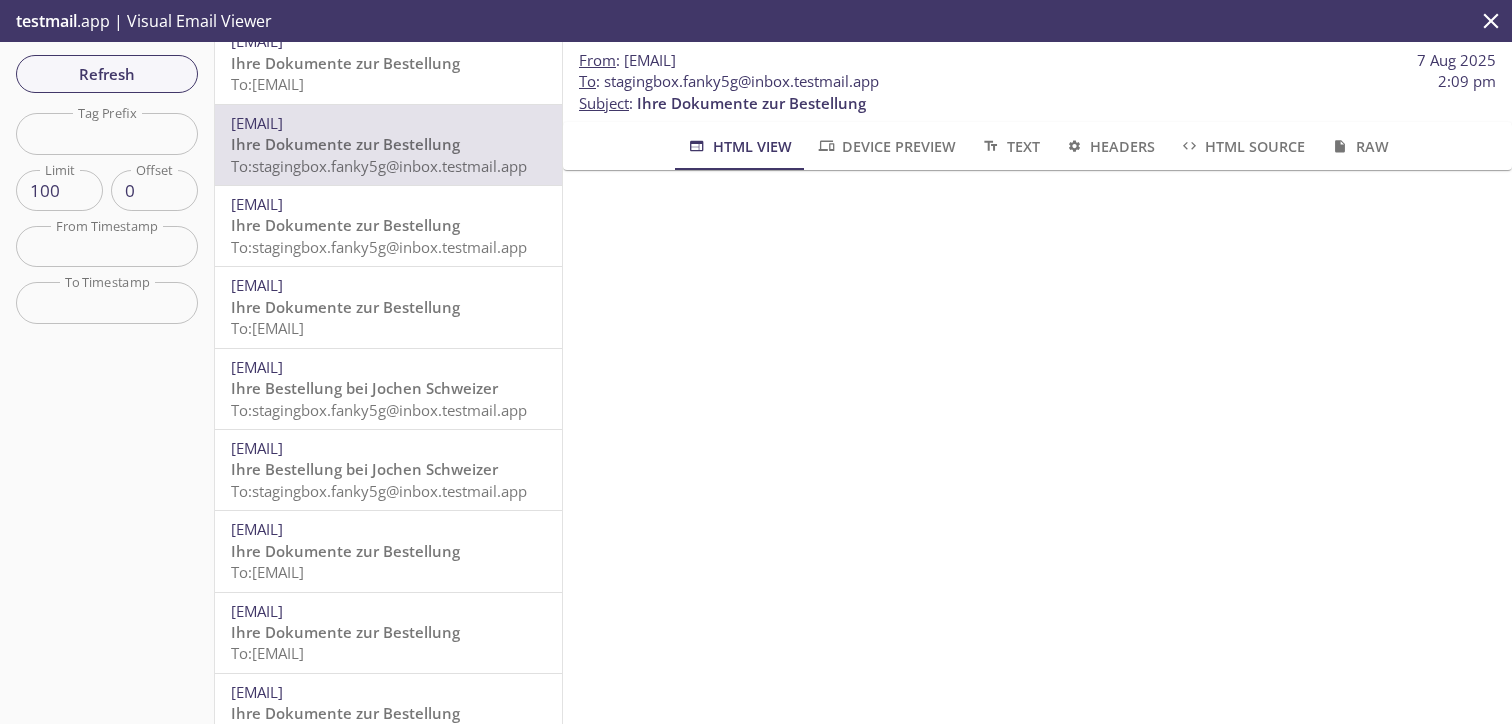 scroll, scrollTop: 1169, scrollLeft: 0, axis: vertical 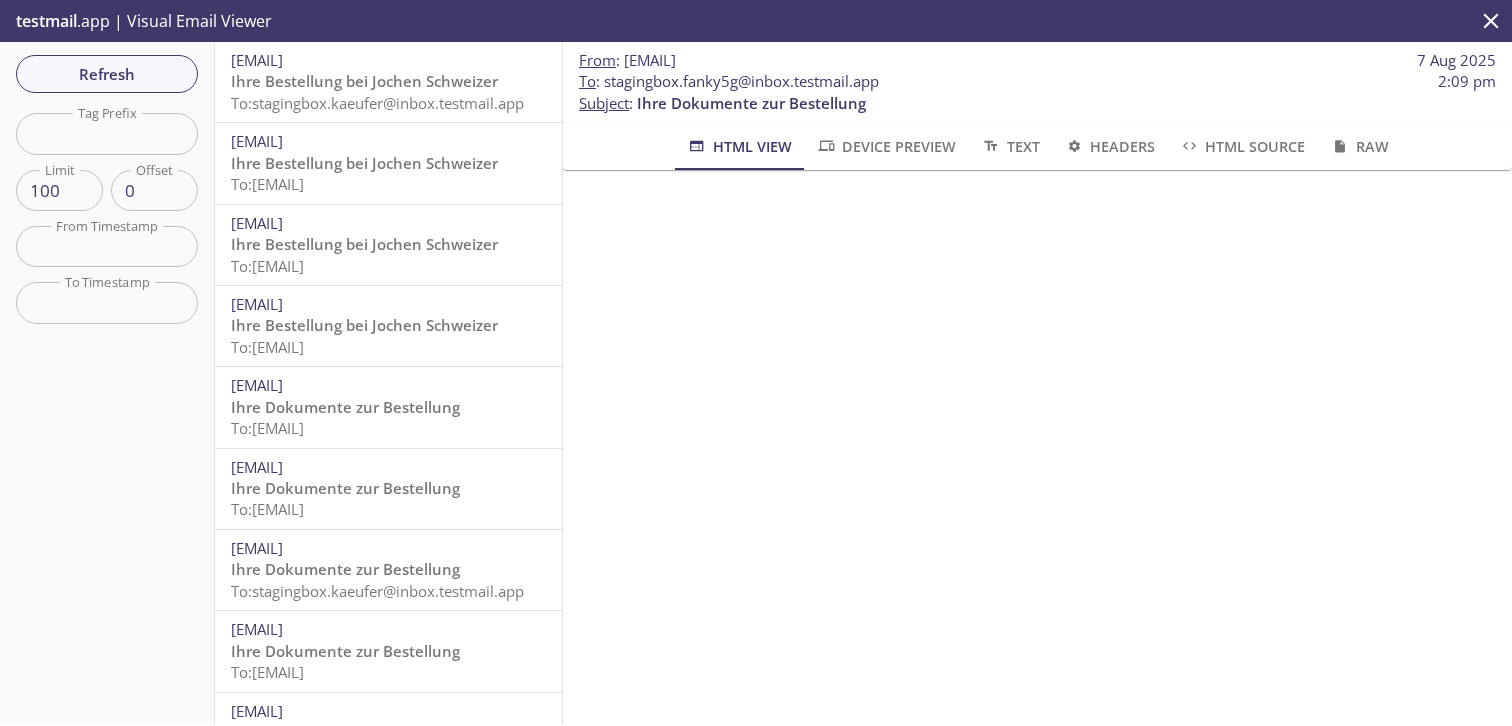click on "Ihre Bestellung bei Jochen Schweizer" at bounding box center (364, 81) 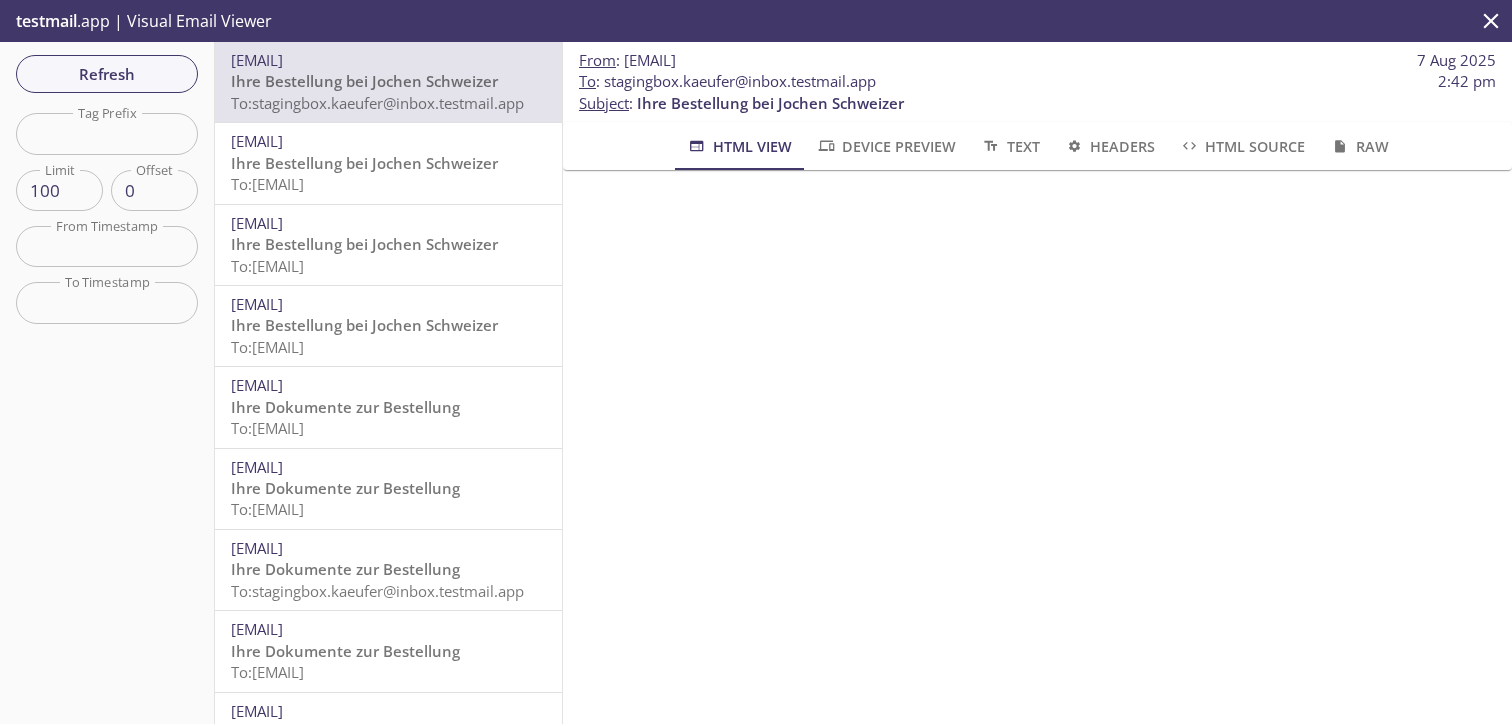 scroll, scrollTop: 264, scrollLeft: 0, axis: vertical 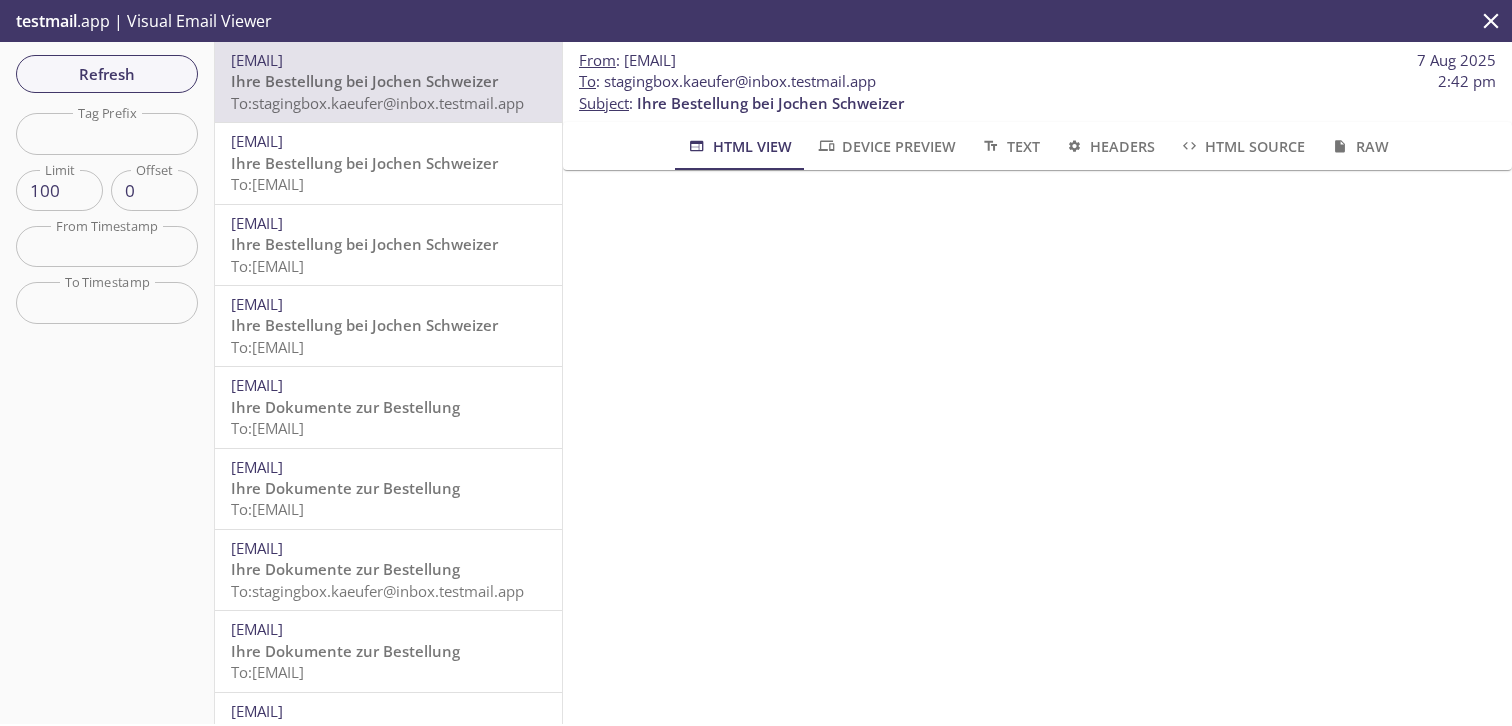 click on "Ihre Bestellung bei Jochen Schweizer" at bounding box center [364, 163] 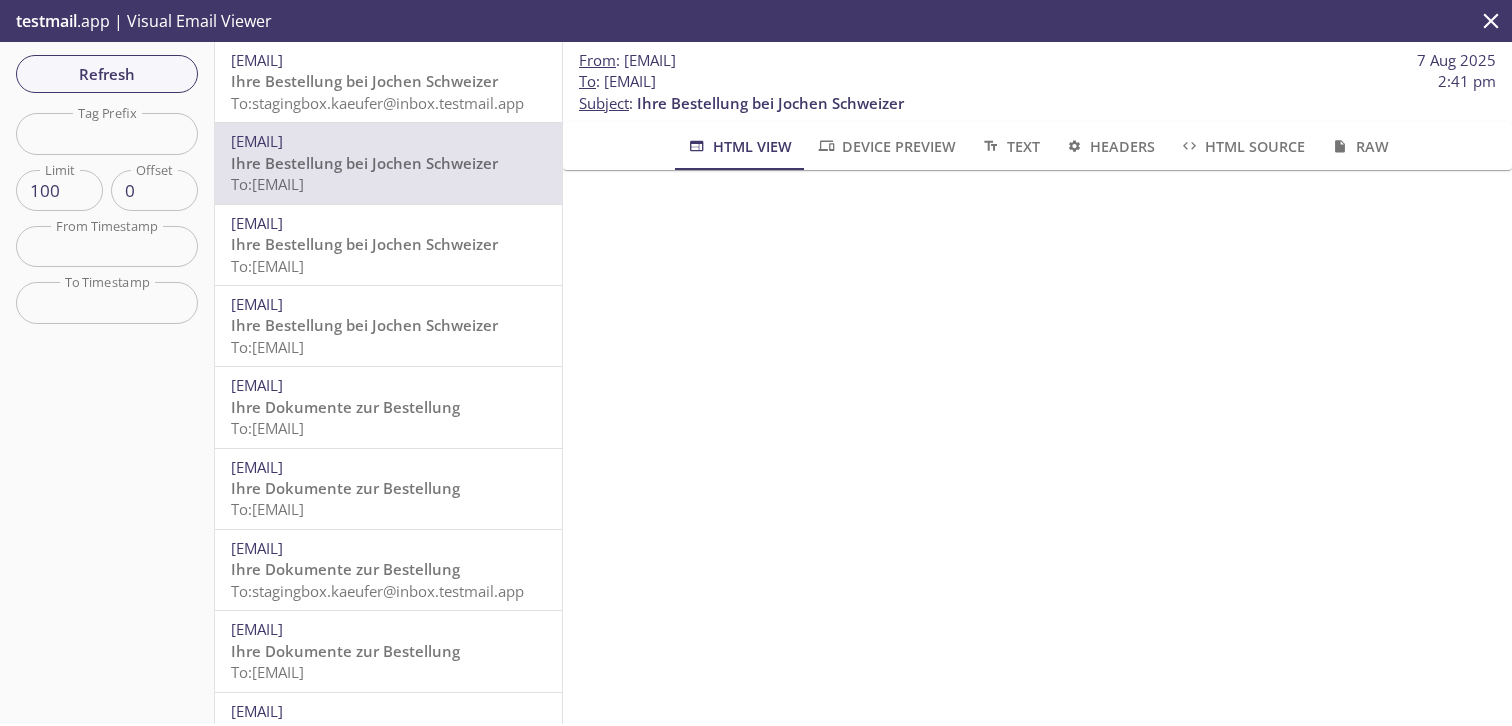 scroll, scrollTop: 391, scrollLeft: 0, axis: vertical 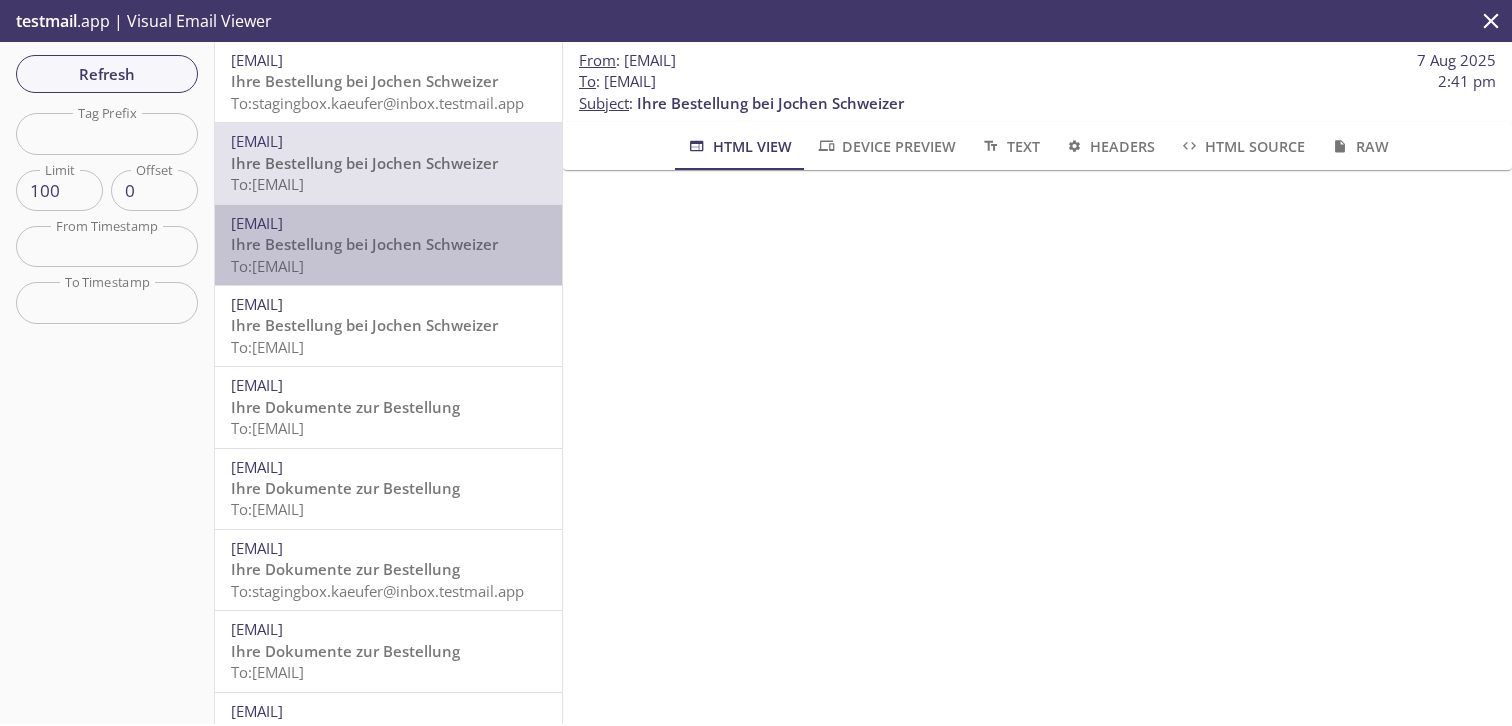 click on "Ihre Bestellung bei Jochen Schweizer" at bounding box center [364, 244] 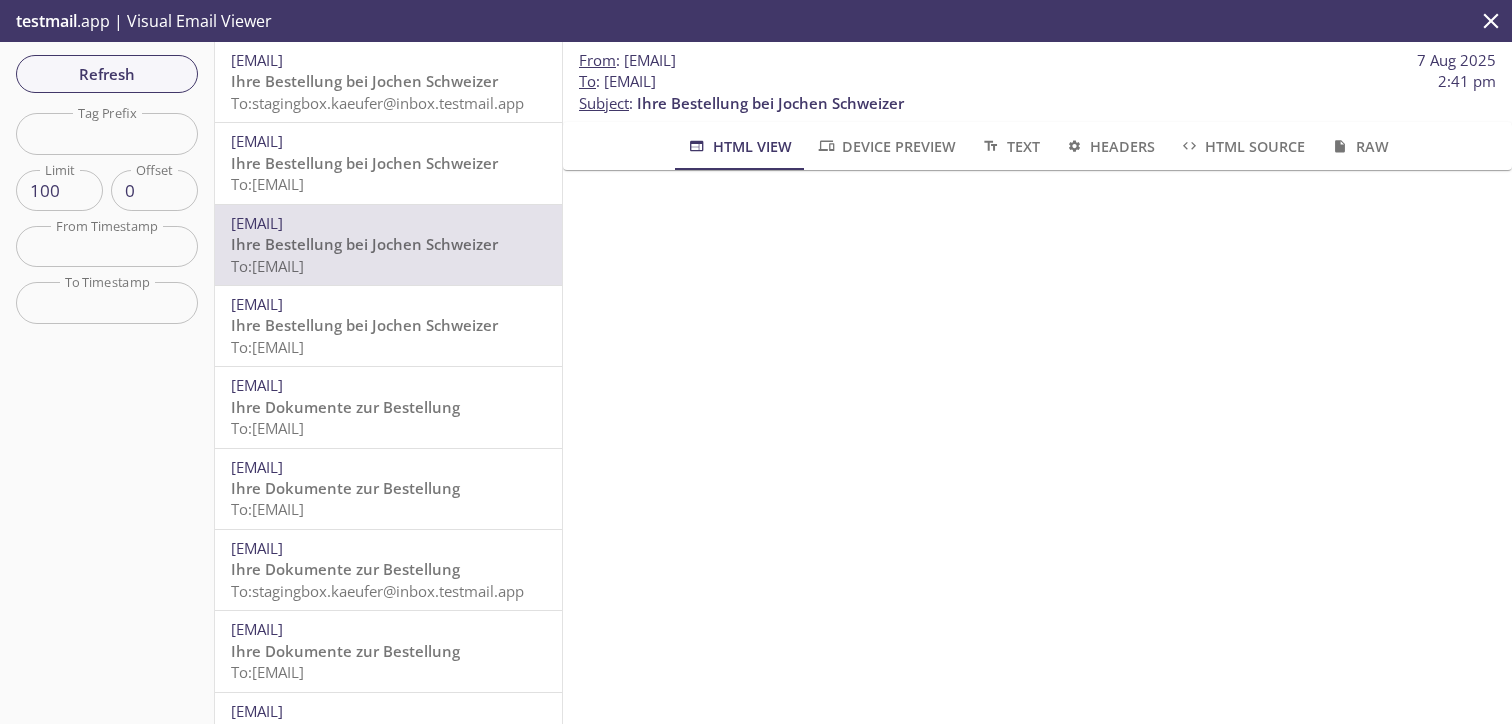 click on "Ihre Bestellung bei Jochen Schweizer" at bounding box center [364, 325] 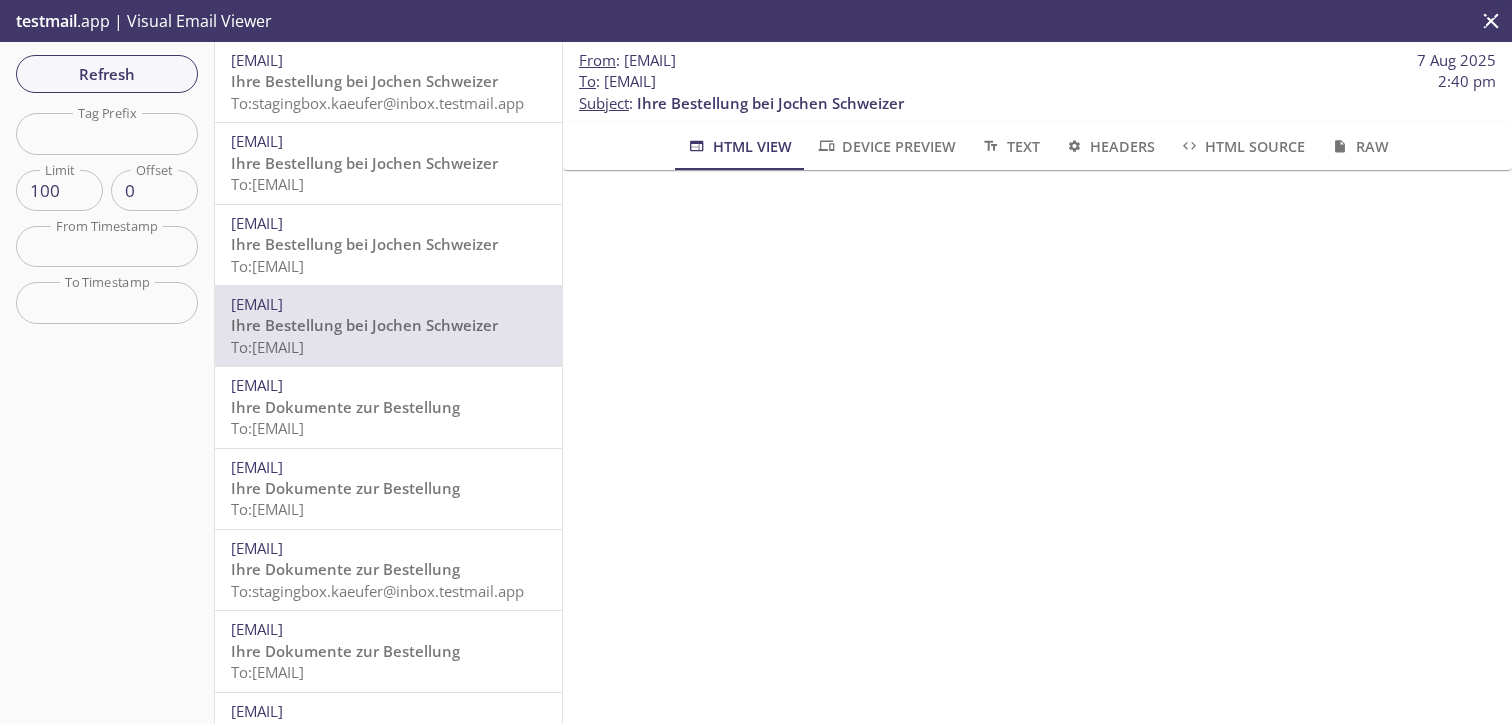 scroll, scrollTop: 466, scrollLeft: 0, axis: vertical 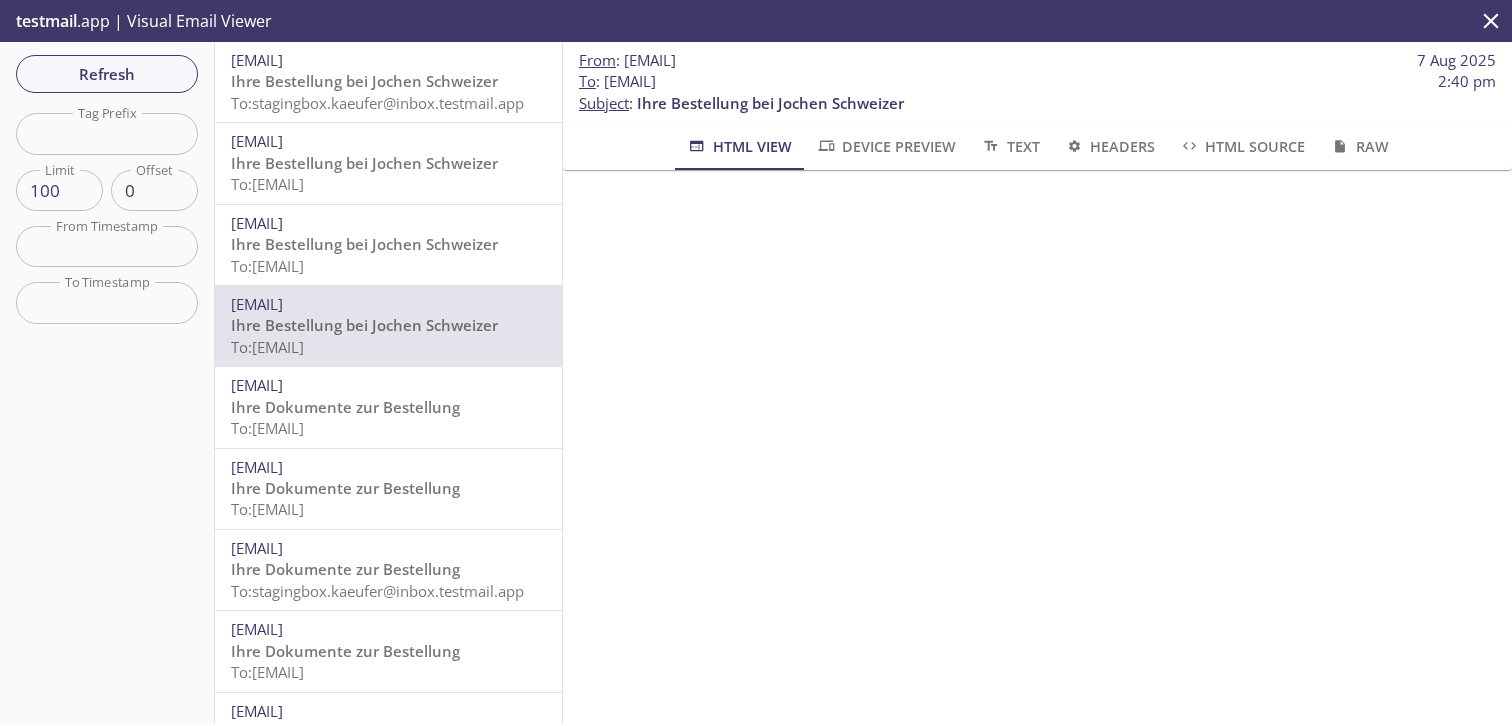 click on "[EMAIL]" at bounding box center [257, 385] 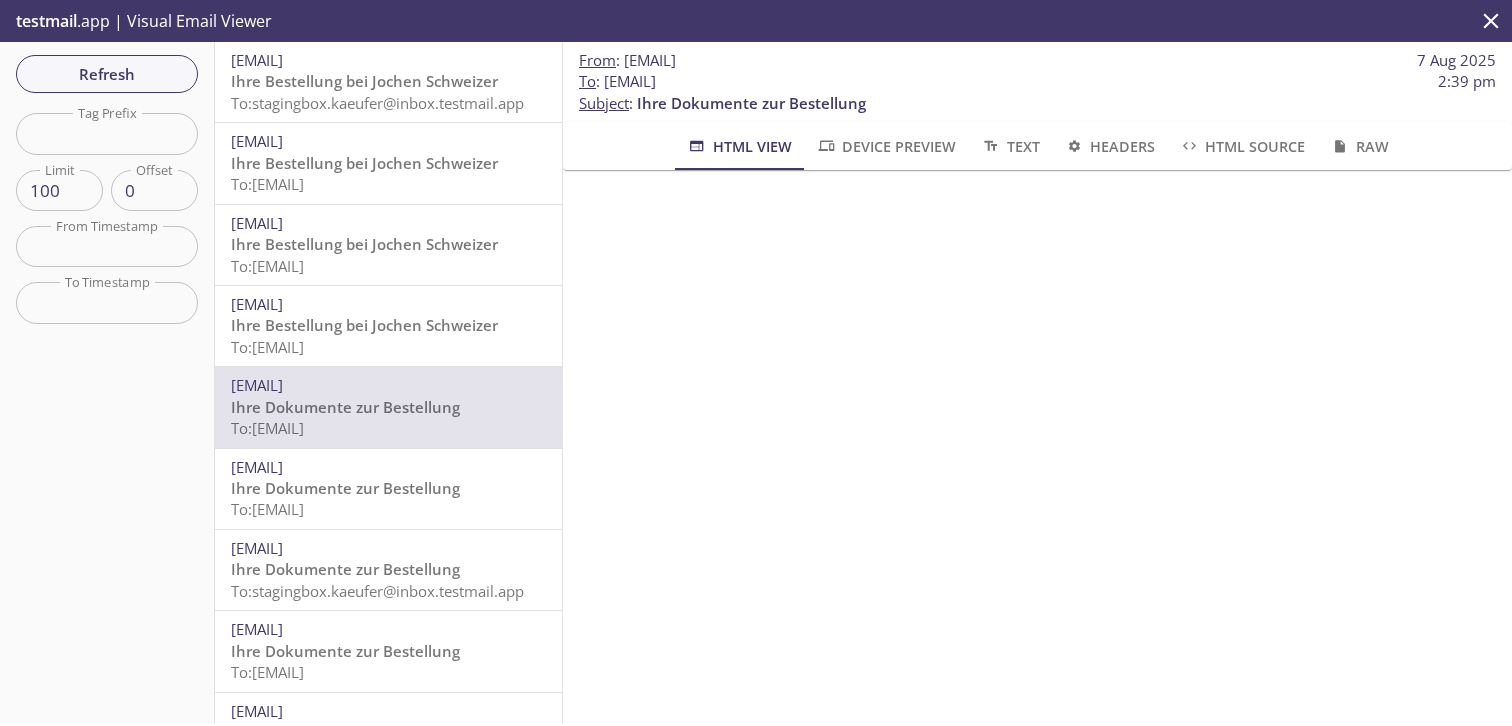 scroll, scrollTop: 0, scrollLeft: 0, axis: both 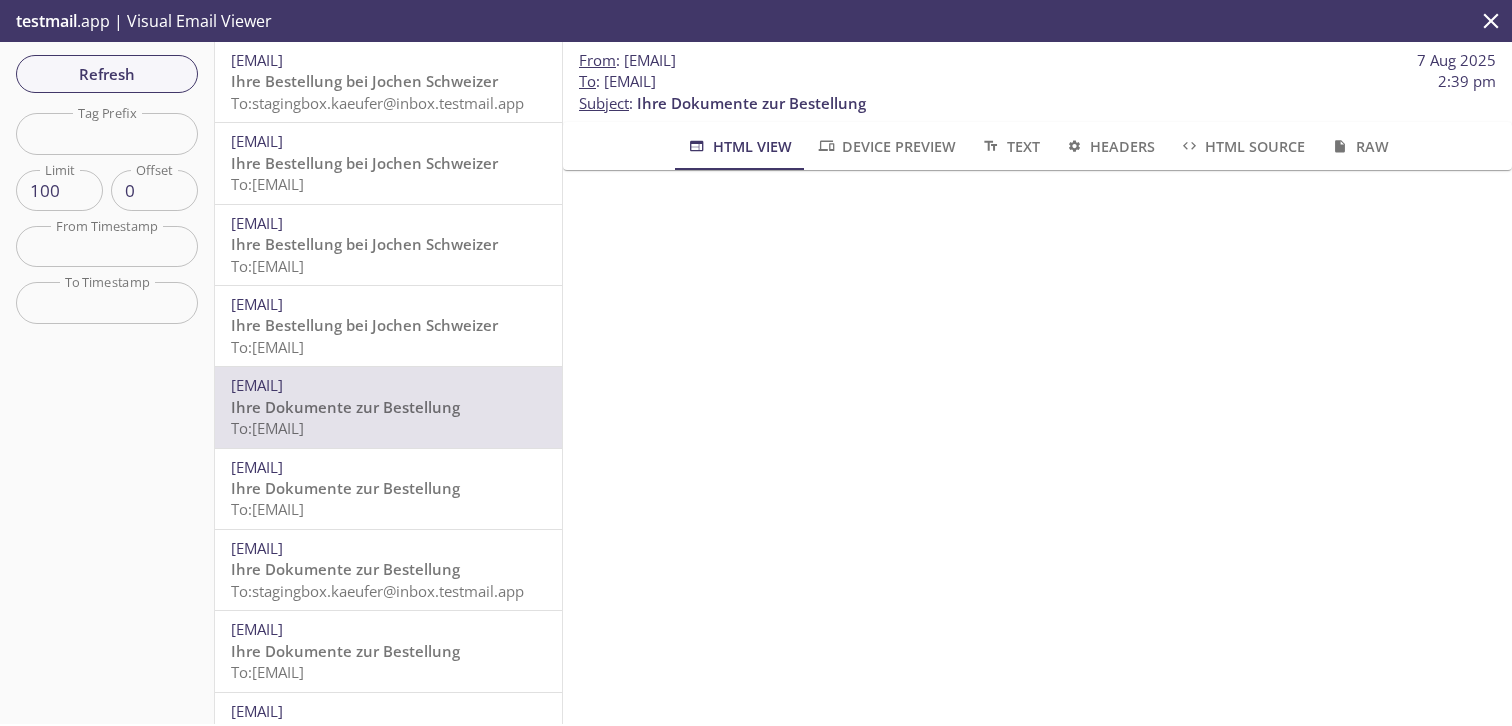 click on "Ihre Dokumente zur Bestellung" at bounding box center (345, 488) 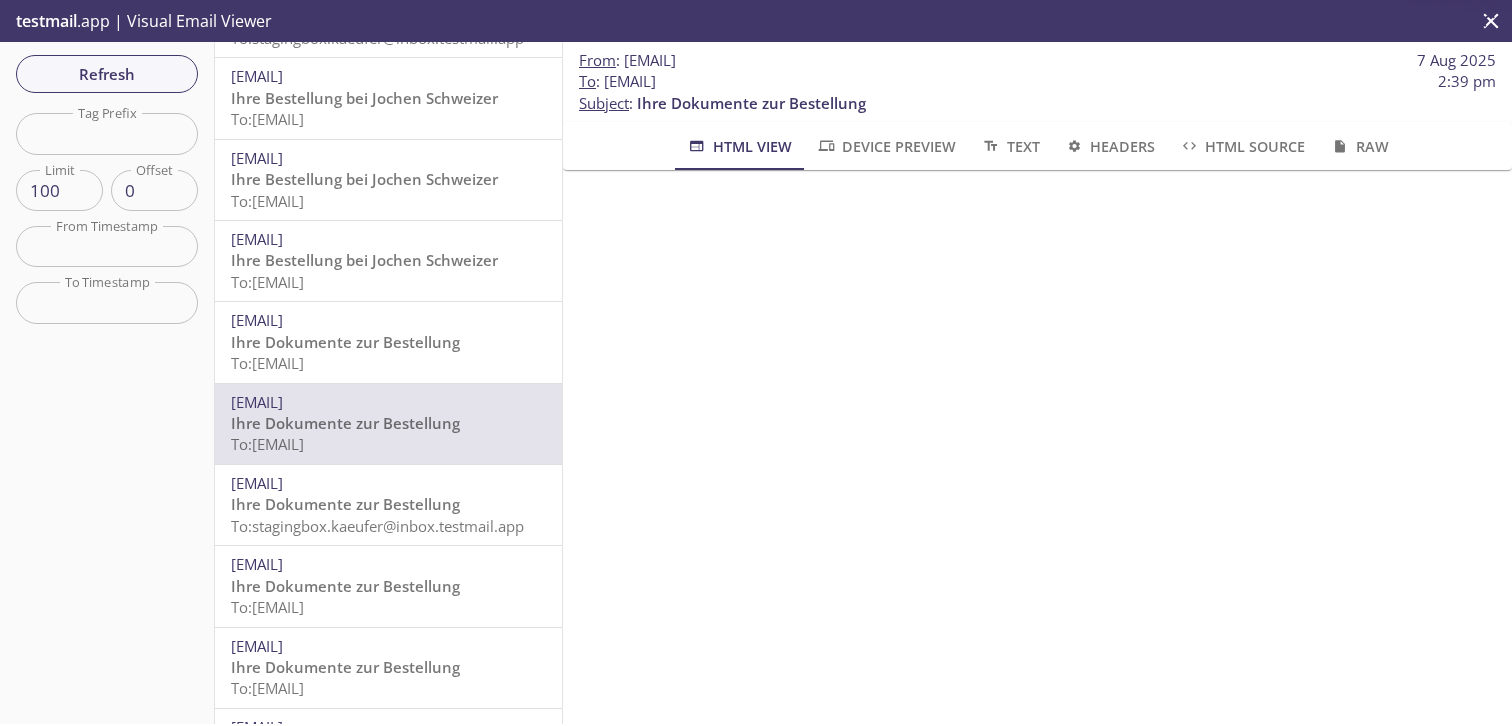 click on "[EMAIL]" at bounding box center (257, 483) 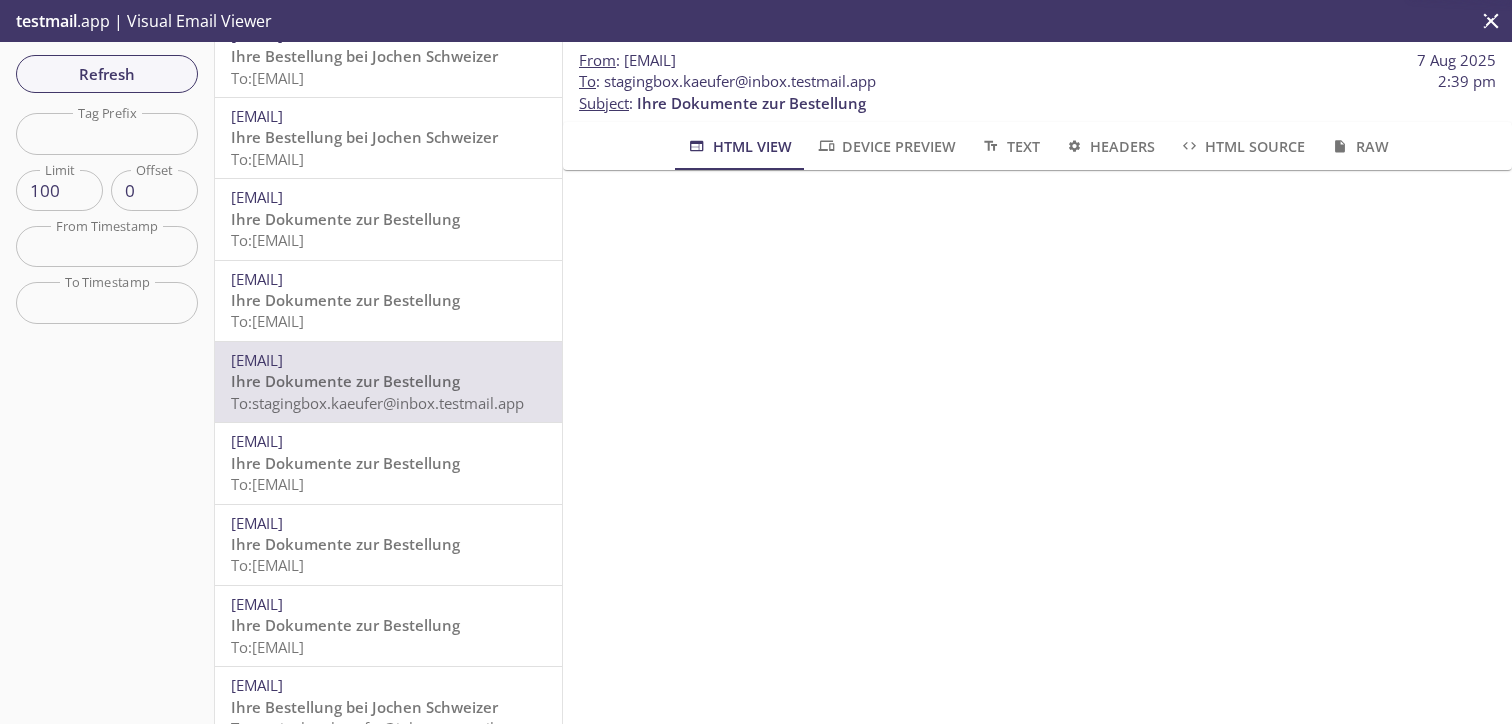 click on "To:  stagingbox.tobi.tester@inbox.testmail.app" at bounding box center (267, 484) 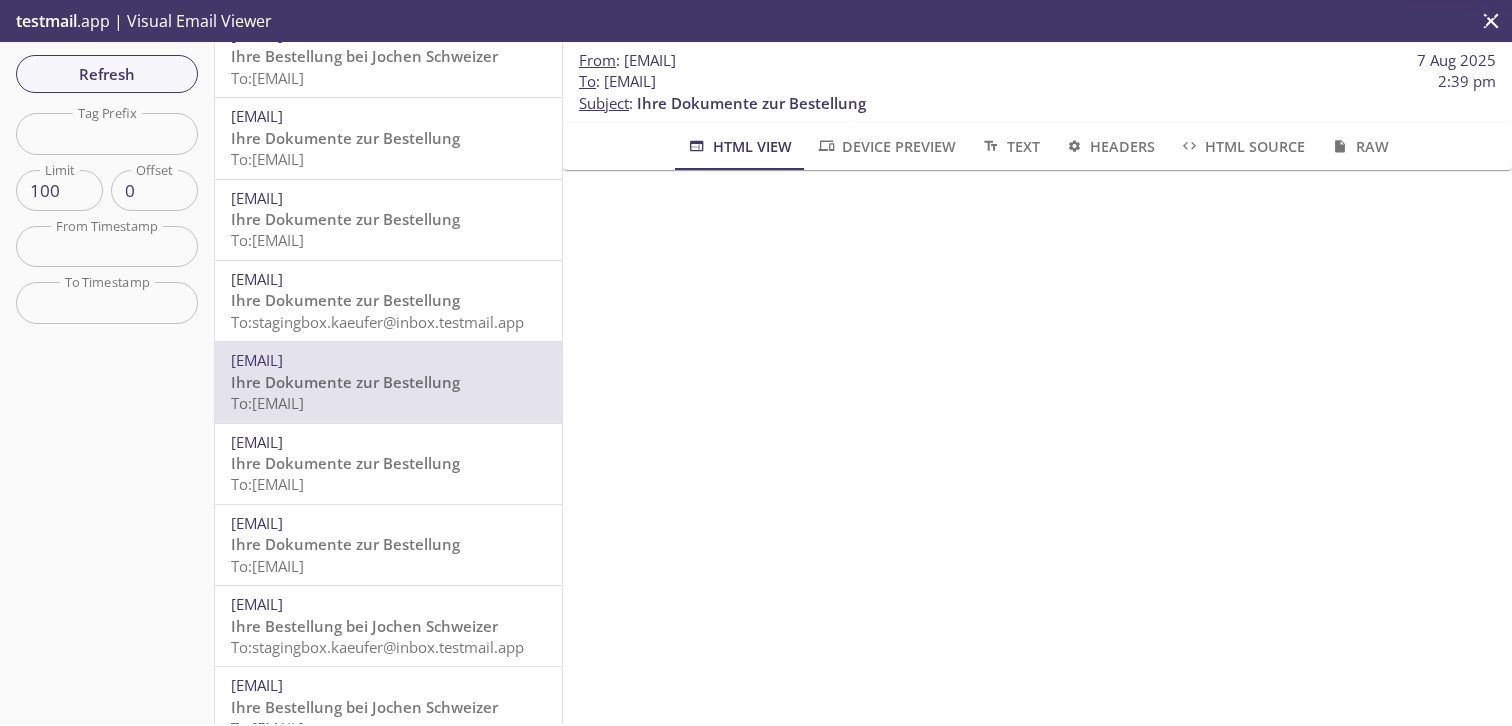 click on "Ihre Dokumente zur Bestellung" at bounding box center (345, 463) 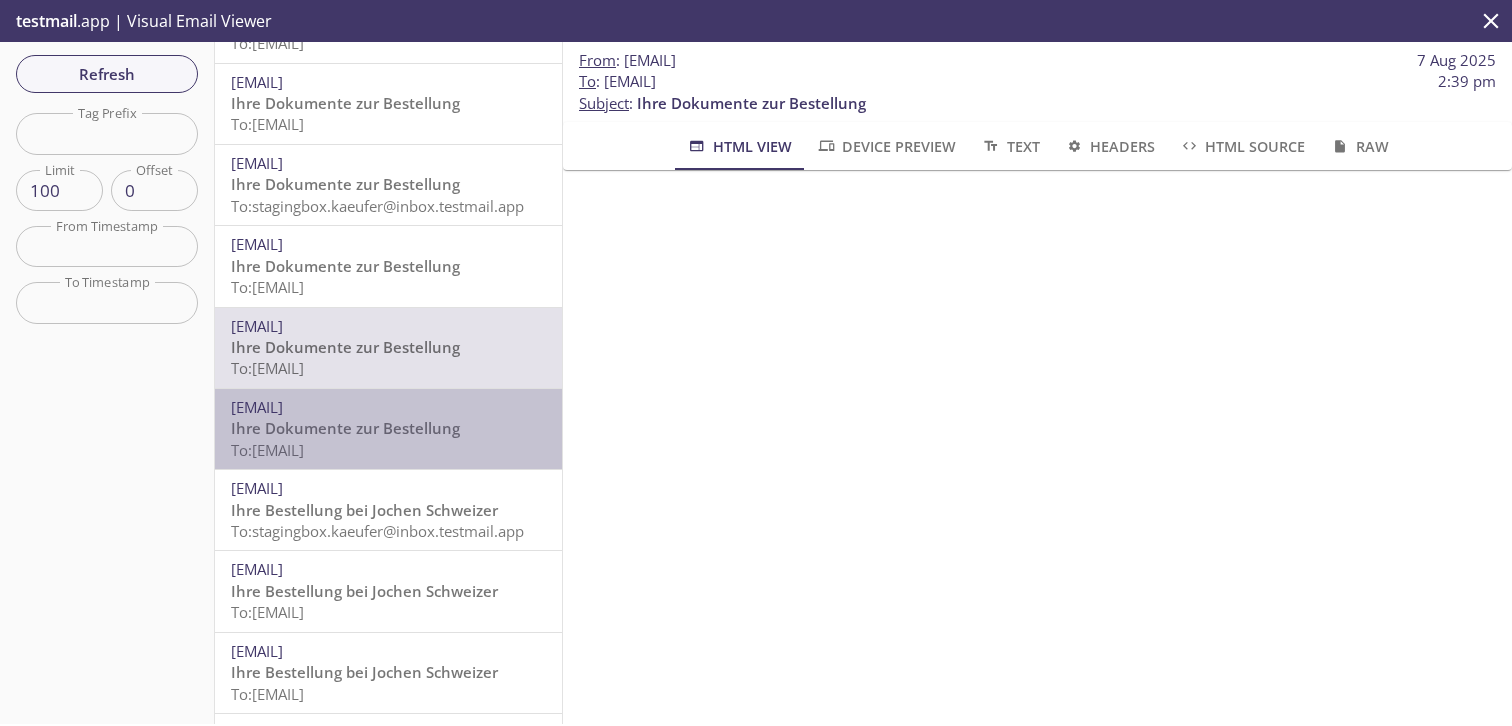 click on "Ihre Dokumente zur Bestellung To:  stagingbox.tobi.tester@inbox.testmail.app" at bounding box center [388, 439] 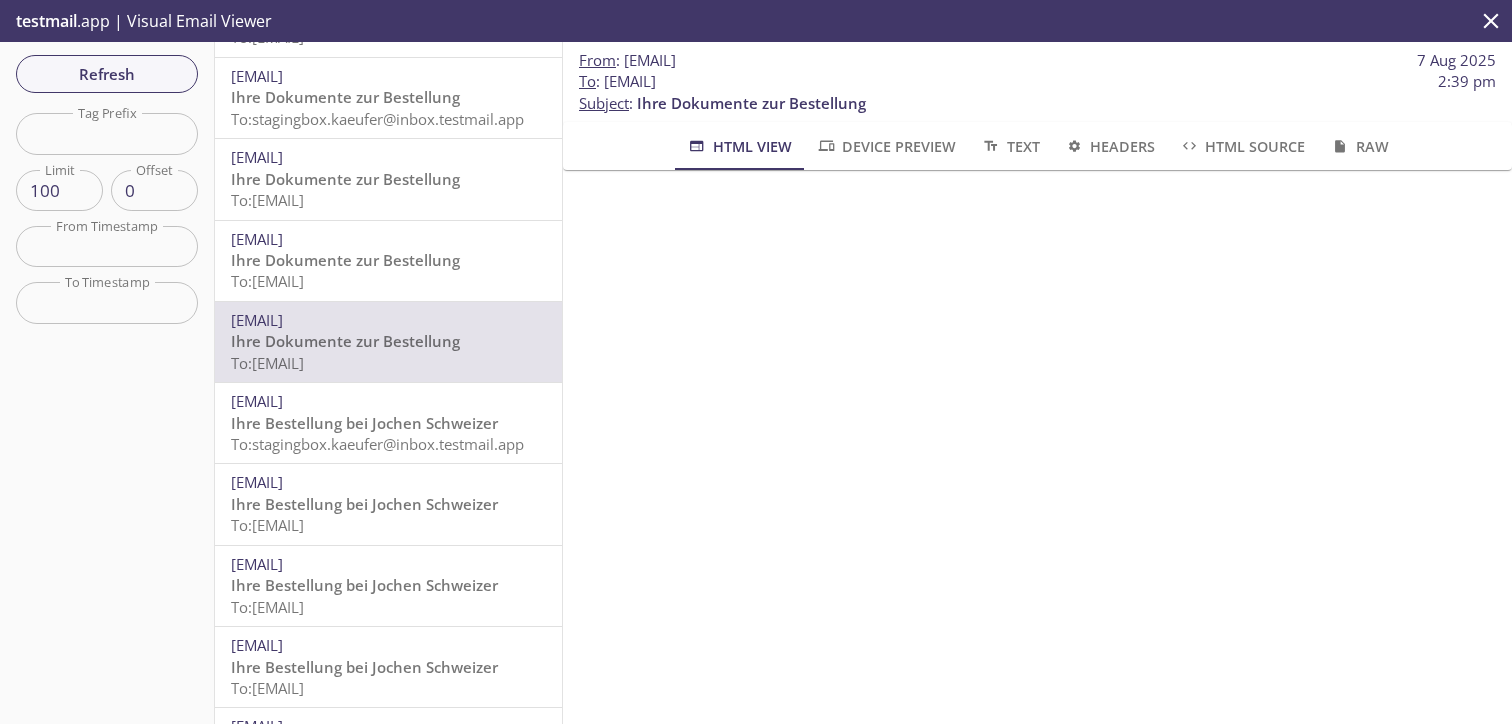 scroll, scrollTop: 487, scrollLeft: 0, axis: vertical 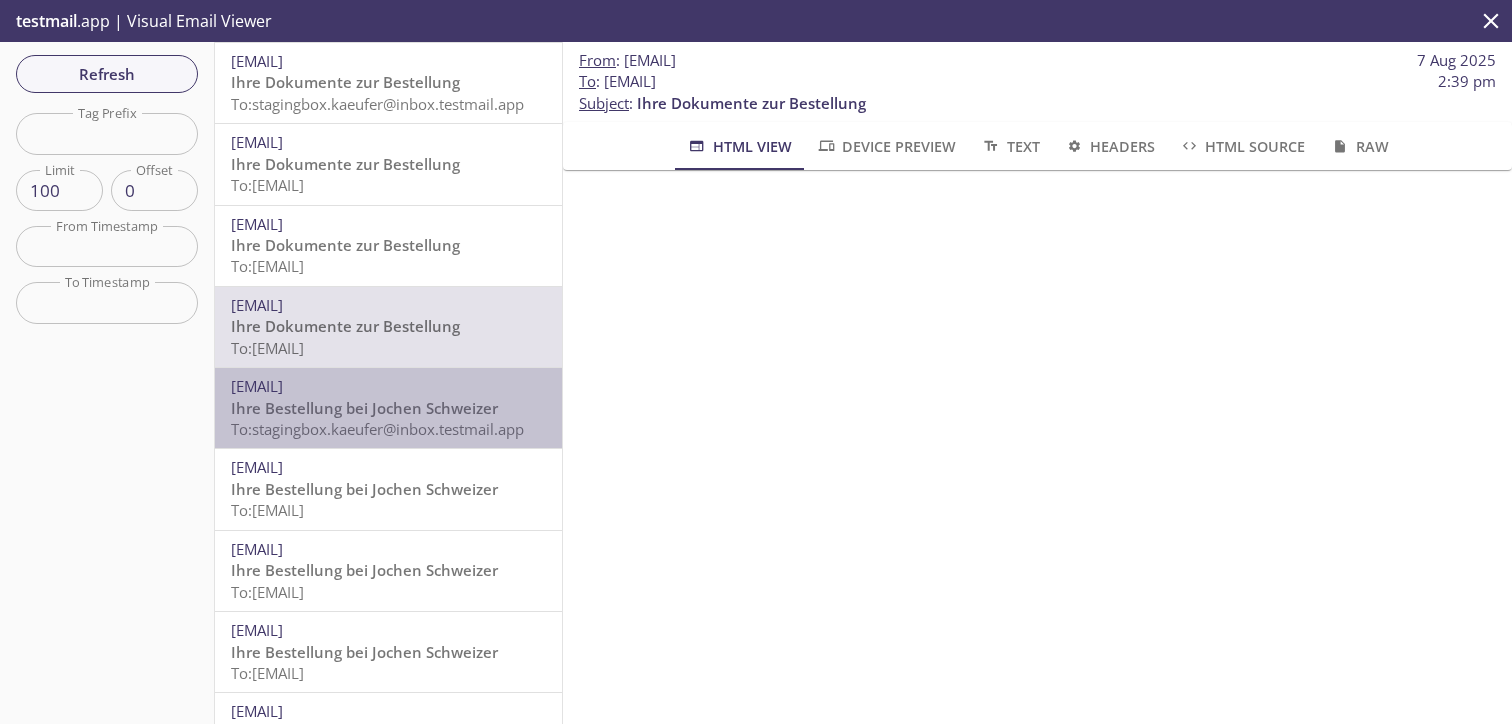 click on "Ihre Bestellung bei Jochen Schweizer" at bounding box center (364, 408) 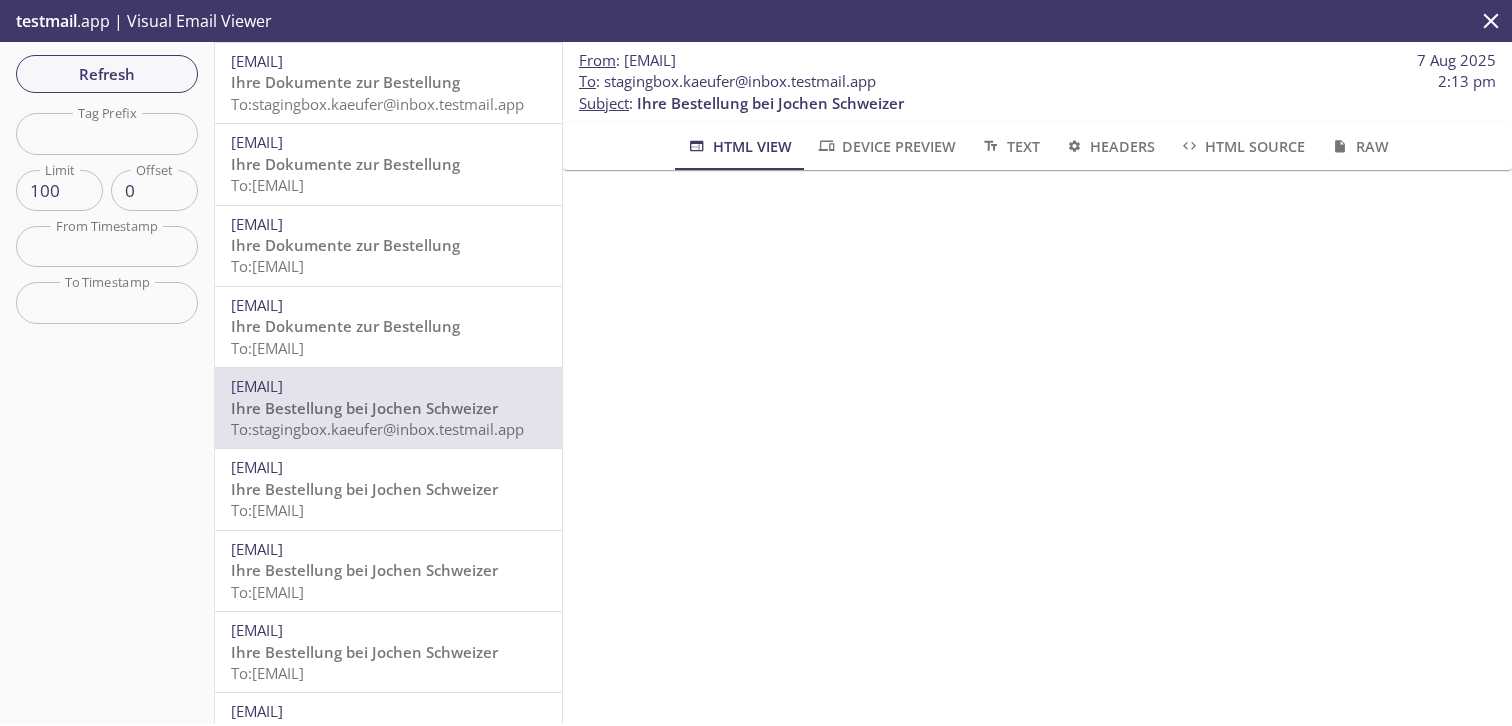 scroll, scrollTop: 328, scrollLeft: 0, axis: vertical 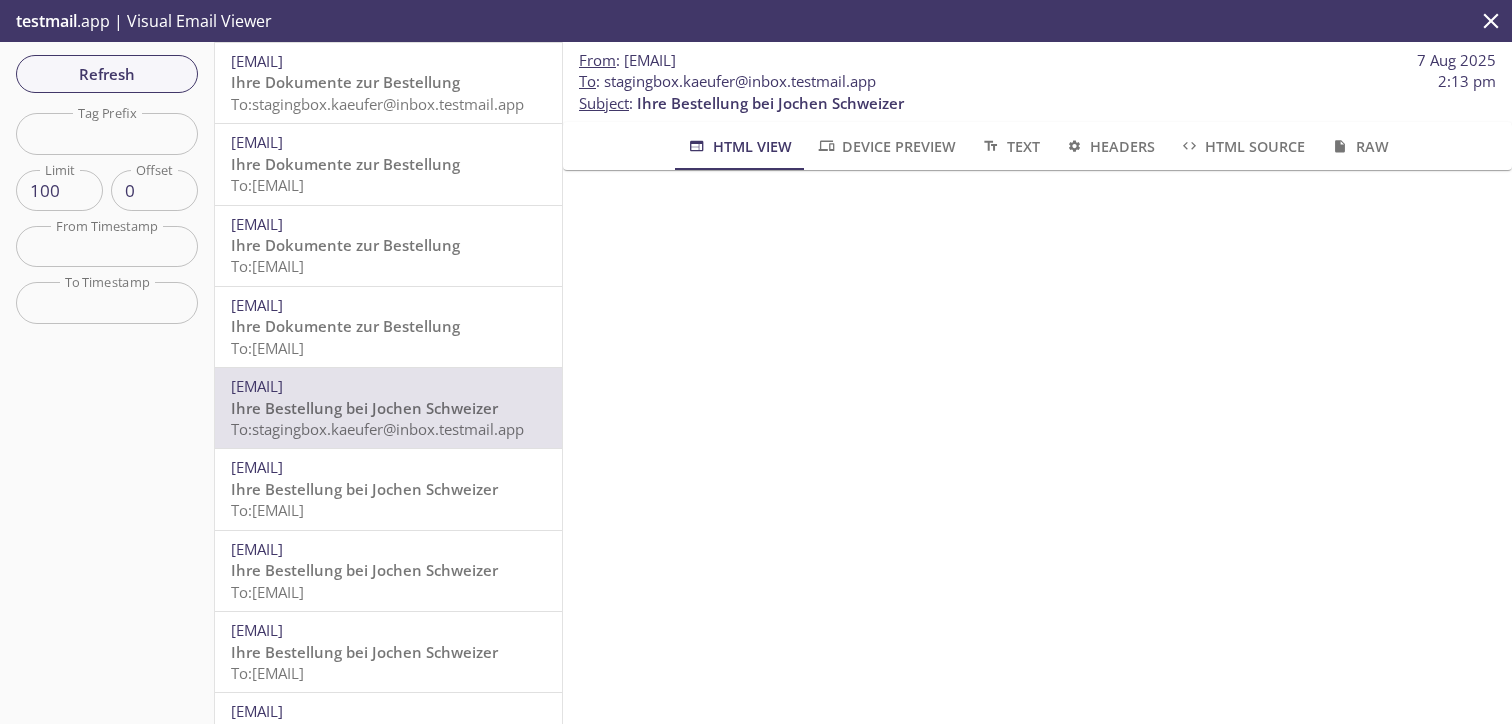 click on "Ihre Bestellung bei Jochen Schweizer" at bounding box center (364, 489) 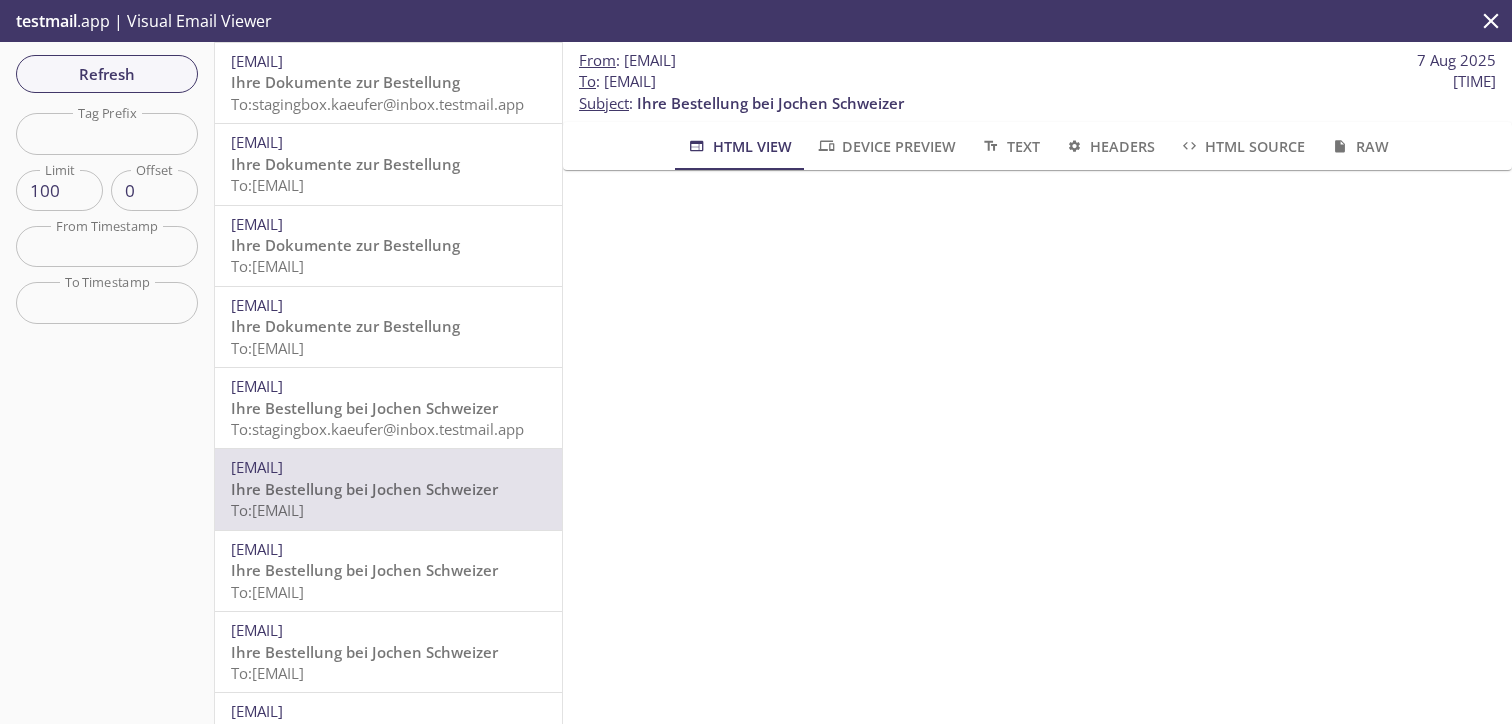 click on "[EMAIL]" at bounding box center (257, 549) 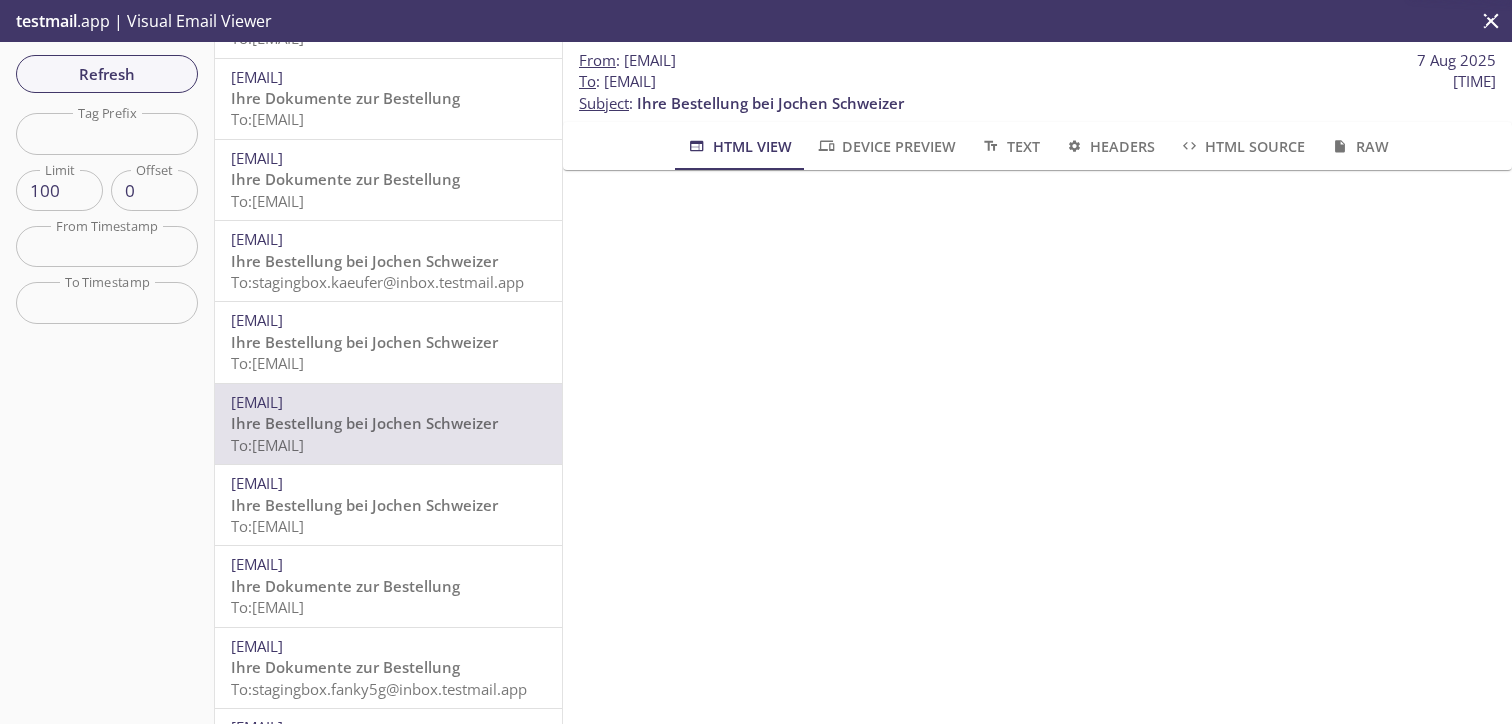 scroll, scrollTop: 636, scrollLeft: 0, axis: vertical 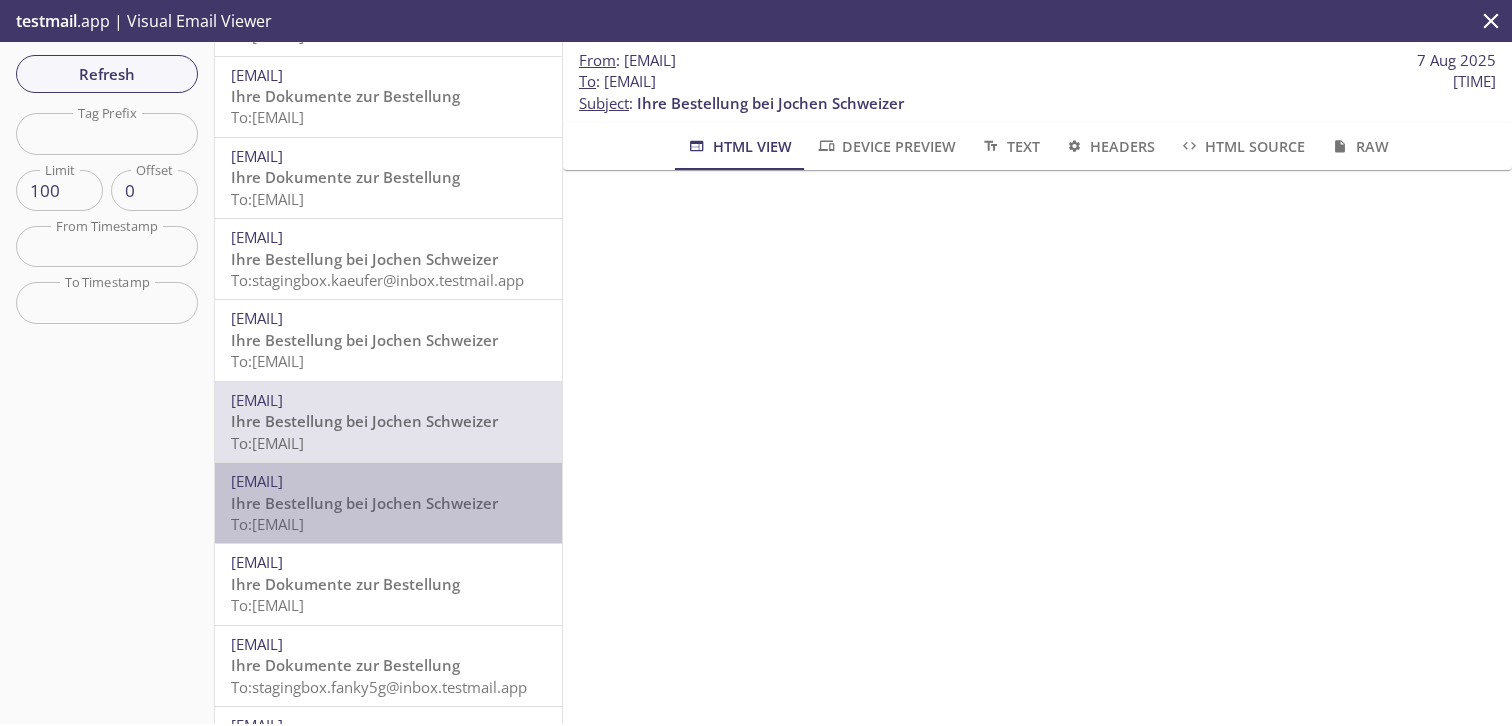 click on "Ihre Bestellung bei Jochen Schweizer" at bounding box center (364, 503) 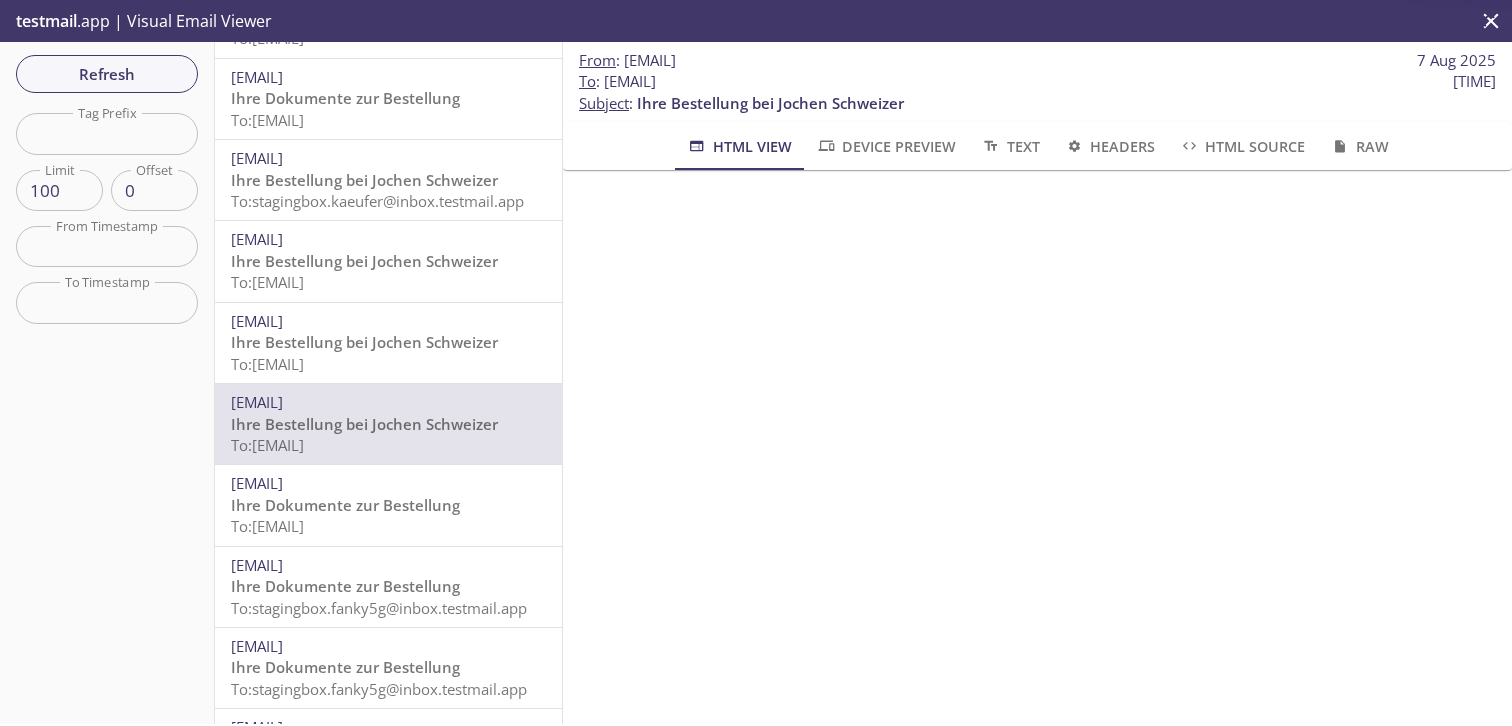 scroll, scrollTop: 737, scrollLeft: 0, axis: vertical 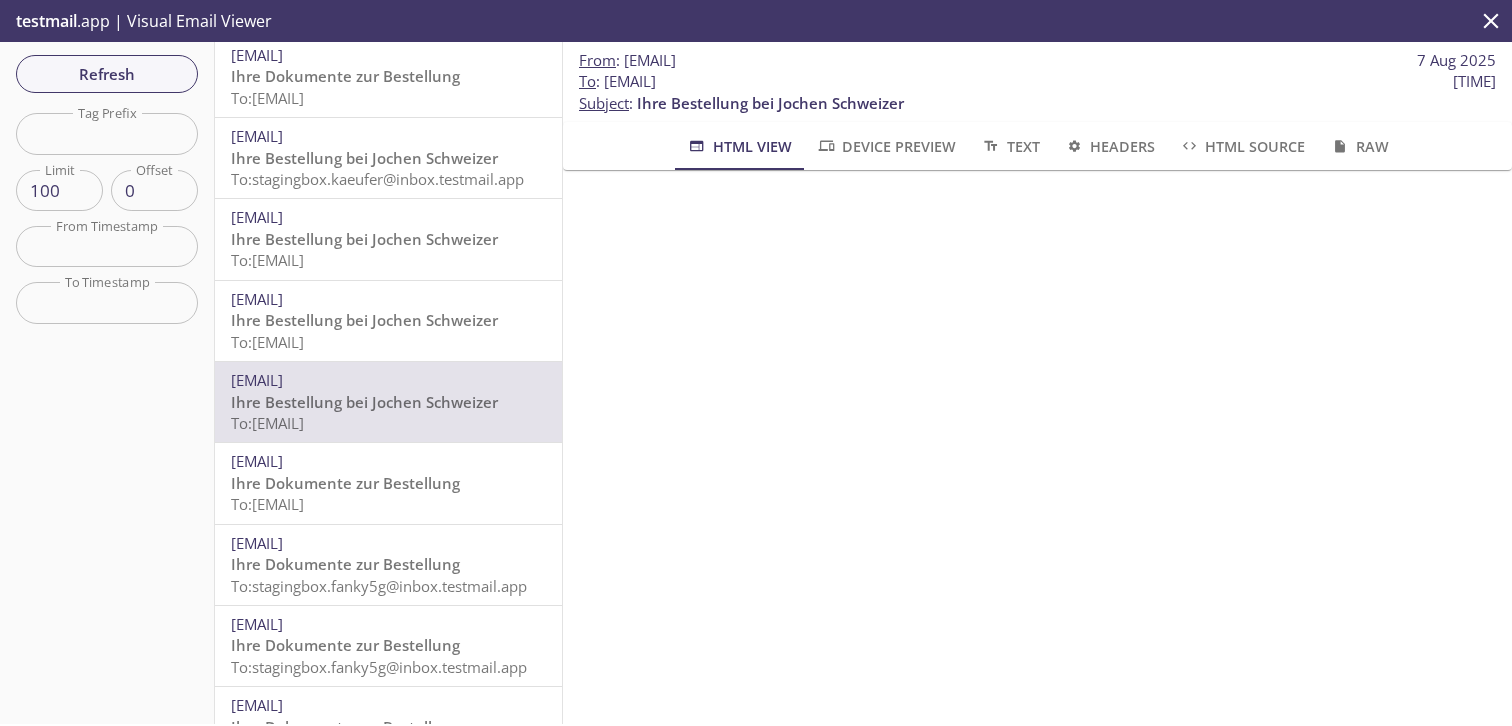 click on "Ihre Dokumente zur Bestellung" at bounding box center (345, 483) 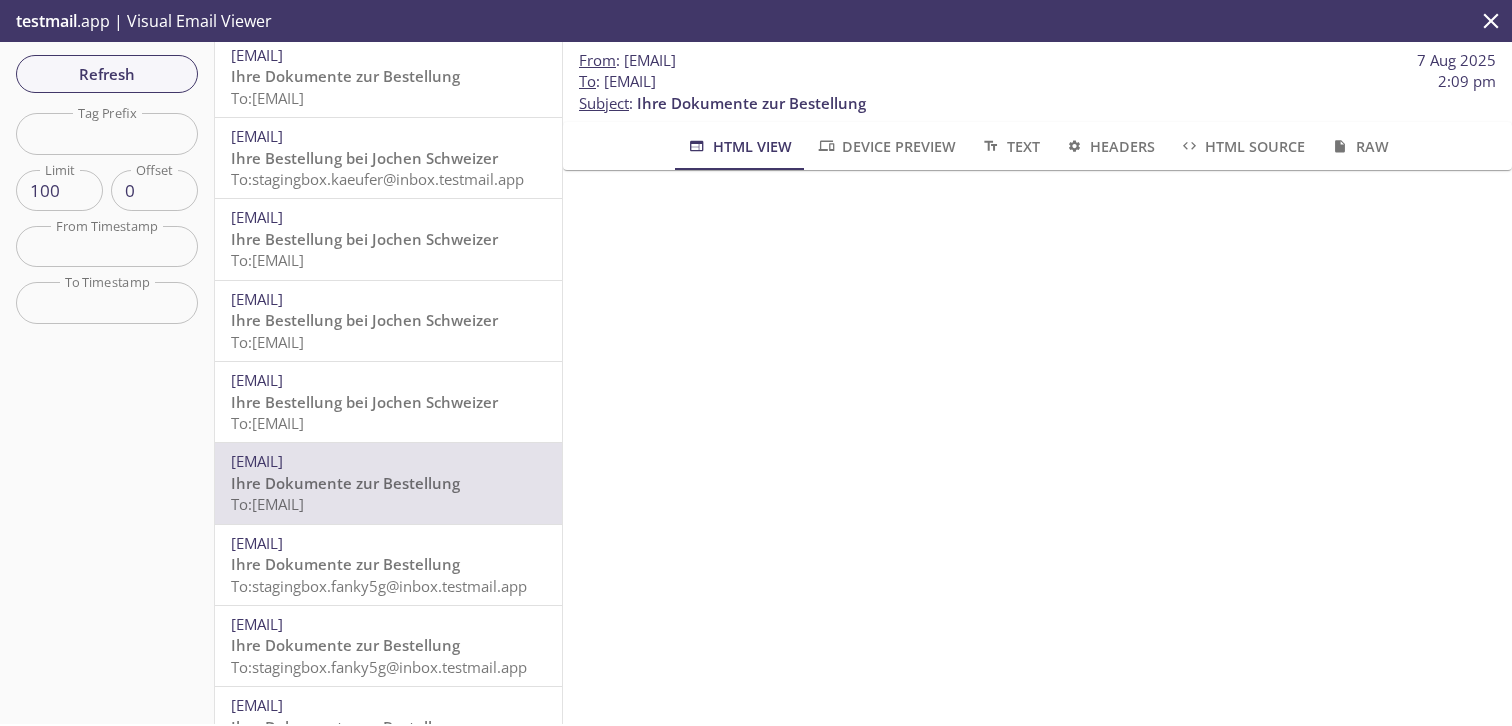 scroll, scrollTop: 0, scrollLeft: 0, axis: both 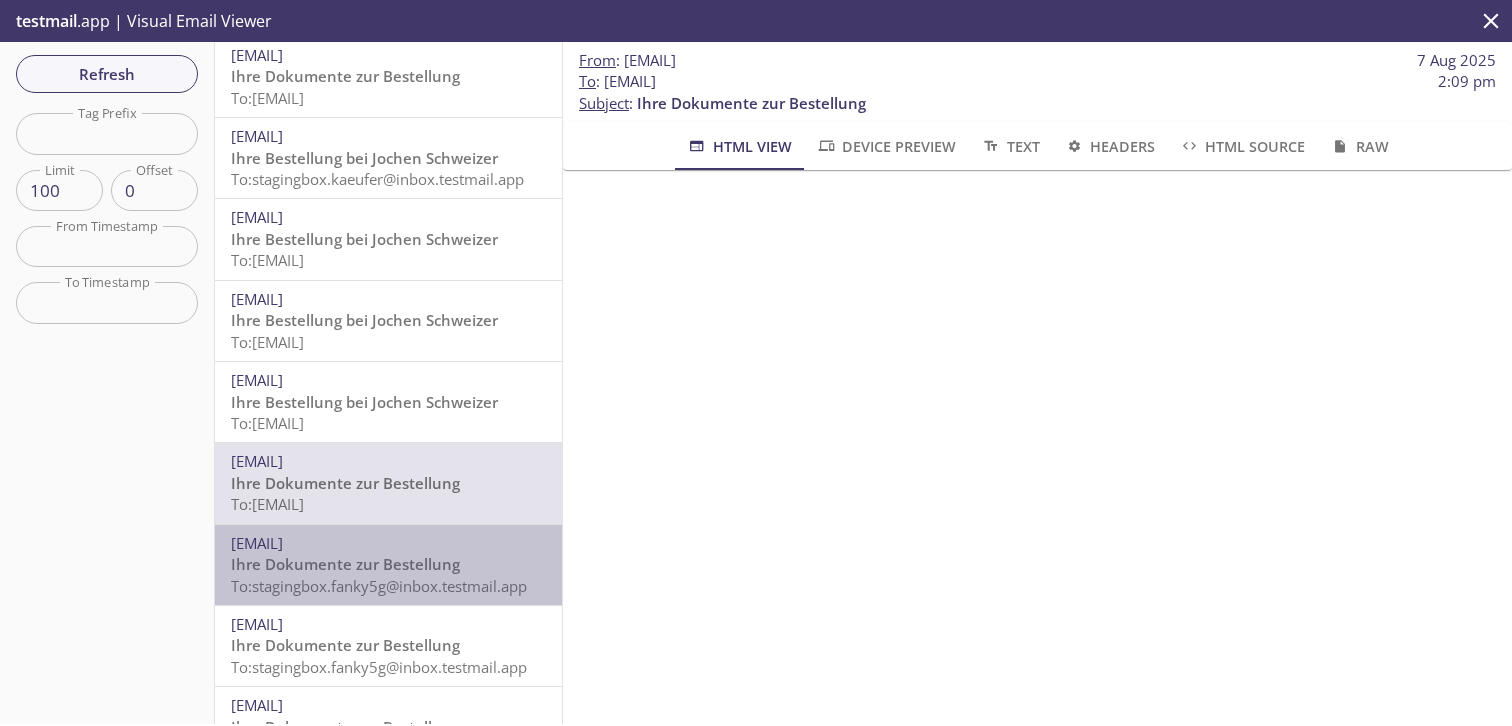 click on "Ihre Dokumente zur Bestellung" at bounding box center [345, 564] 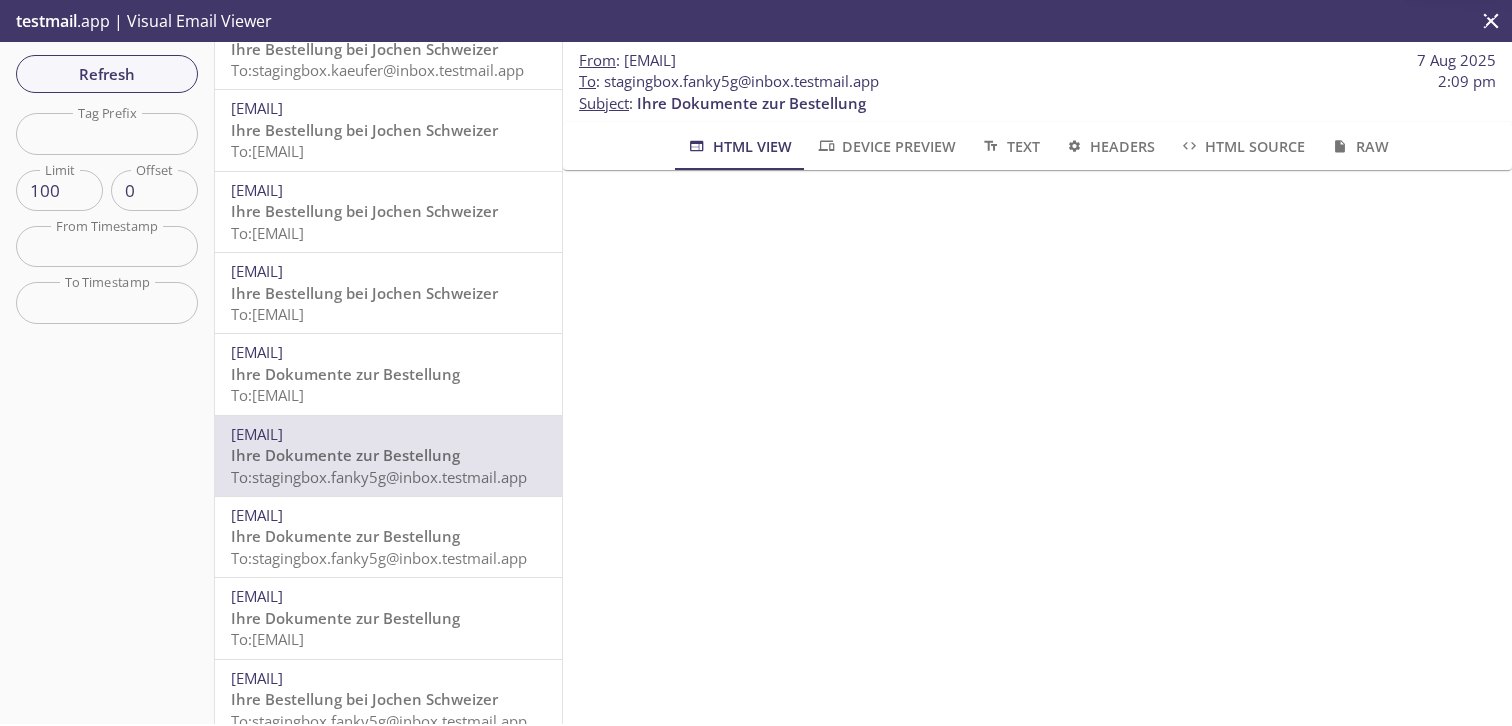 scroll, scrollTop: 866, scrollLeft: 0, axis: vertical 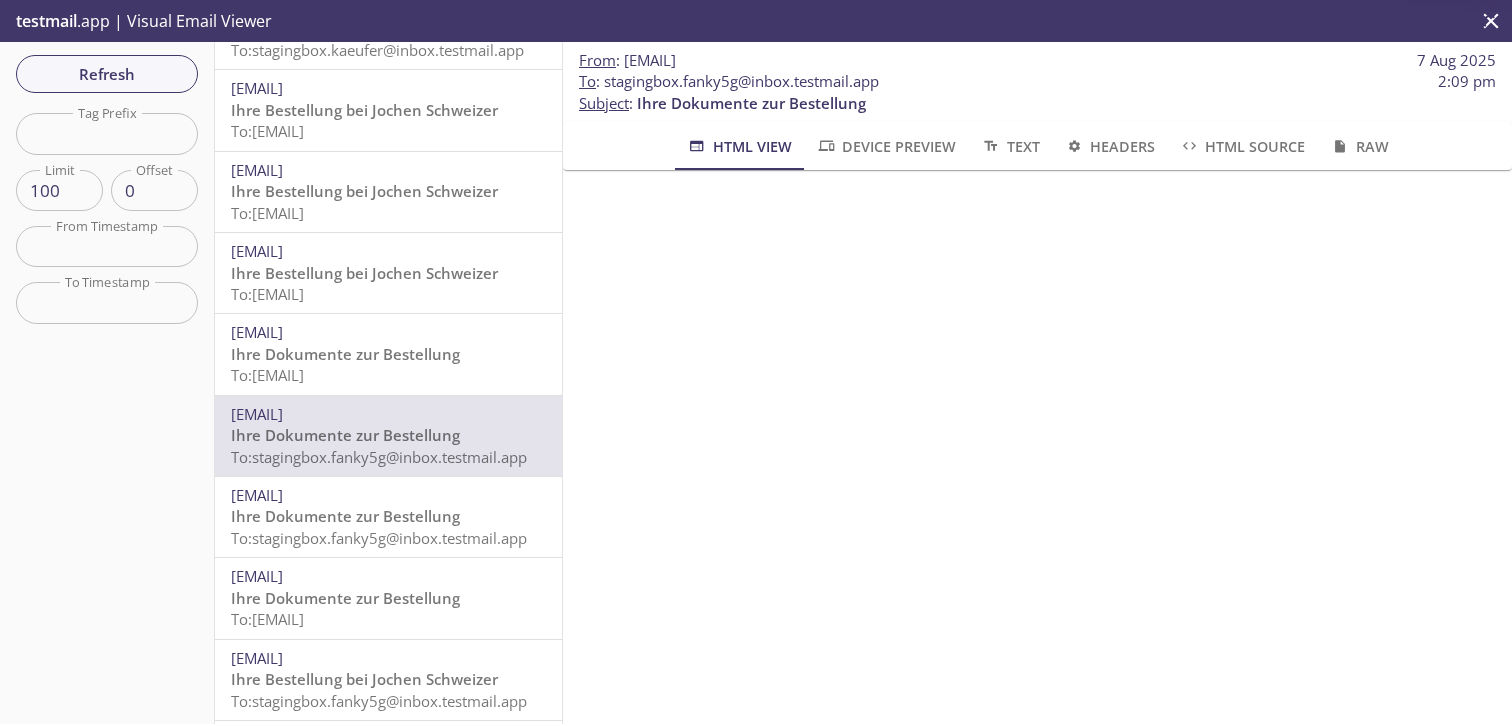 click on "Ihre Dokumente zur Bestellung" at bounding box center [345, 516] 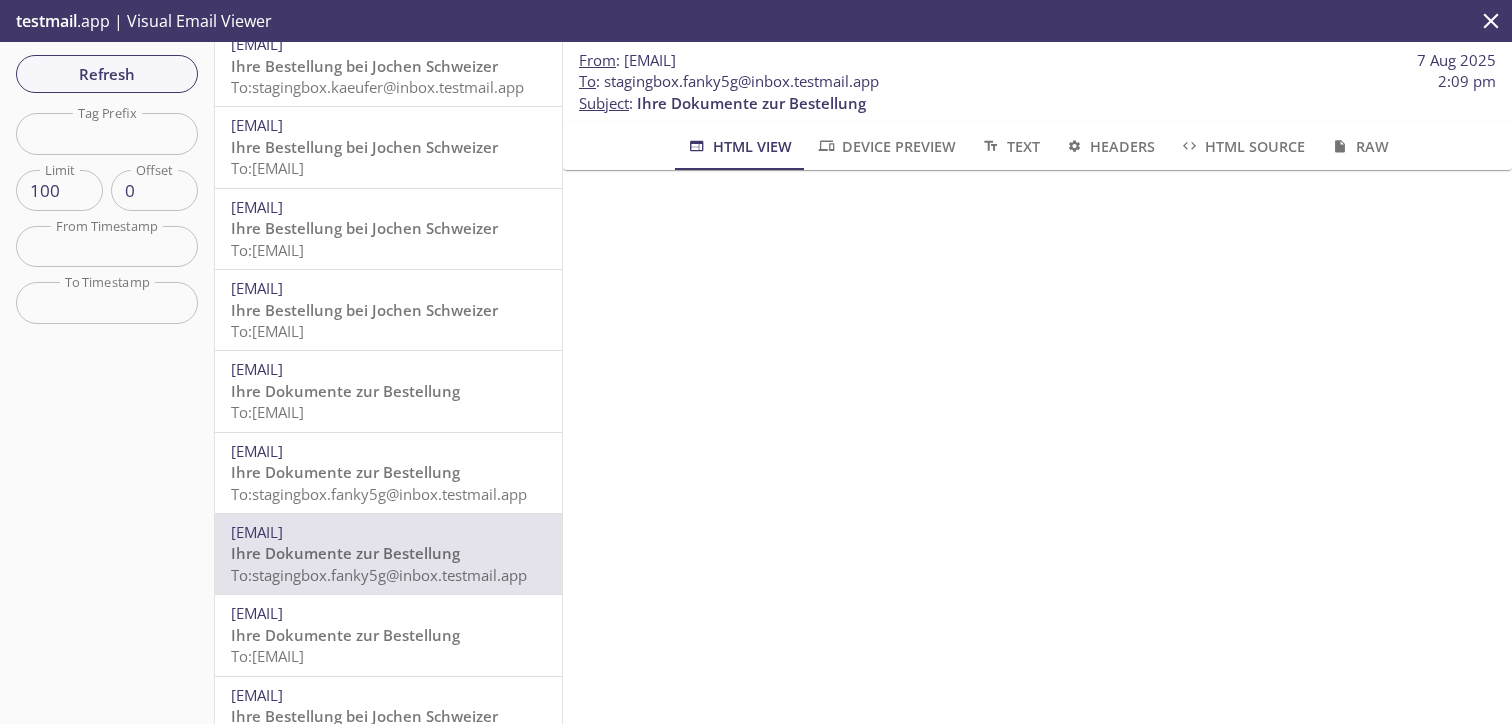 scroll, scrollTop: 824, scrollLeft: 0, axis: vertical 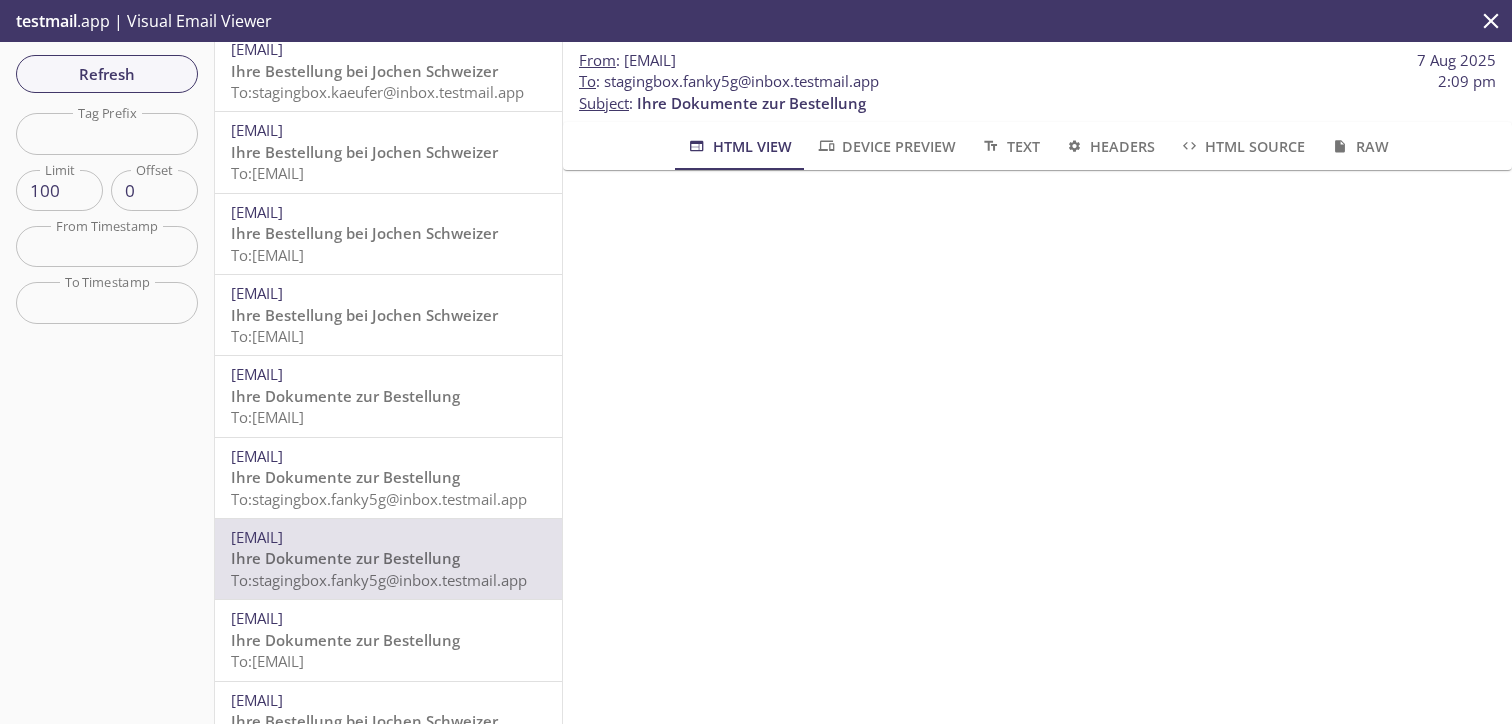 click on "Ihre Dokumente zur Bestellung" at bounding box center [345, 477] 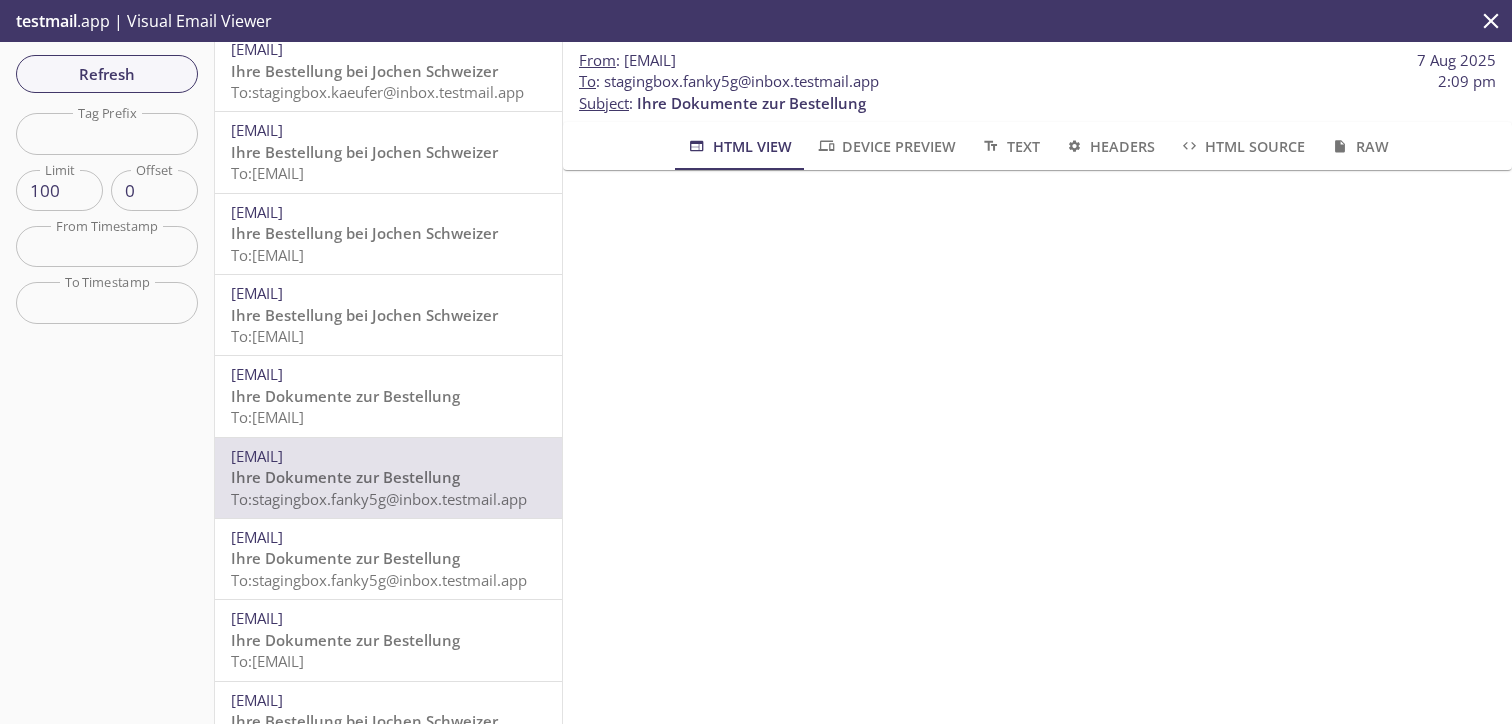 click on "Ihre Dokumente zur Bestellung" at bounding box center [345, 396] 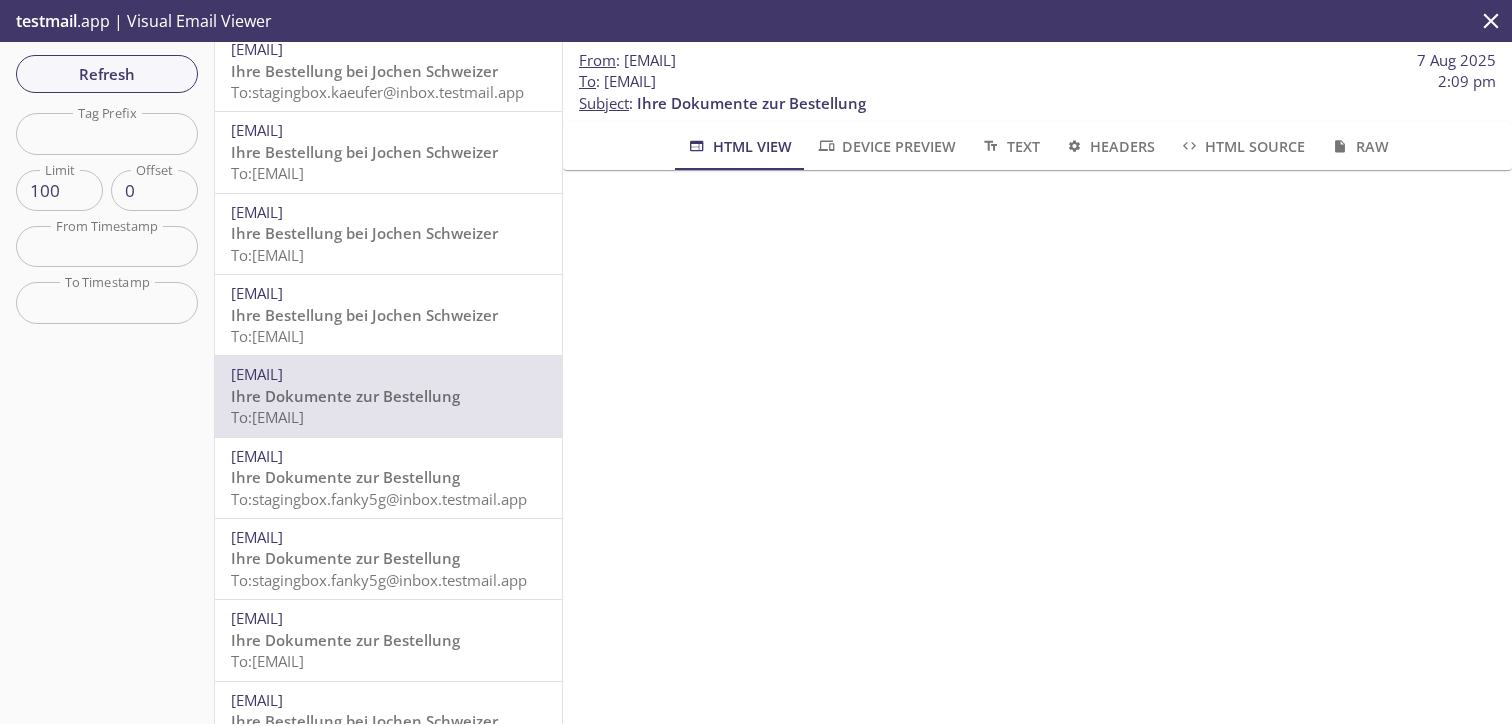click on "Ihre Bestellung bei Jochen Schweizer" at bounding box center [364, 315] 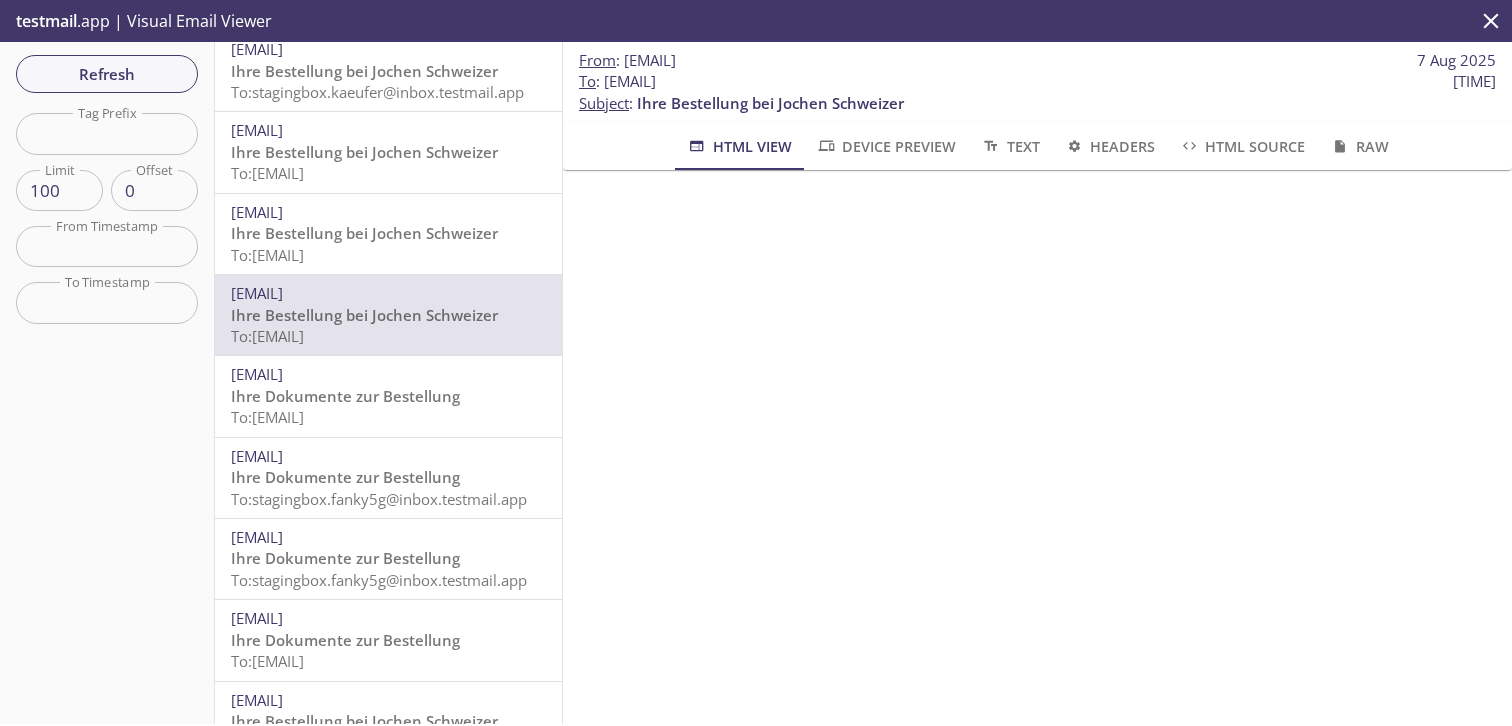 scroll, scrollTop: 341, scrollLeft: 0, axis: vertical 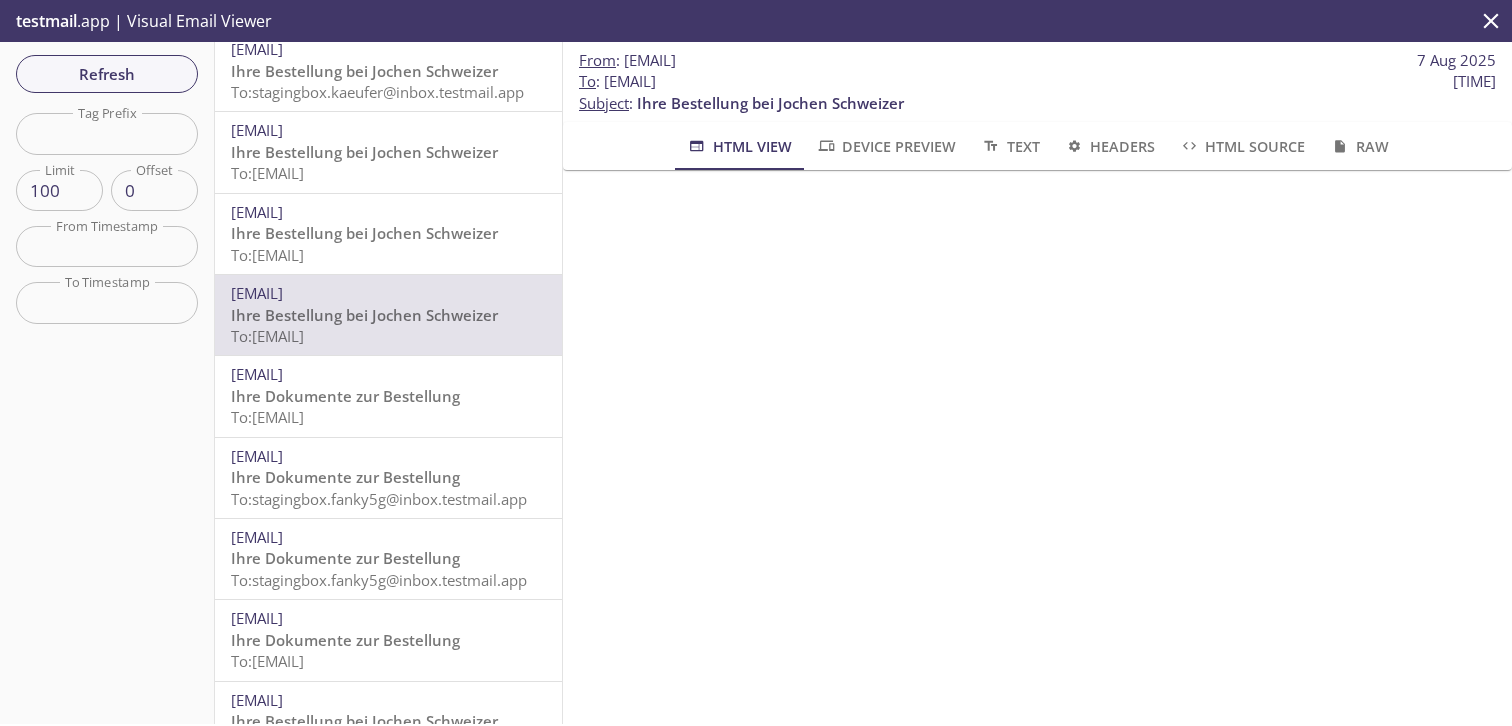 click on "Ihre Bestellung bei Jochen Schweizer" at bounding box center [364, 233] 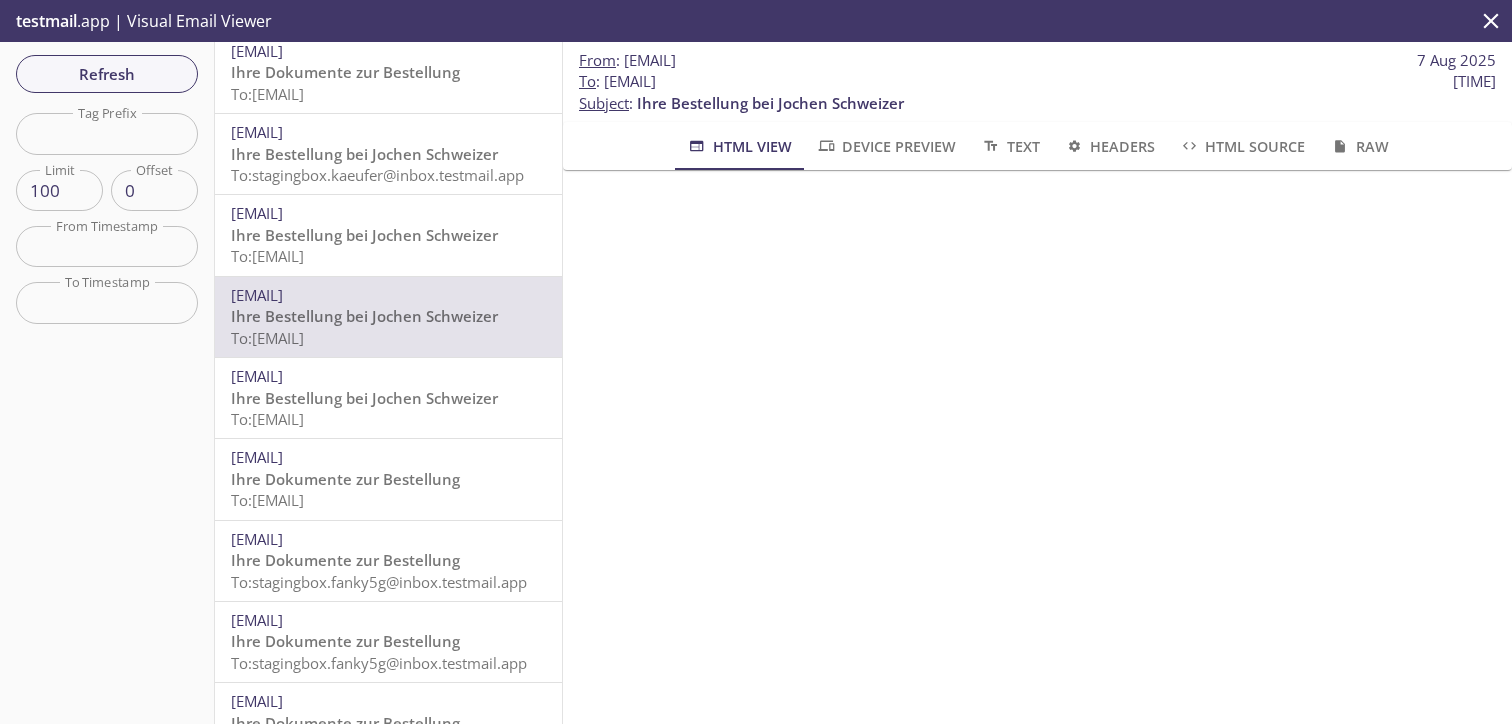 scroll, scrollTop: 728, scrollLeft: 0, axis: vertical 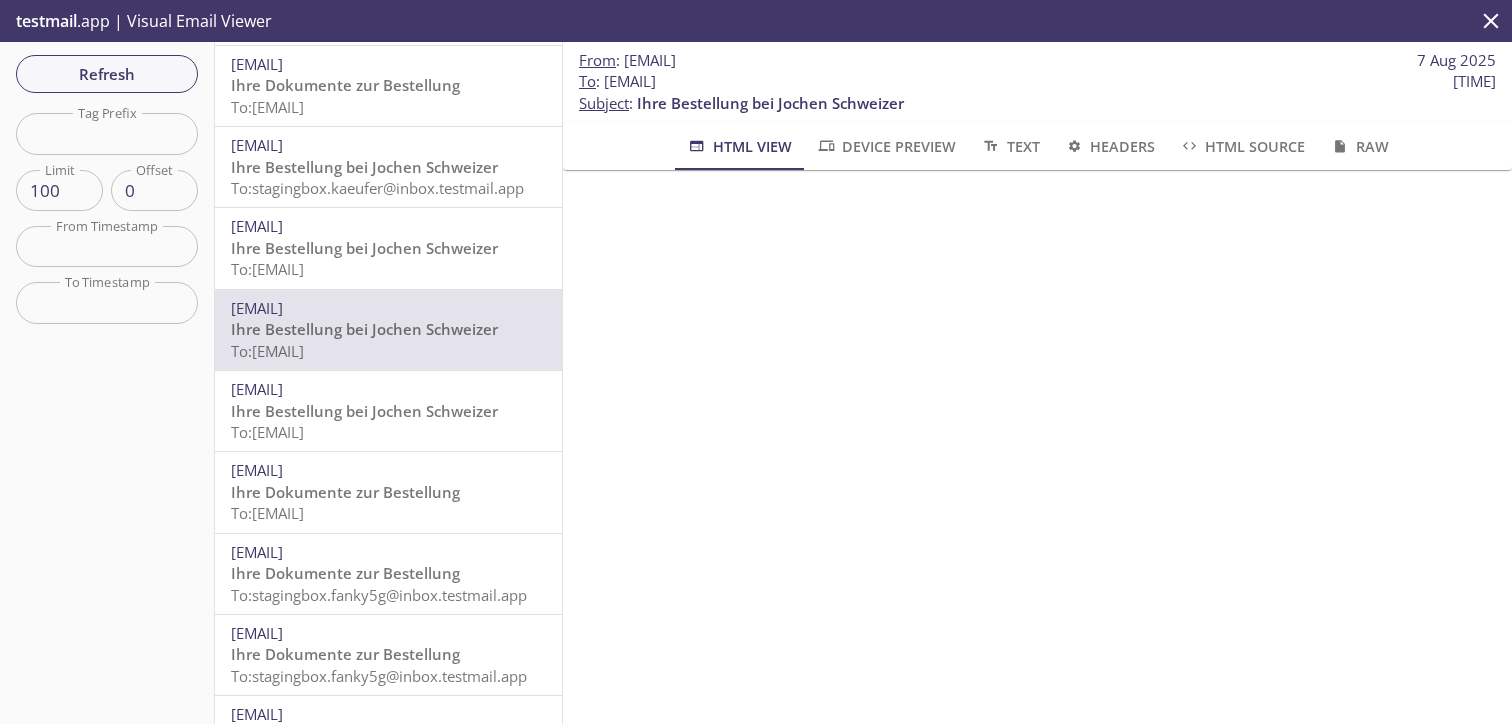 click on "Ihre Bestellung bei Jochen Schweizer" at bounding box center [364, 248] 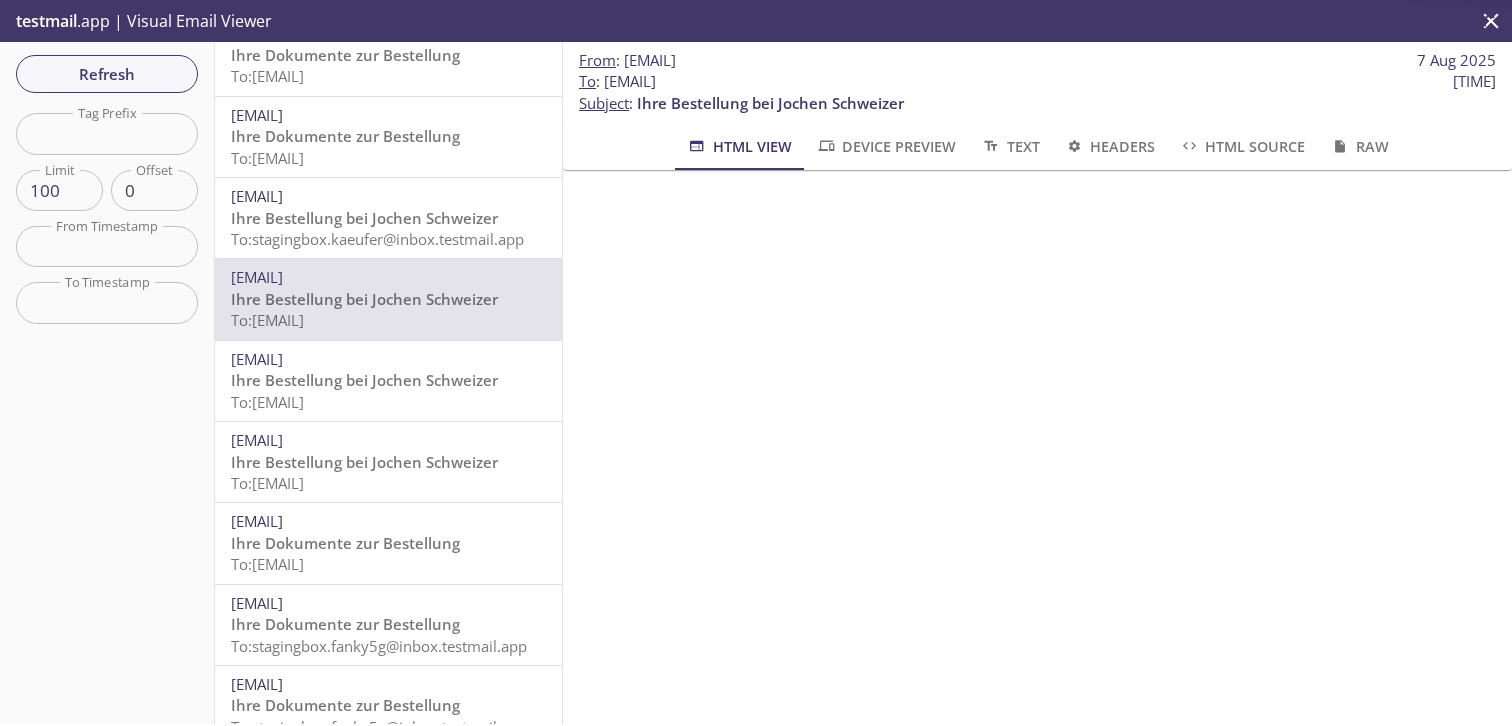 scroll, scrollTop: 668, scrollLeft: 0, axis: vertical 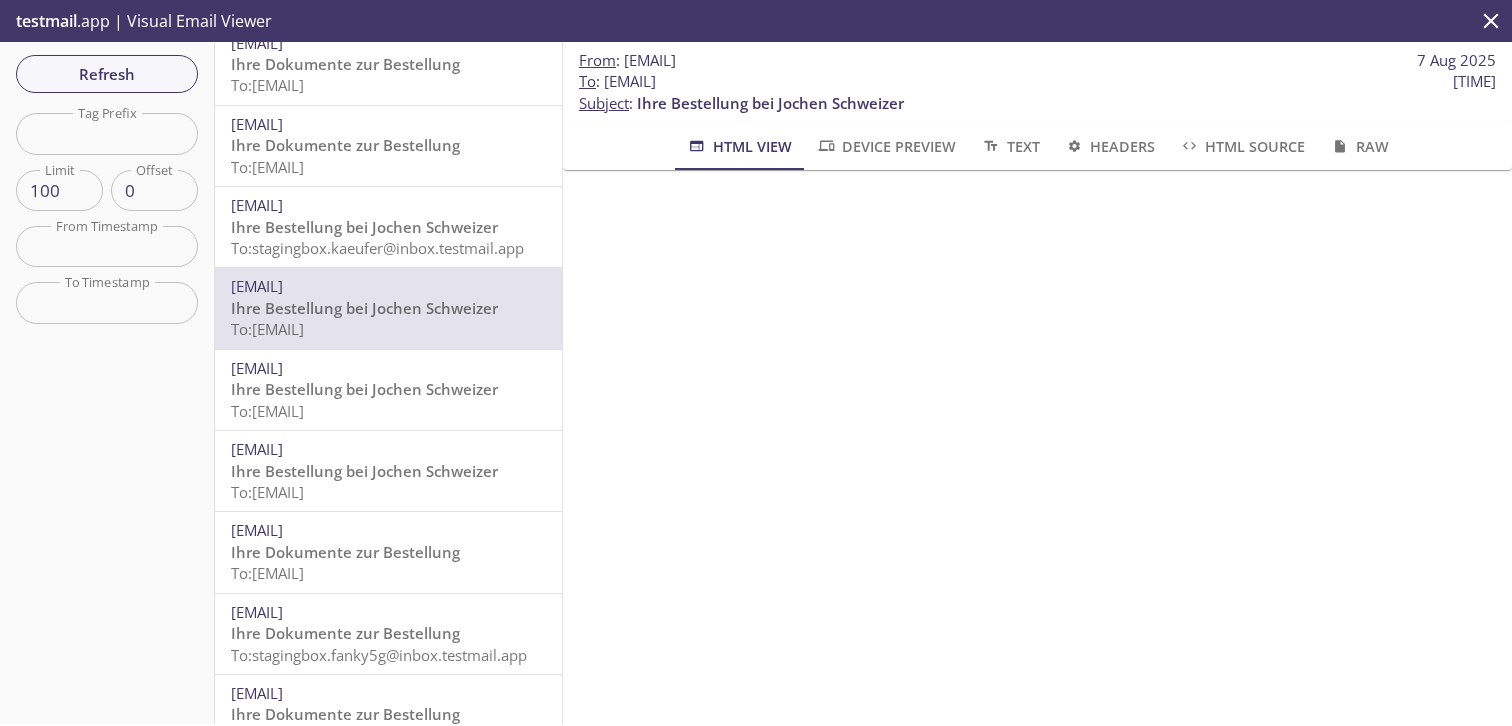 click on "To:  [EMAIL]" at bounding box center [377, 248] 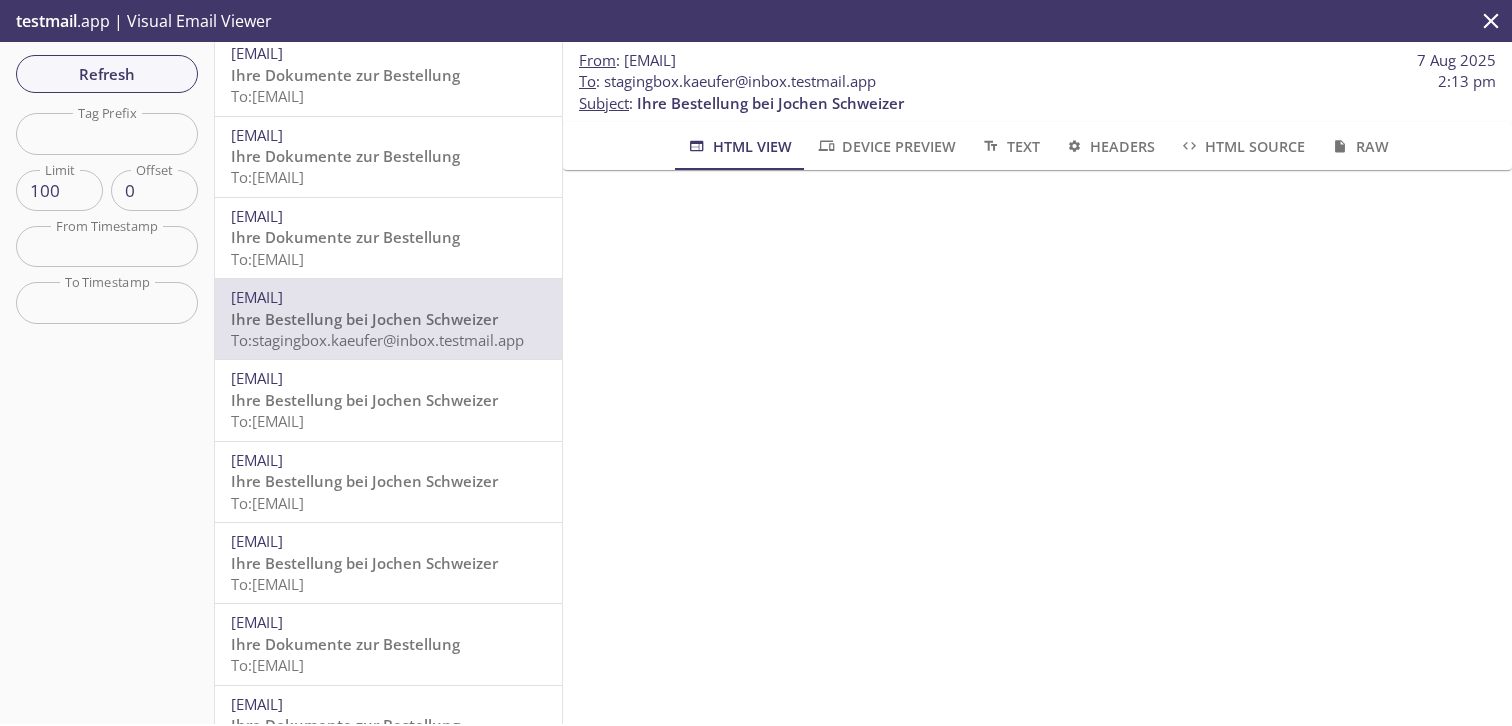 scroll, scrollTop: 565, scrollLeft: 0, axis: vertical 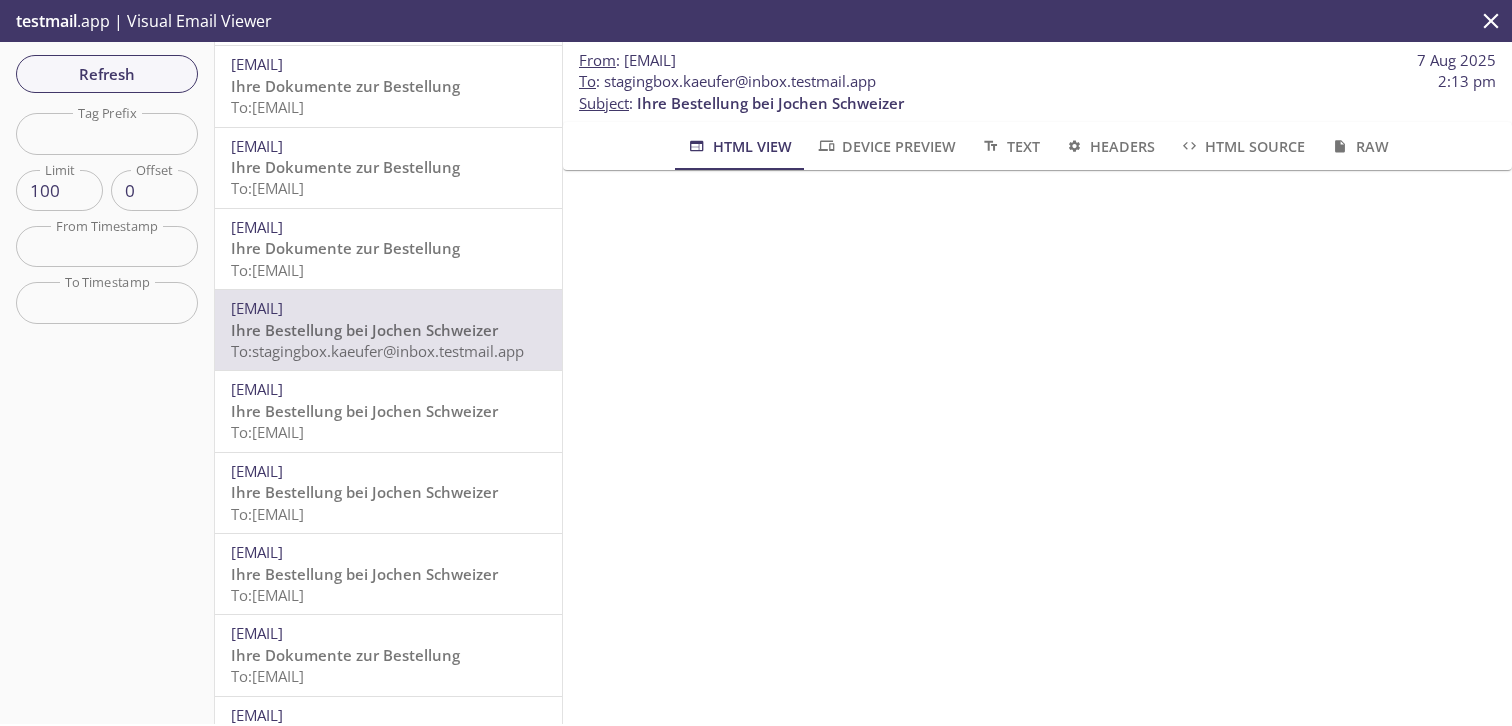 click on "Ihre Dokumente zur Bestellung" at bounding box center [345, 248] 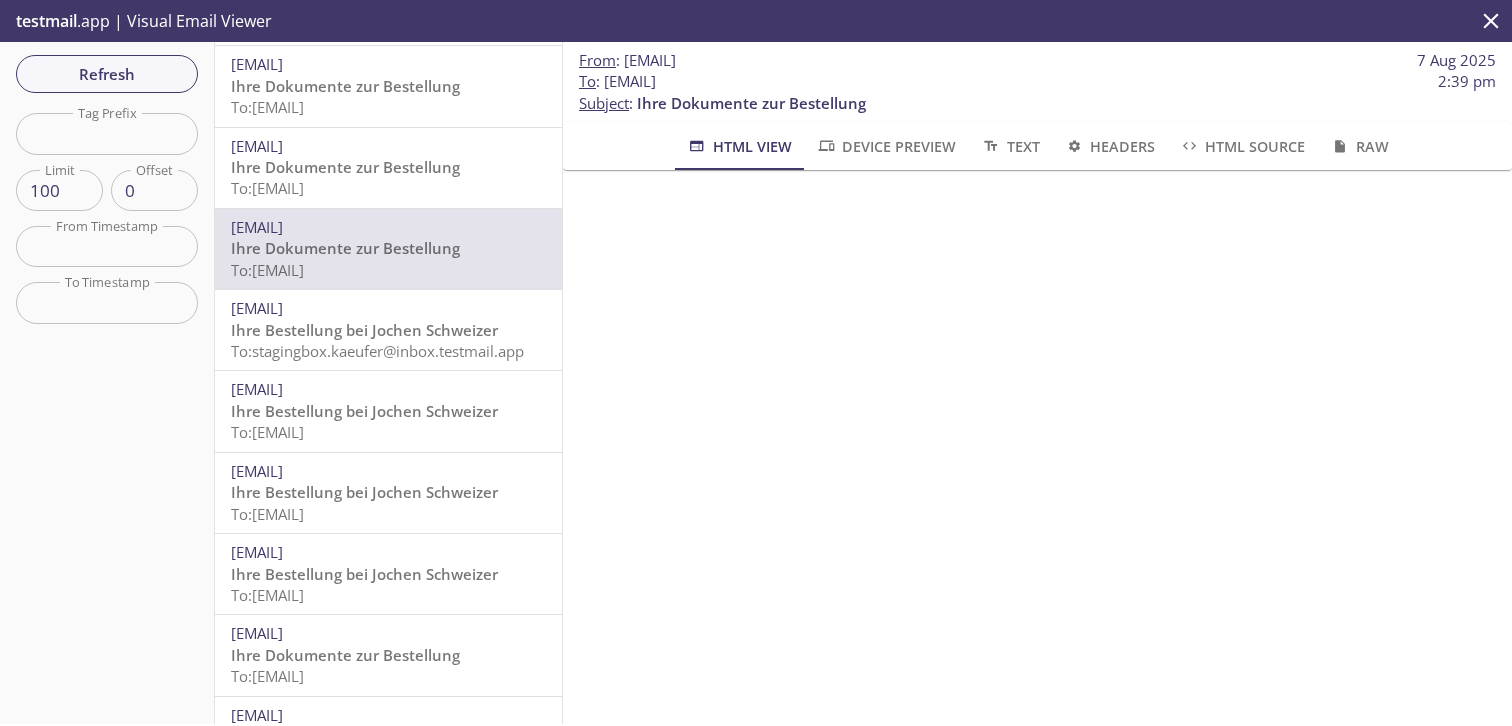 scroll, scrollTop: 127, scrollLeft: 0, axis: vertical 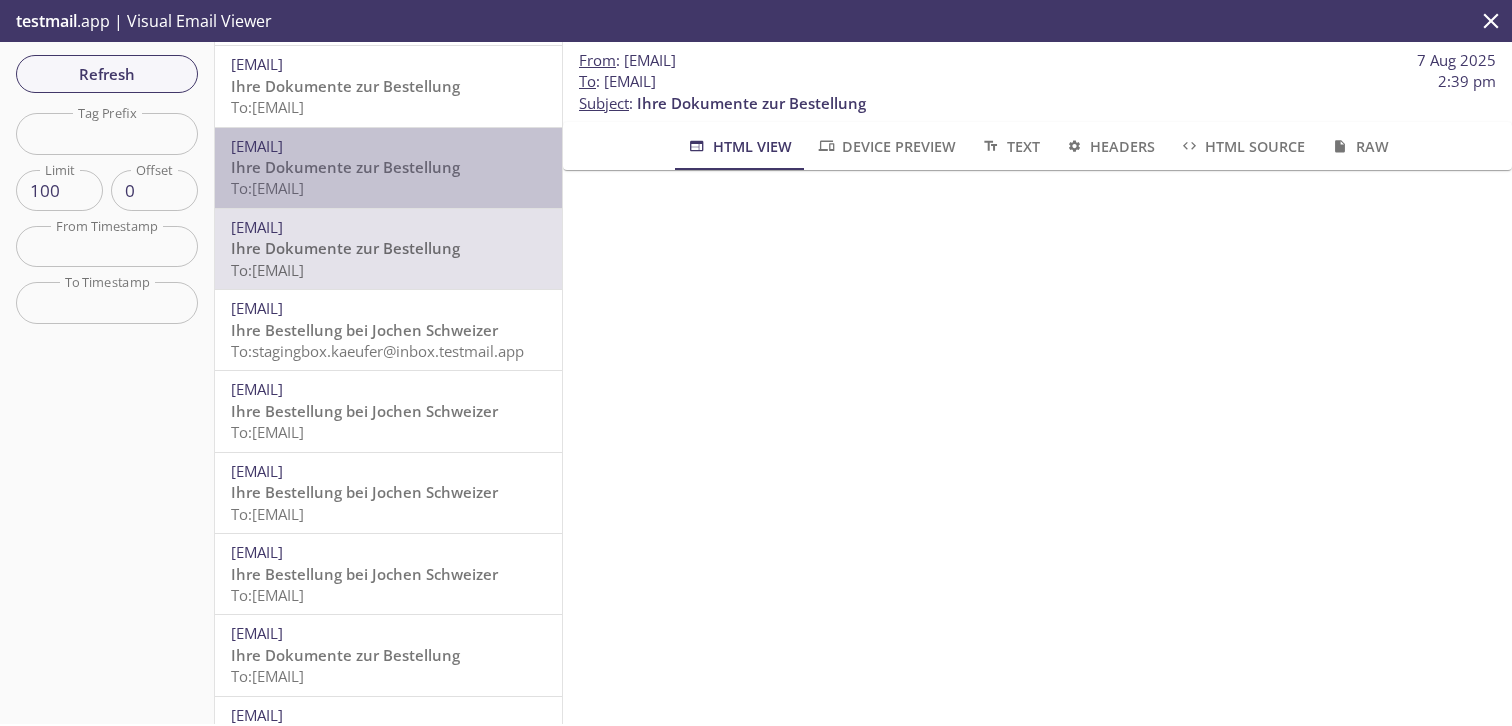 click on "Ihre Dokumente zur Bestellung" at bounding box center (345, 167) 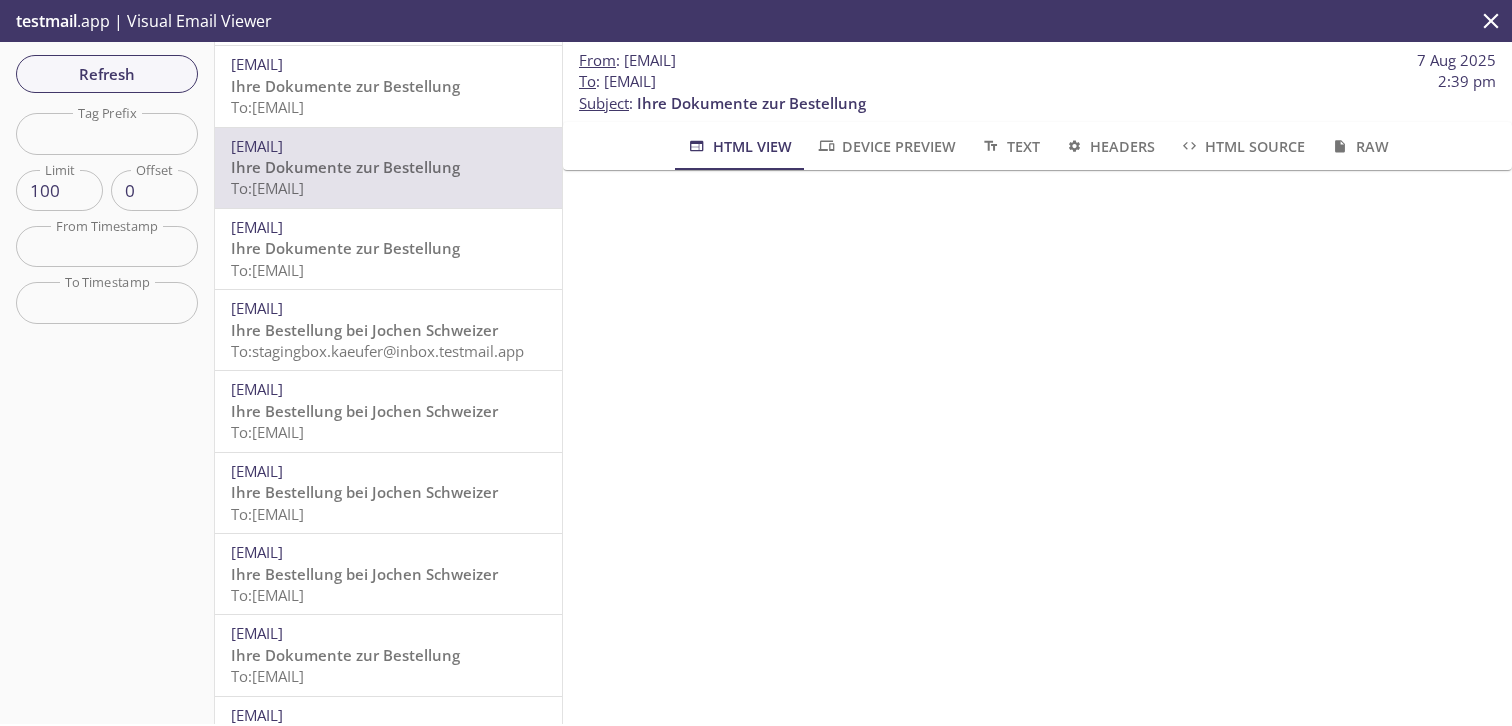 scroll, scrollTop: 0, scrollLeft: 0, axis: both 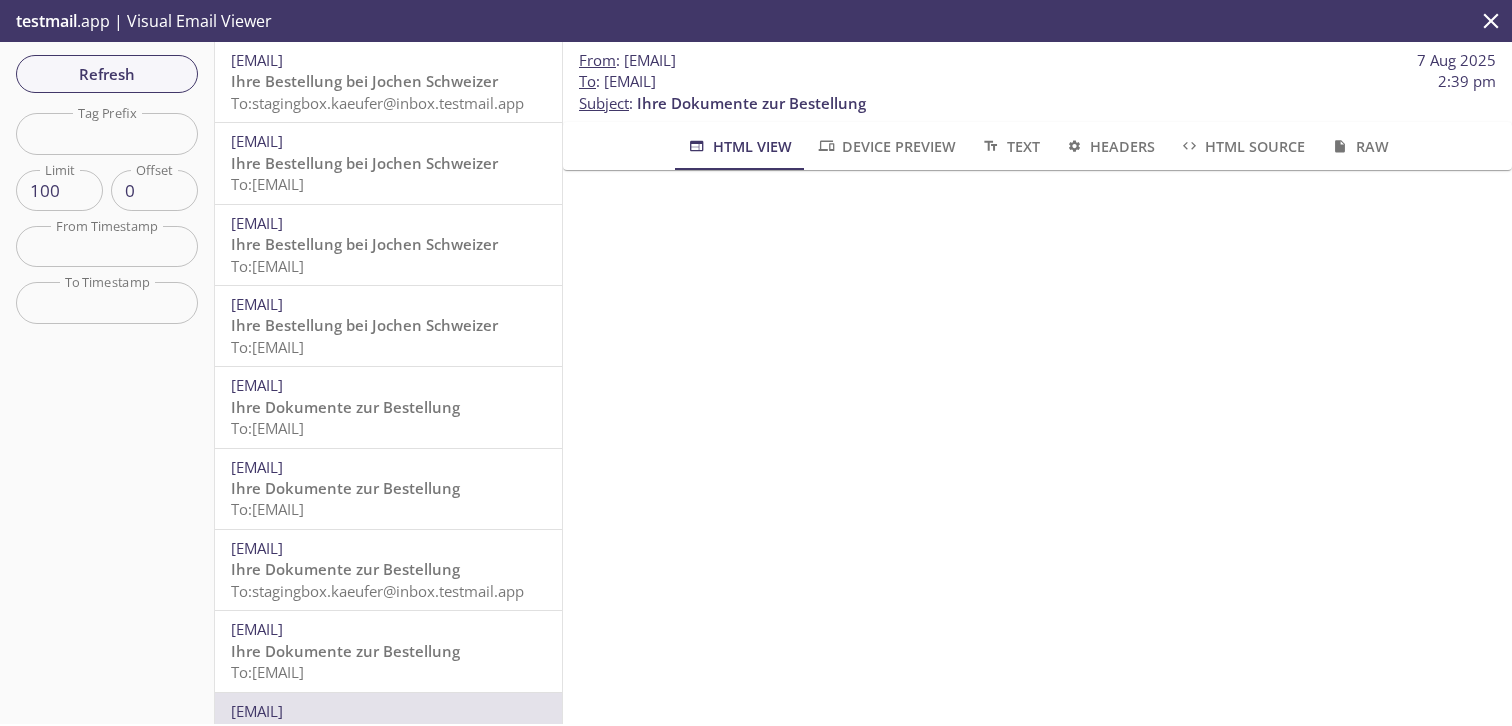 click on "Ihre Bestellung bei Jochen Schweizer" at bounding box center (364, 81) 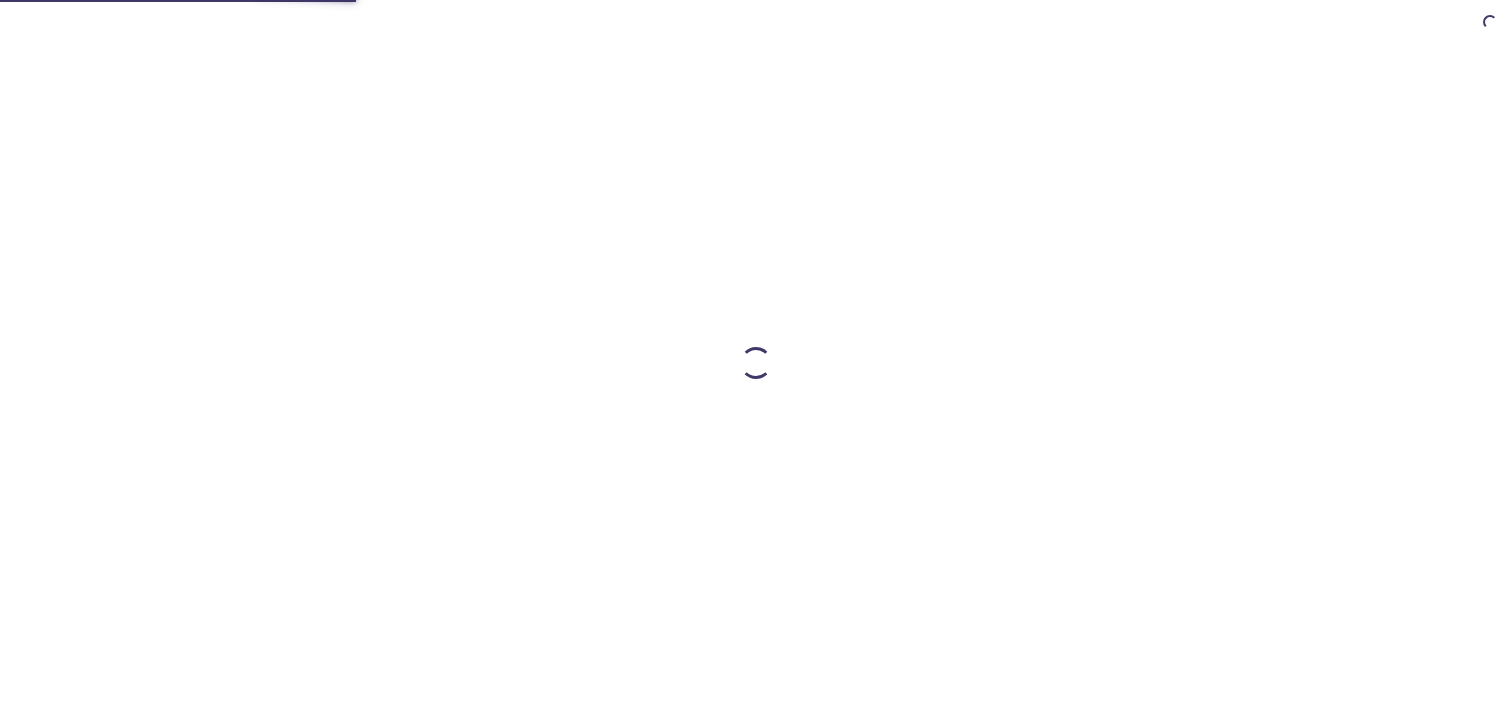 scroll, scrollTop: 0, scrollLeft: 0, axis: both 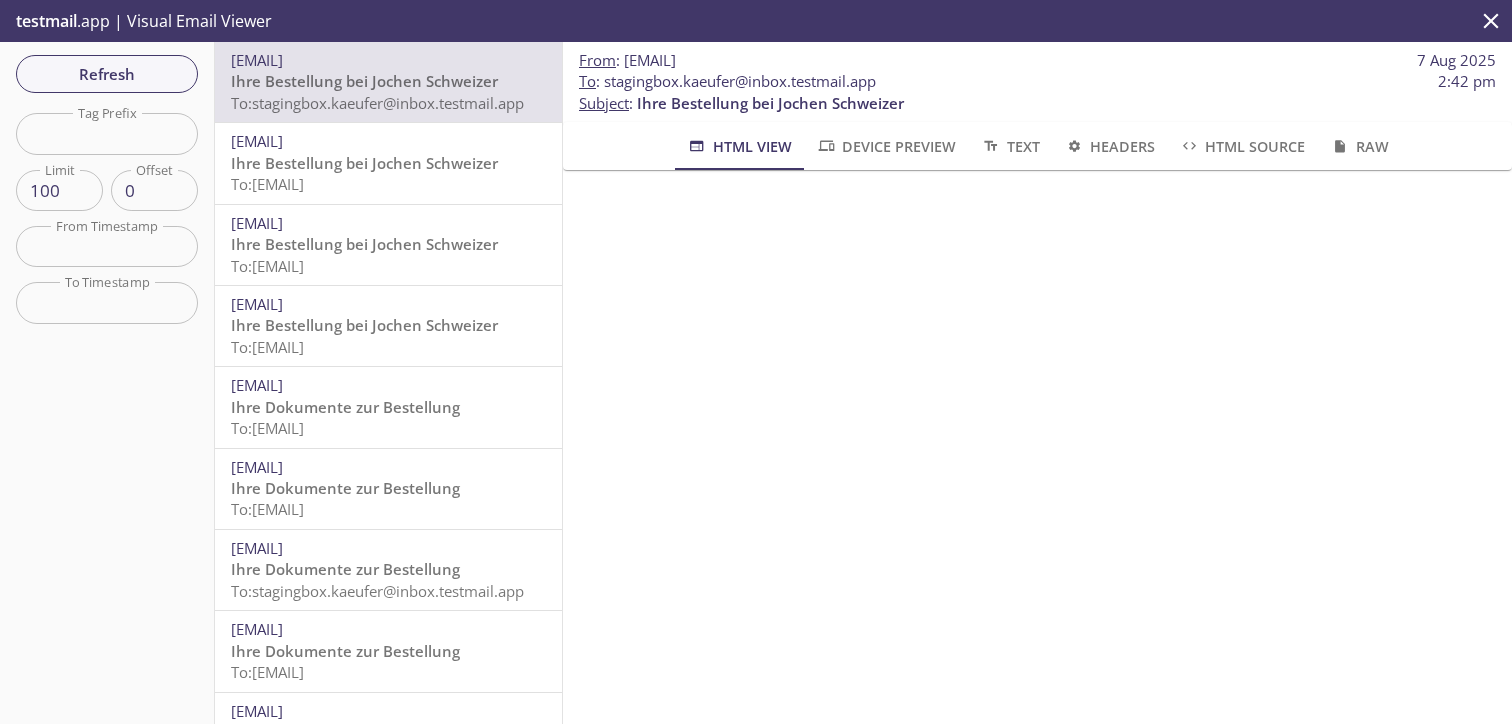 click on "[EMAIL]" at bounding box center (257, 60) 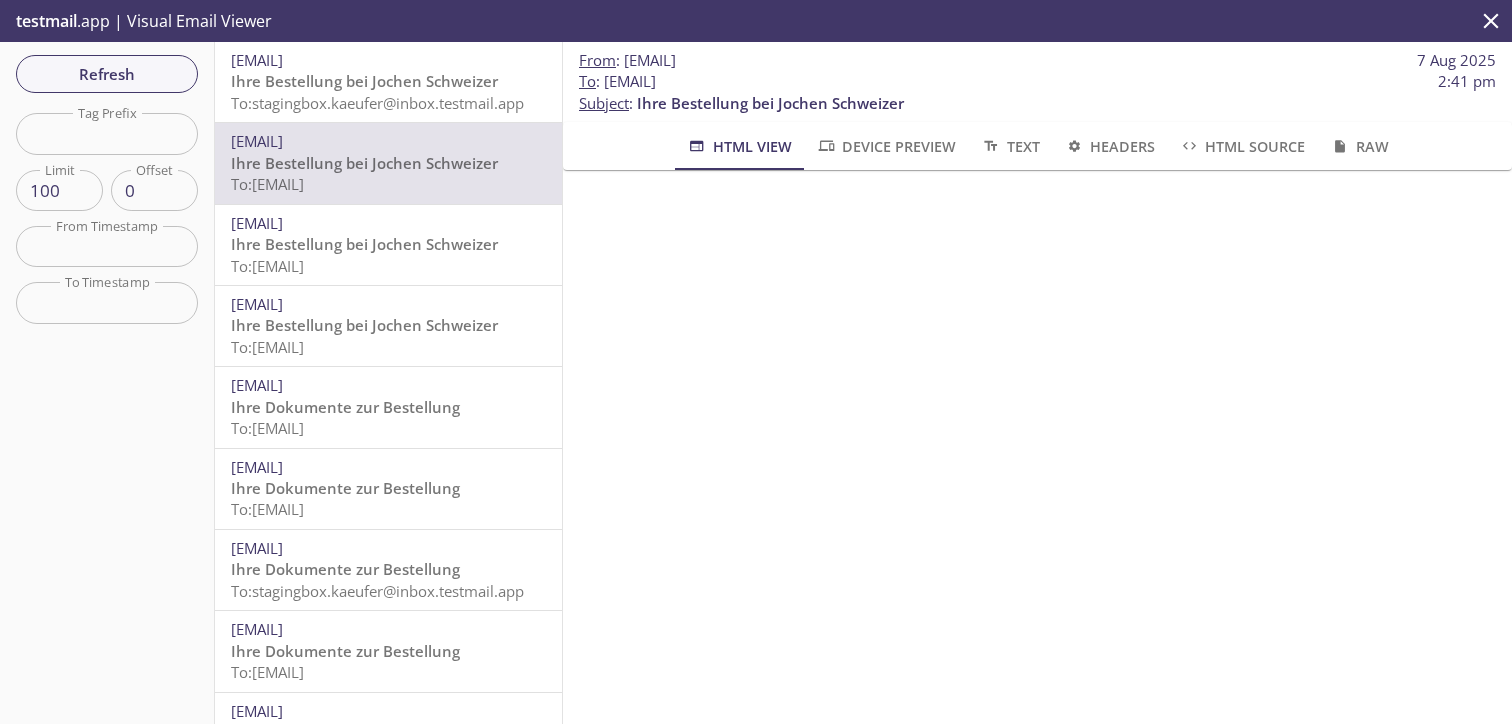 scroll, scrollTop: 387, scrollLeft: 0, axis: vertical 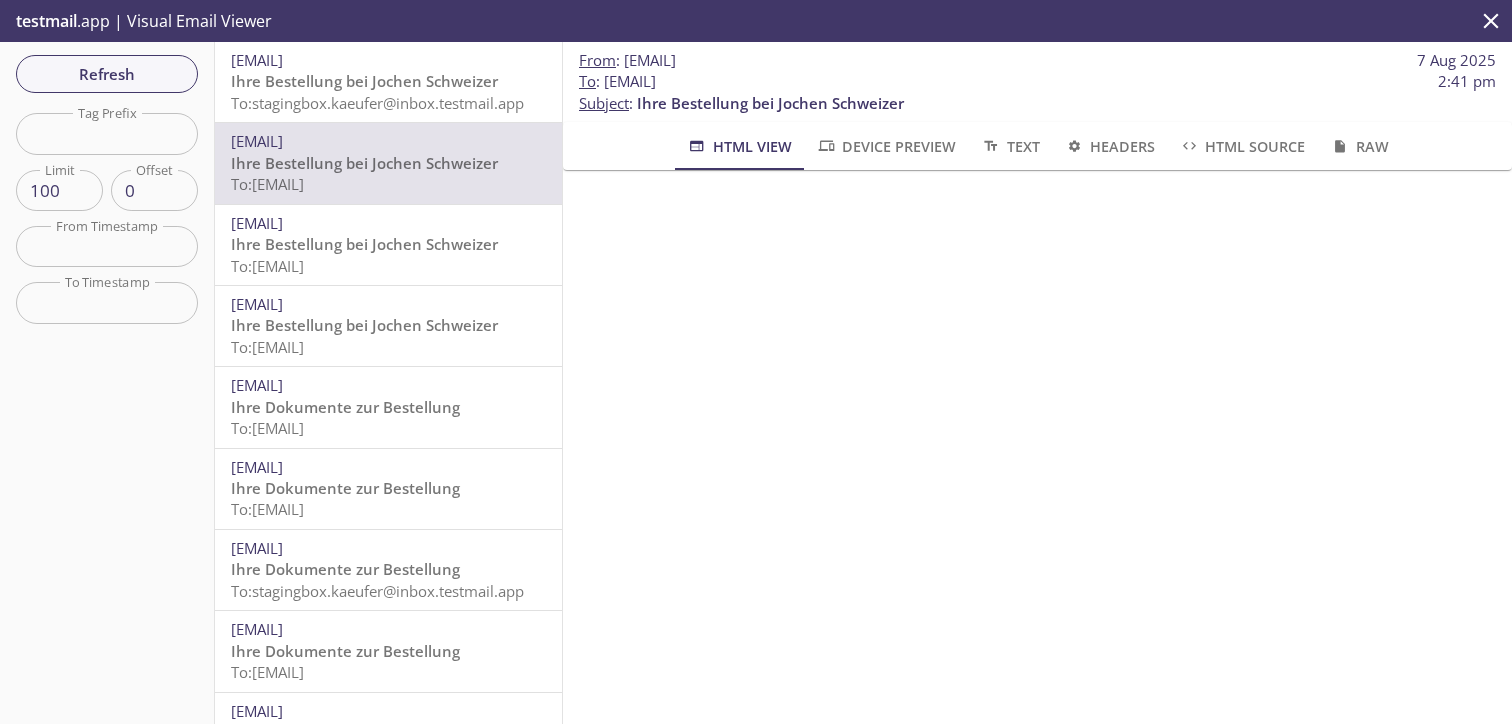 click on "[EMAIL]" at bounding box center (257, 223) 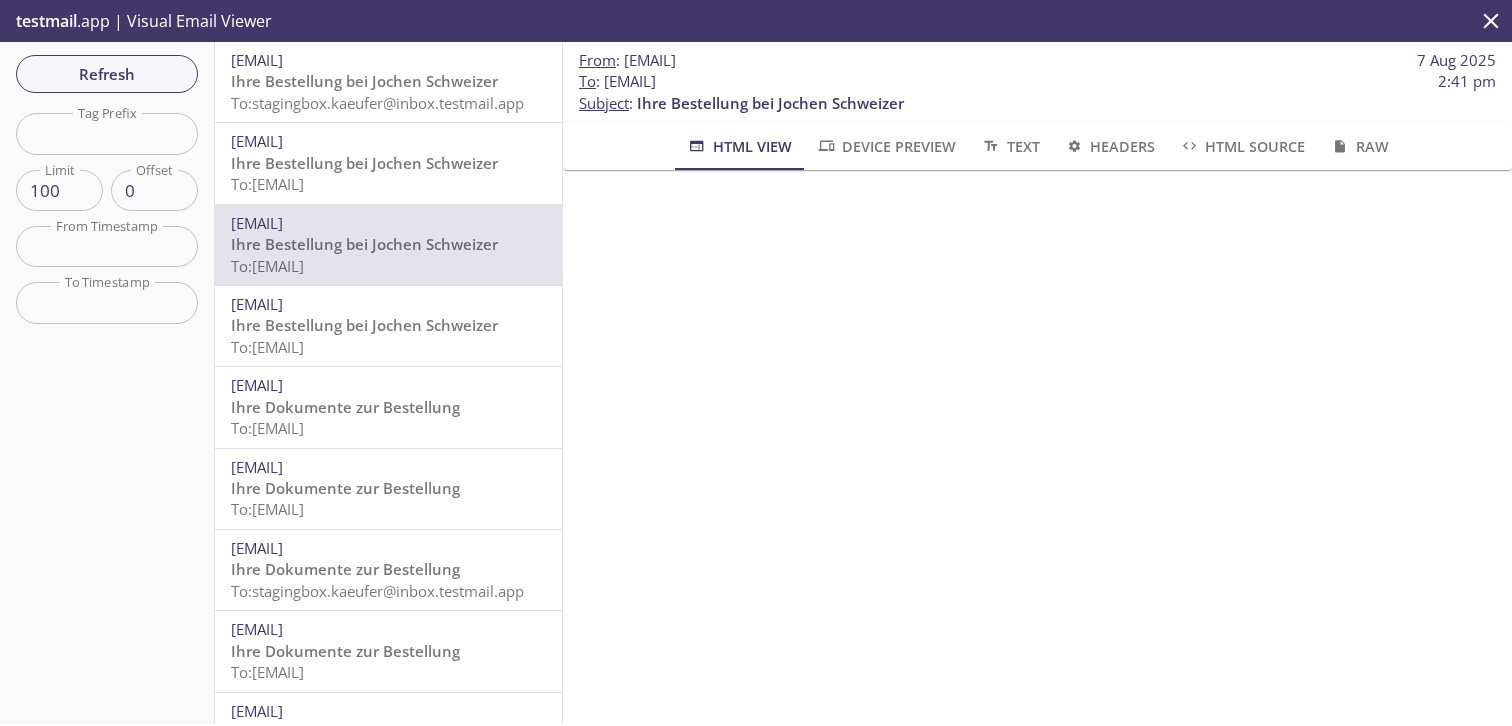 scroll, scrollTop: 441, scrollLeft: 0, axis: vertical 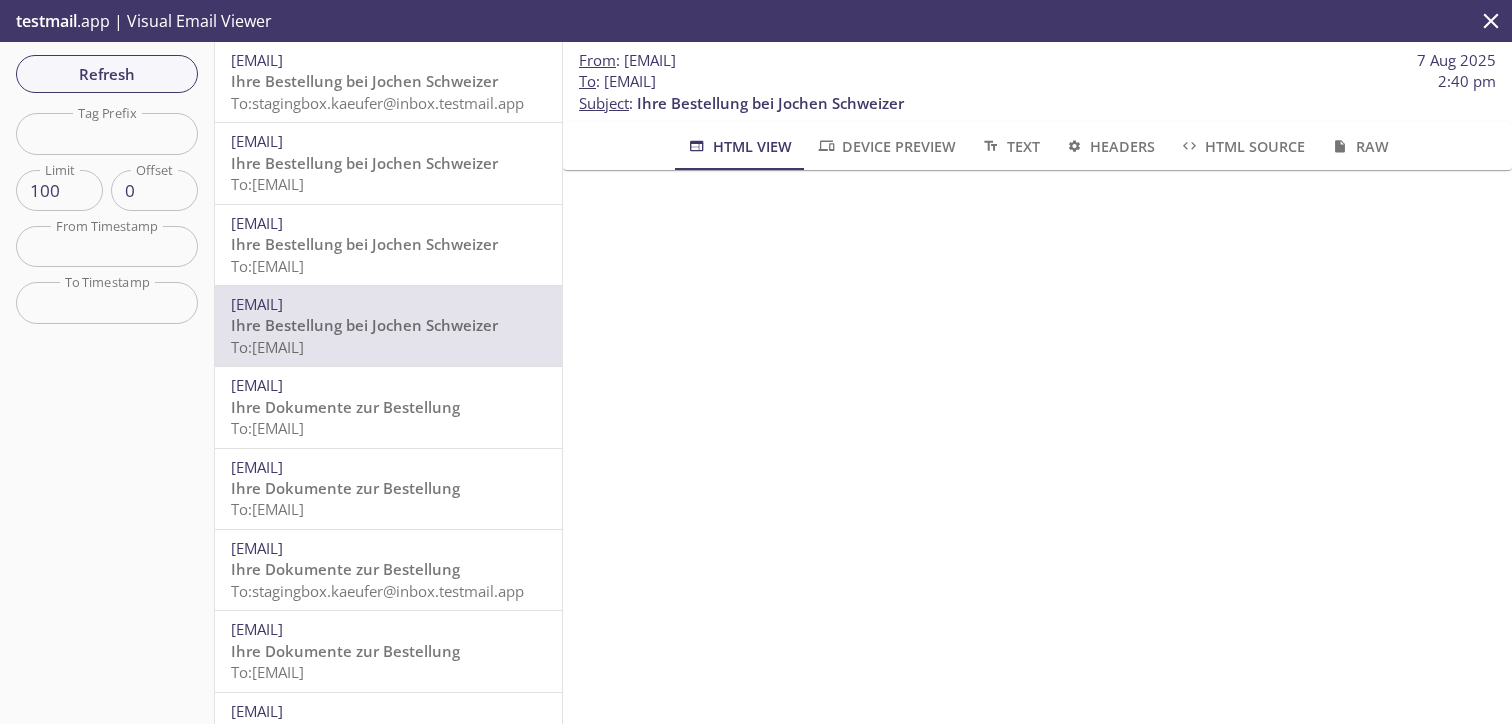 click on "[EMAIL] Ihre Dokumente zur Bestellung To:  [EMAIL]" at bounding box center [388, 407] 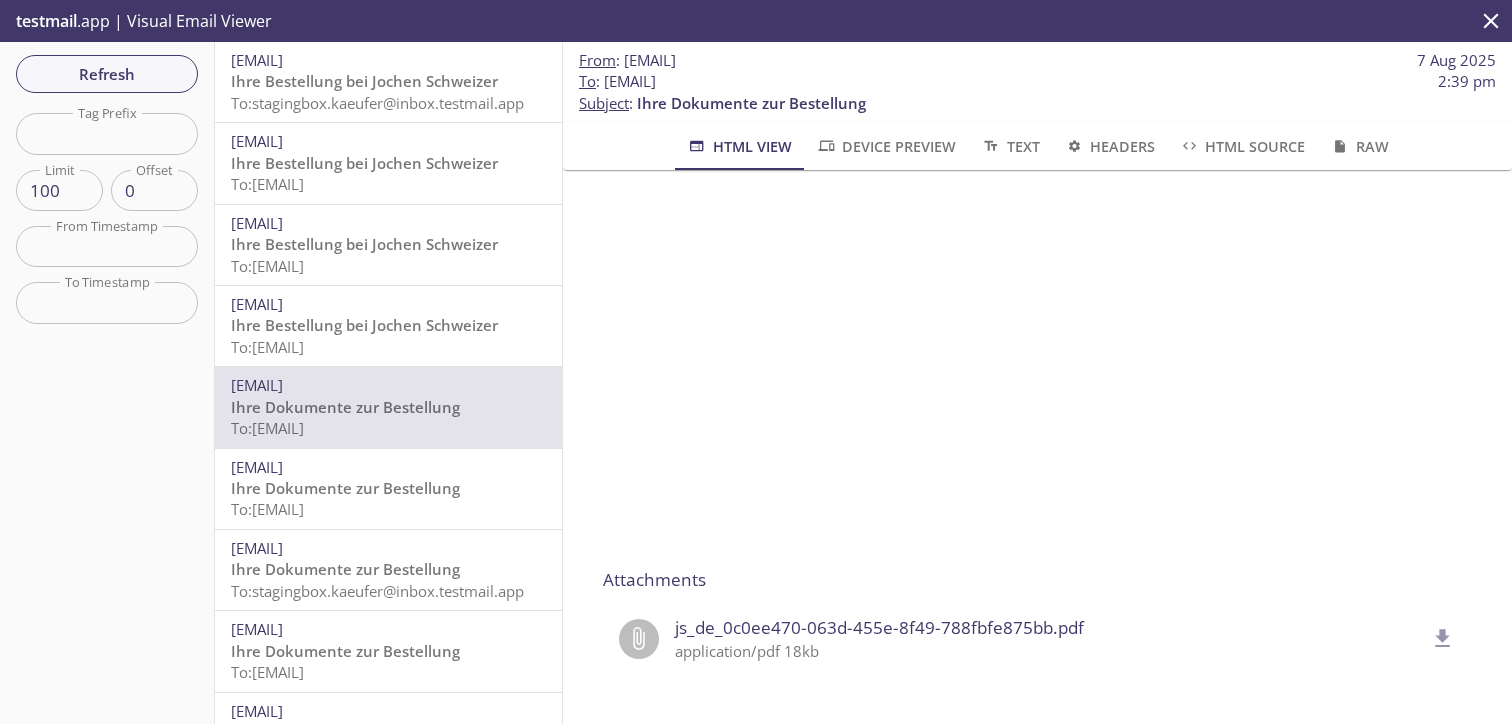 scroll, scrollTop: 0, scrollLeft: 0, axis: both 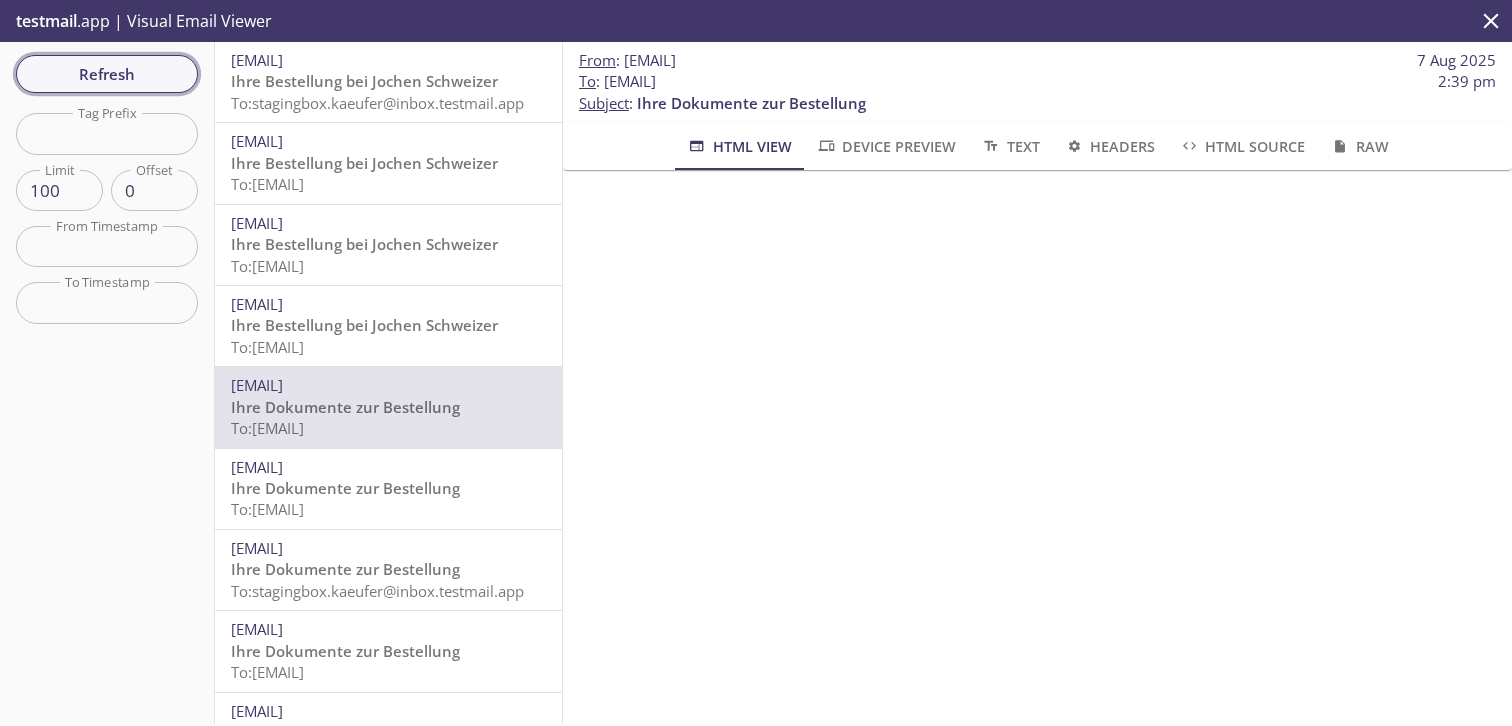 click on "Refresh" at bounding box center [107, 74] 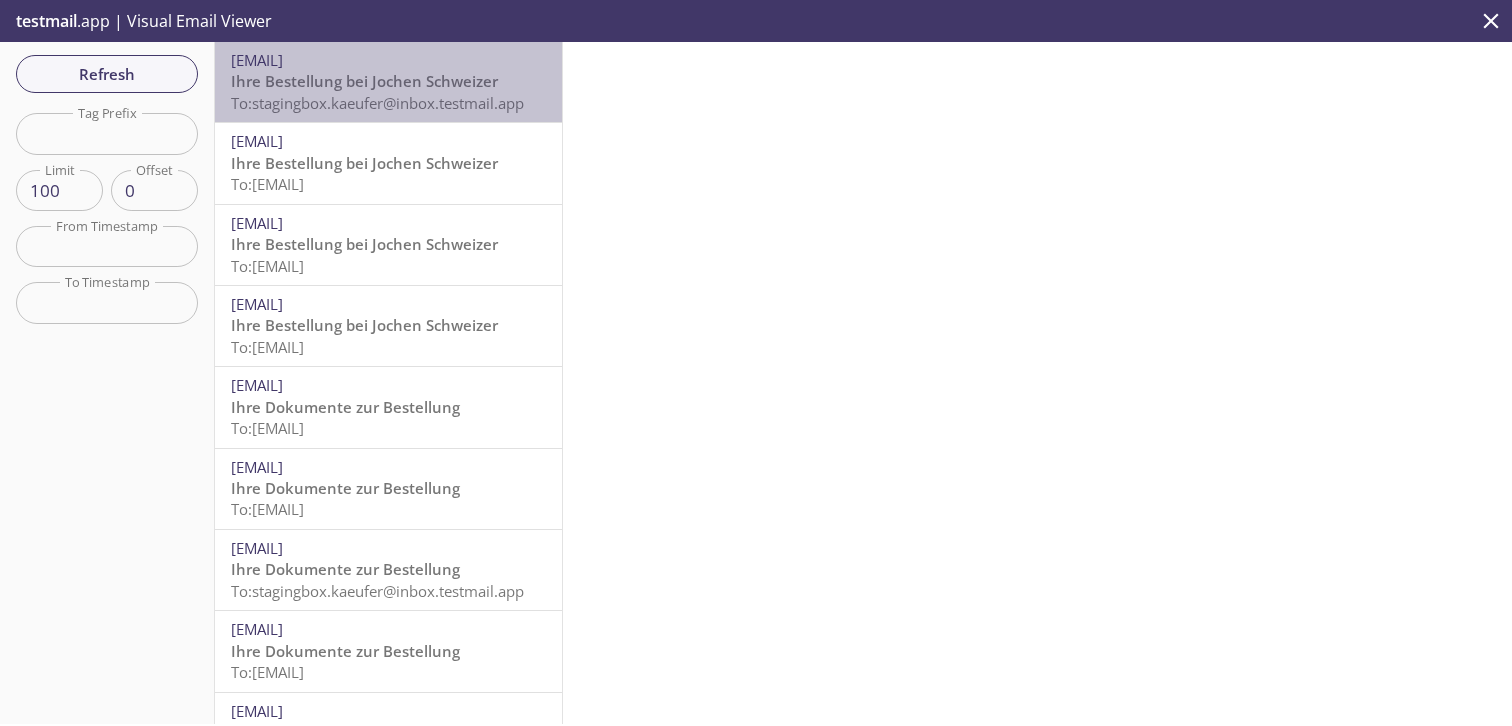 click on "Ihre Bestellung bei Jochen Schweizer" at bounding box center [364, 81] 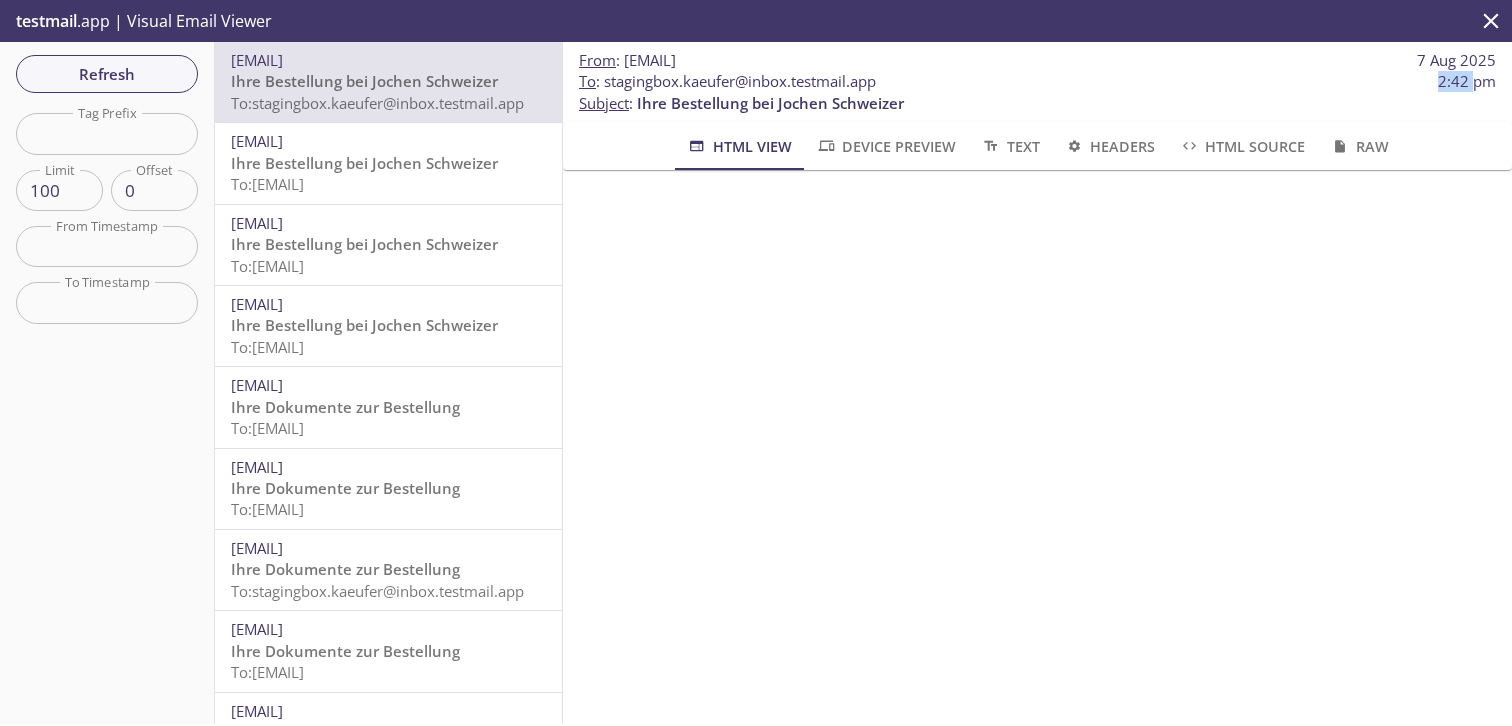 drag, startPoint x: 1436, startPoint y: 83, endPoint x: 1471, endPoint y: 83, distance: 35 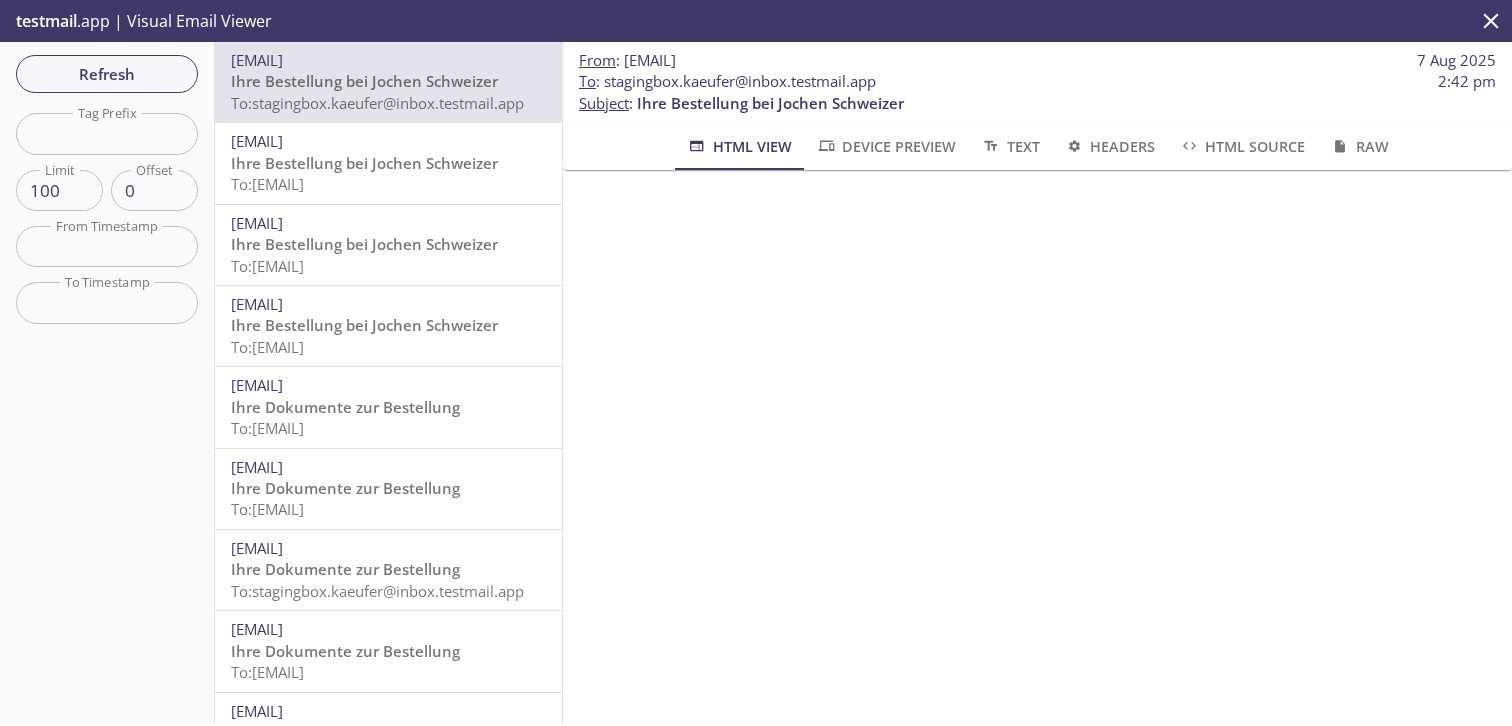 click on "To :   stagingbox.kaeufer@inbox.testmail.app 2:42 pm Subject :   Ihre Bestellung bei Jochen Schweizer" at bounding box center (1037, 92) 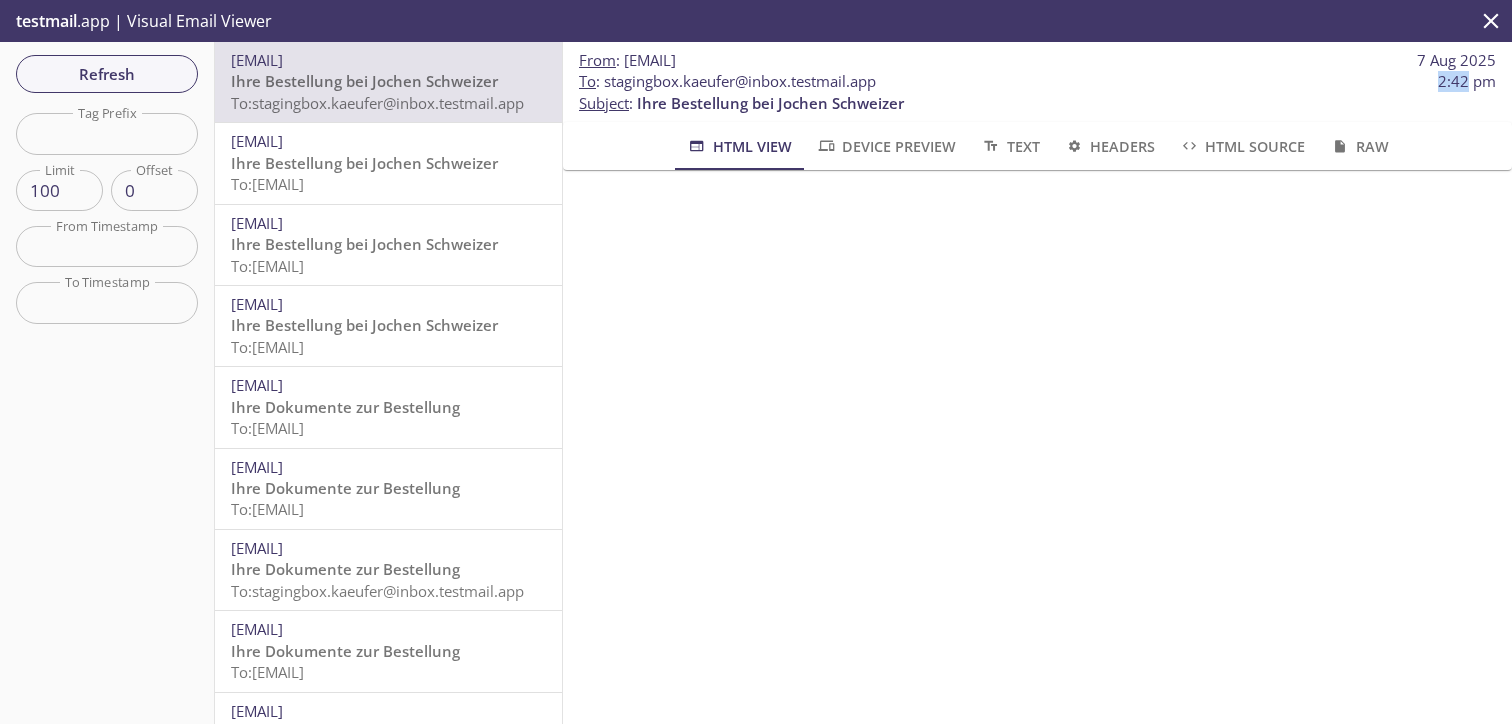 drag, startPoint x: 1433, startPoint y: 85, endPoint x: 1470, endPoint y: 85, distance: 37 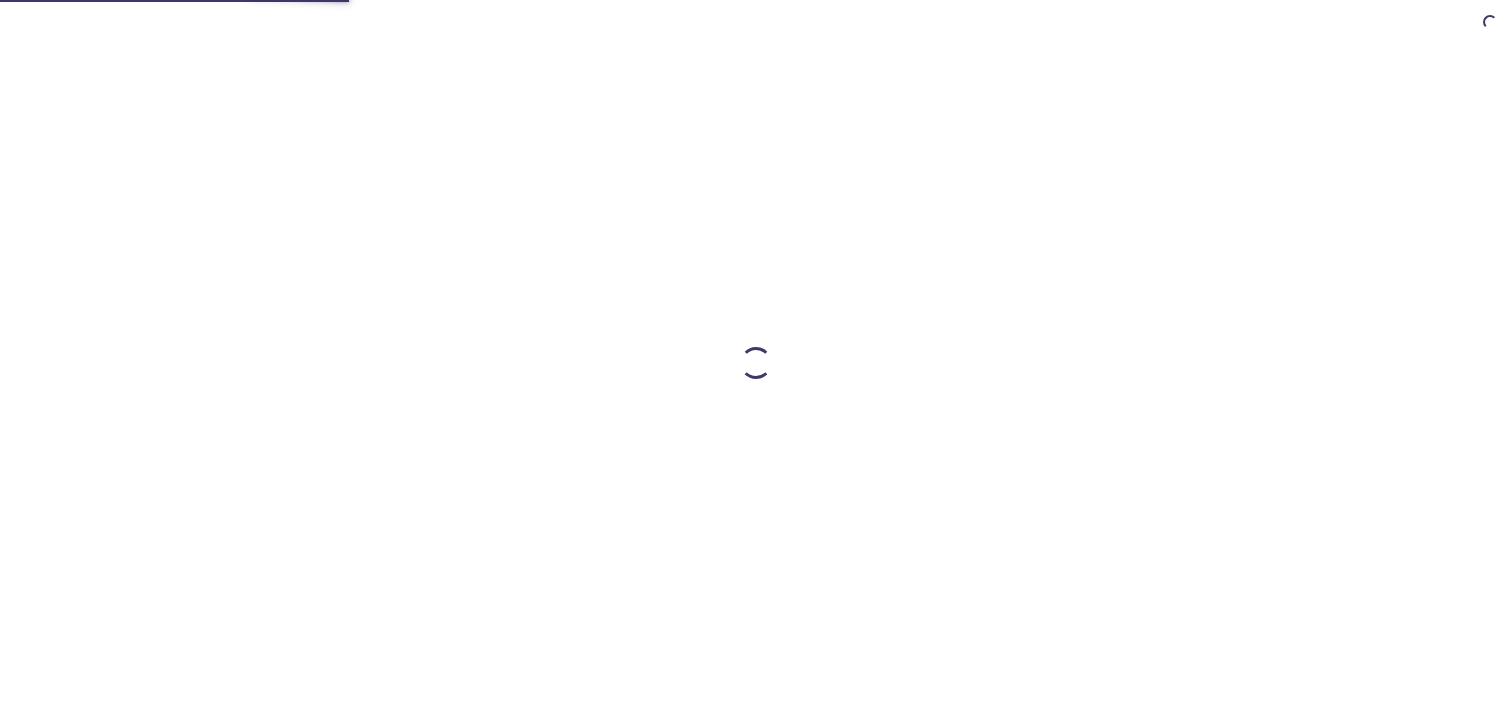 scroll, scrollTop: 0, scrollLeft: 0, axis: both 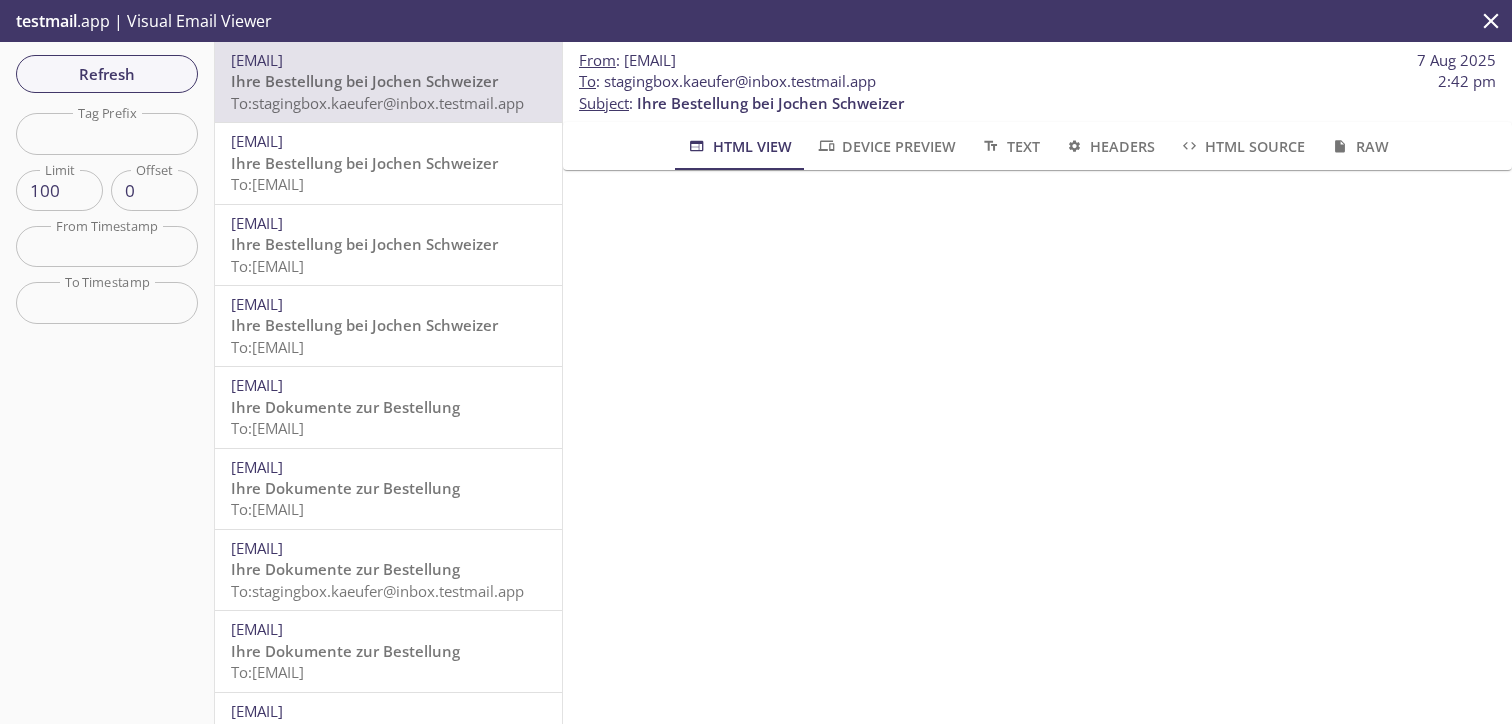 click on "Ihre Bestellung bei Jochen Schweizer" at bounding box center [364, 163] 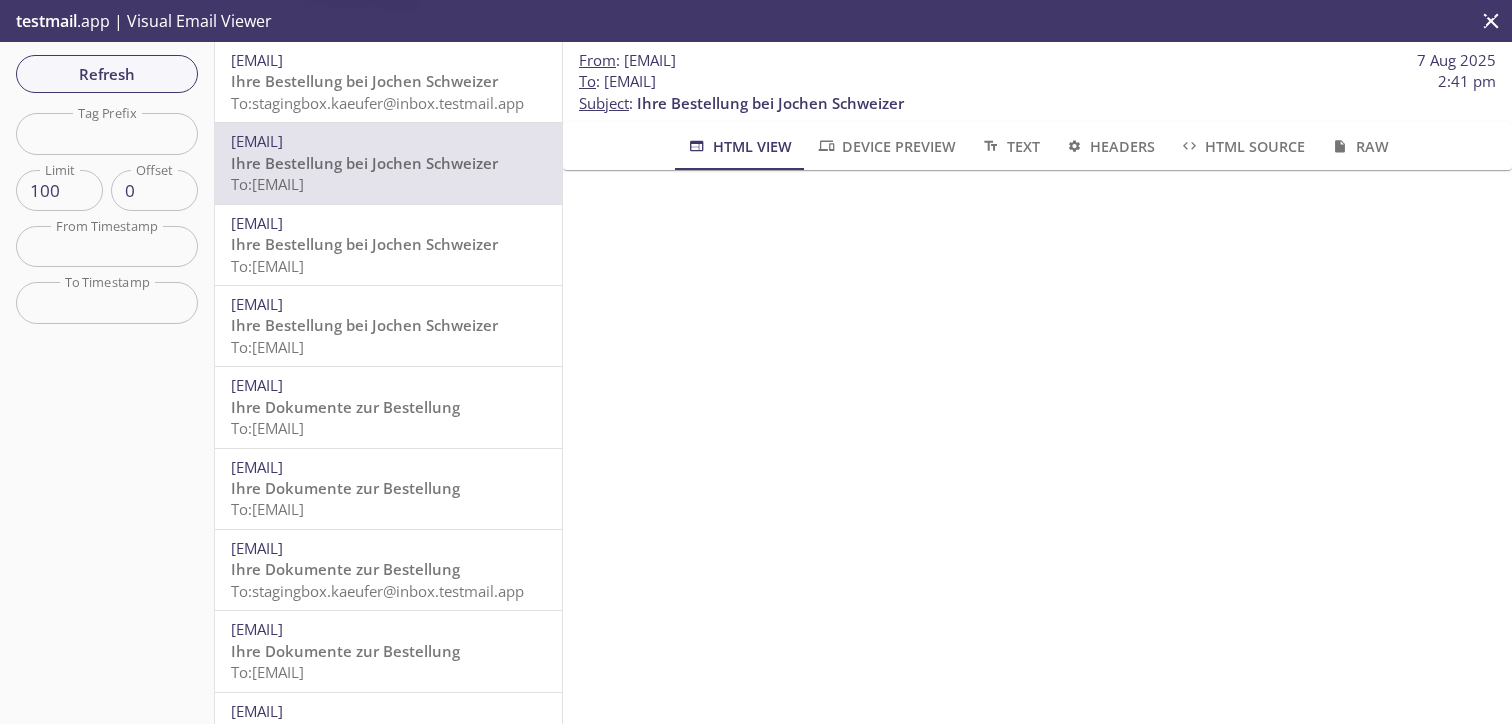 click on "Ihre Bestellung bei Jochen Schweizer" at bounding box center (364, 81) 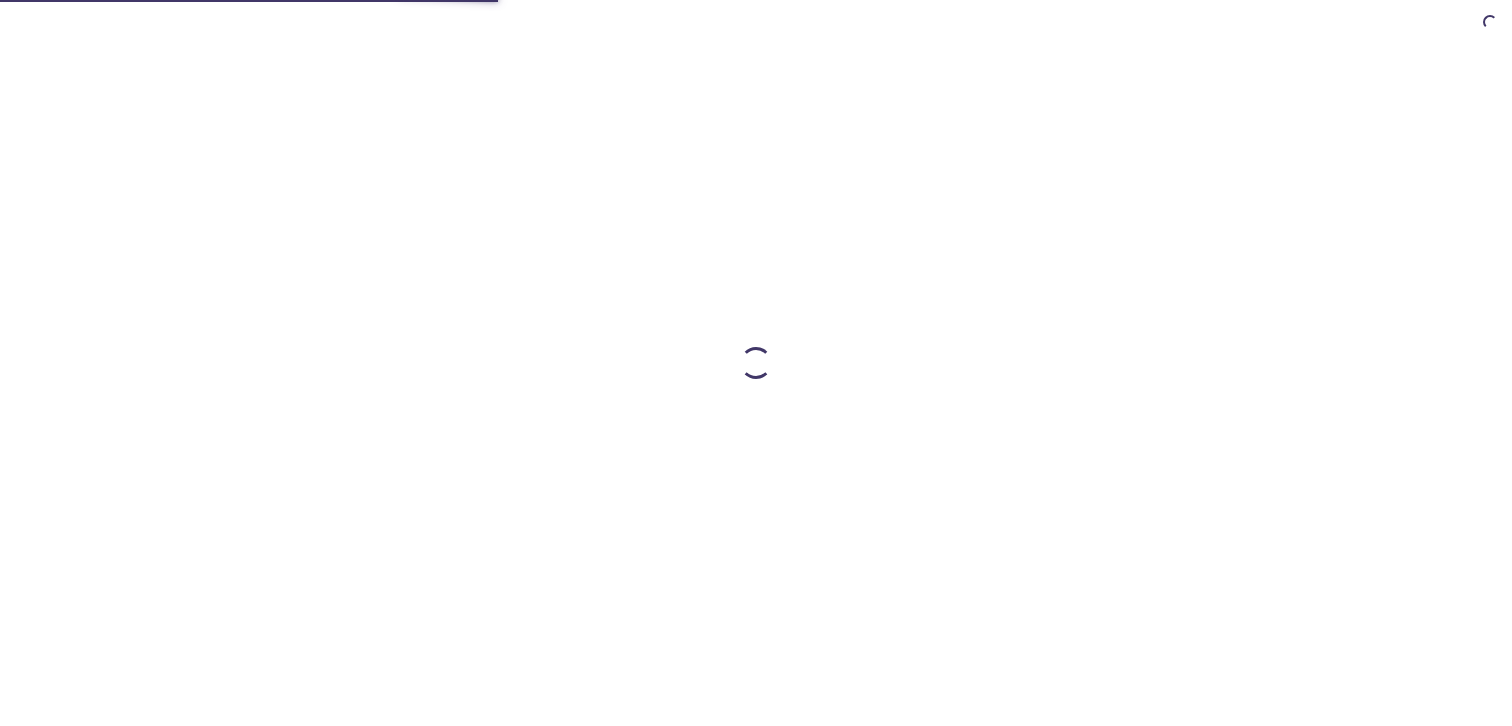 scroll, scrollTop: 0, scrollLeft: 0, axis: both 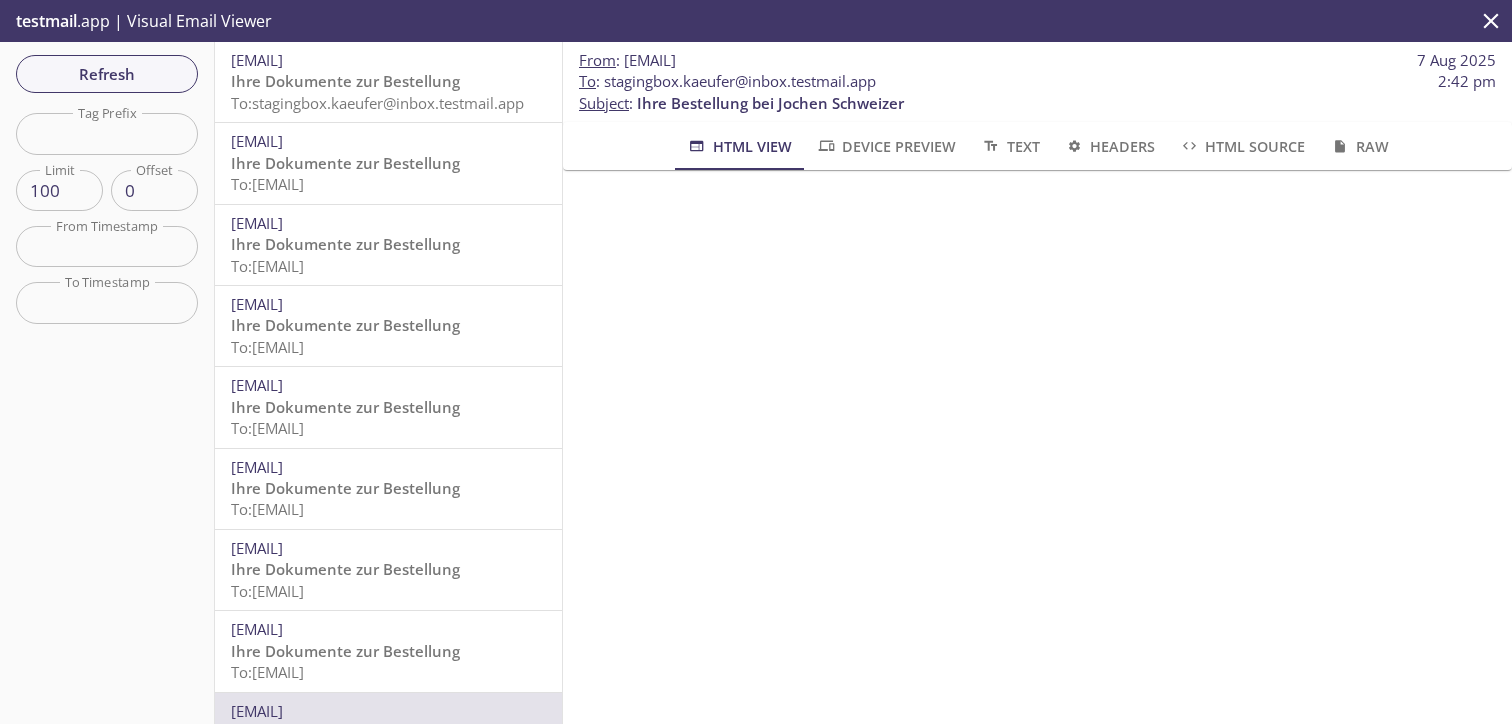click on "Ihre Dokumente zur Bestellung" at bounding box center (345, 81) 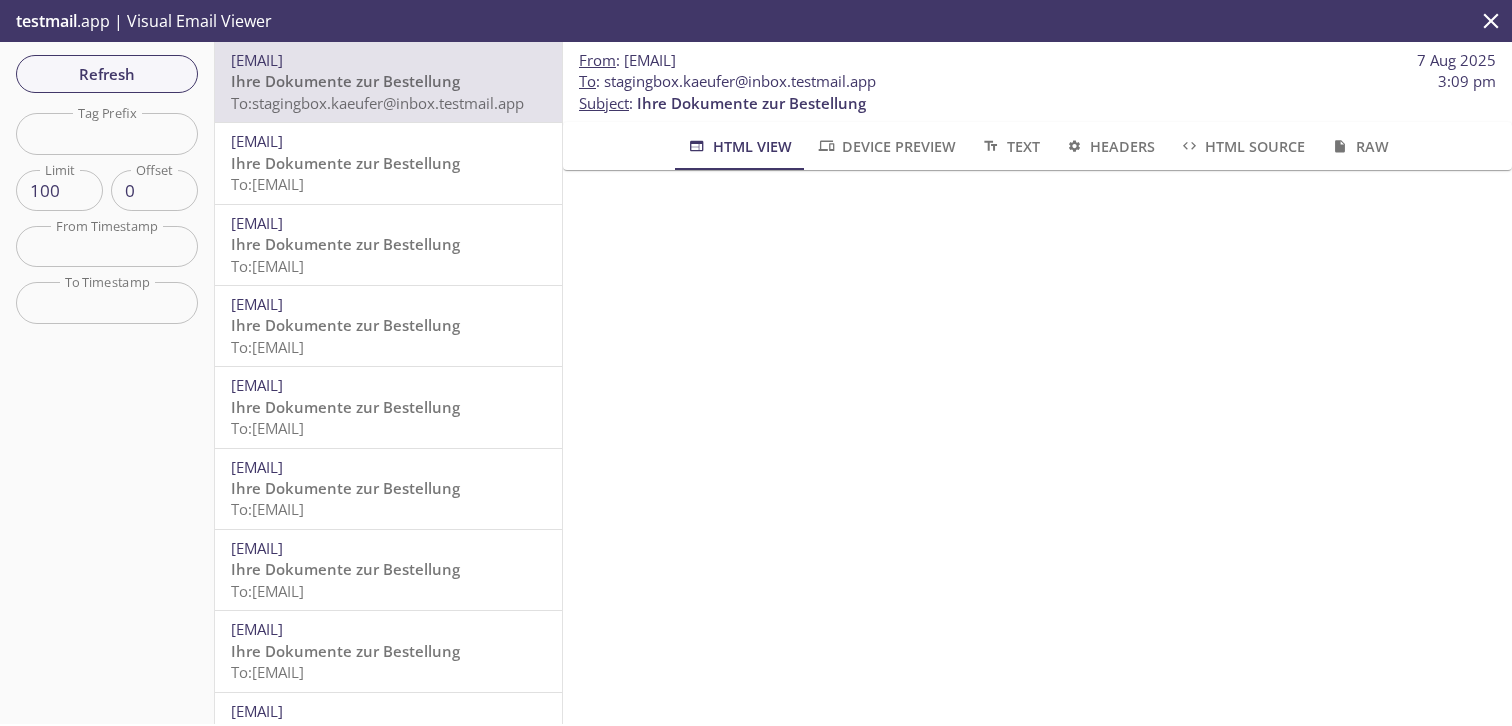 click on "To:  [EMAIL]" at bounding box center (377, 103) 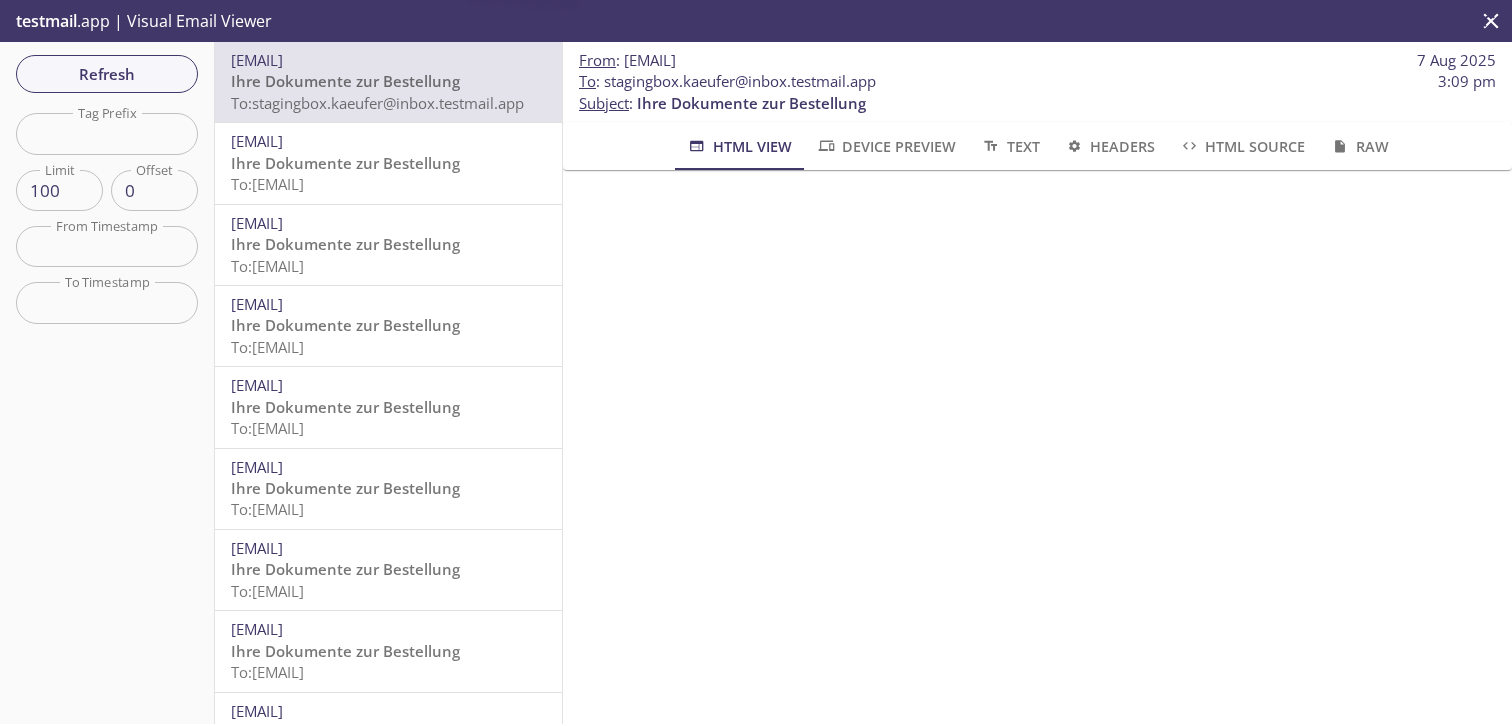 click on "Ihre Dokumente zur Bestellung" at bounding box center [345, 163] 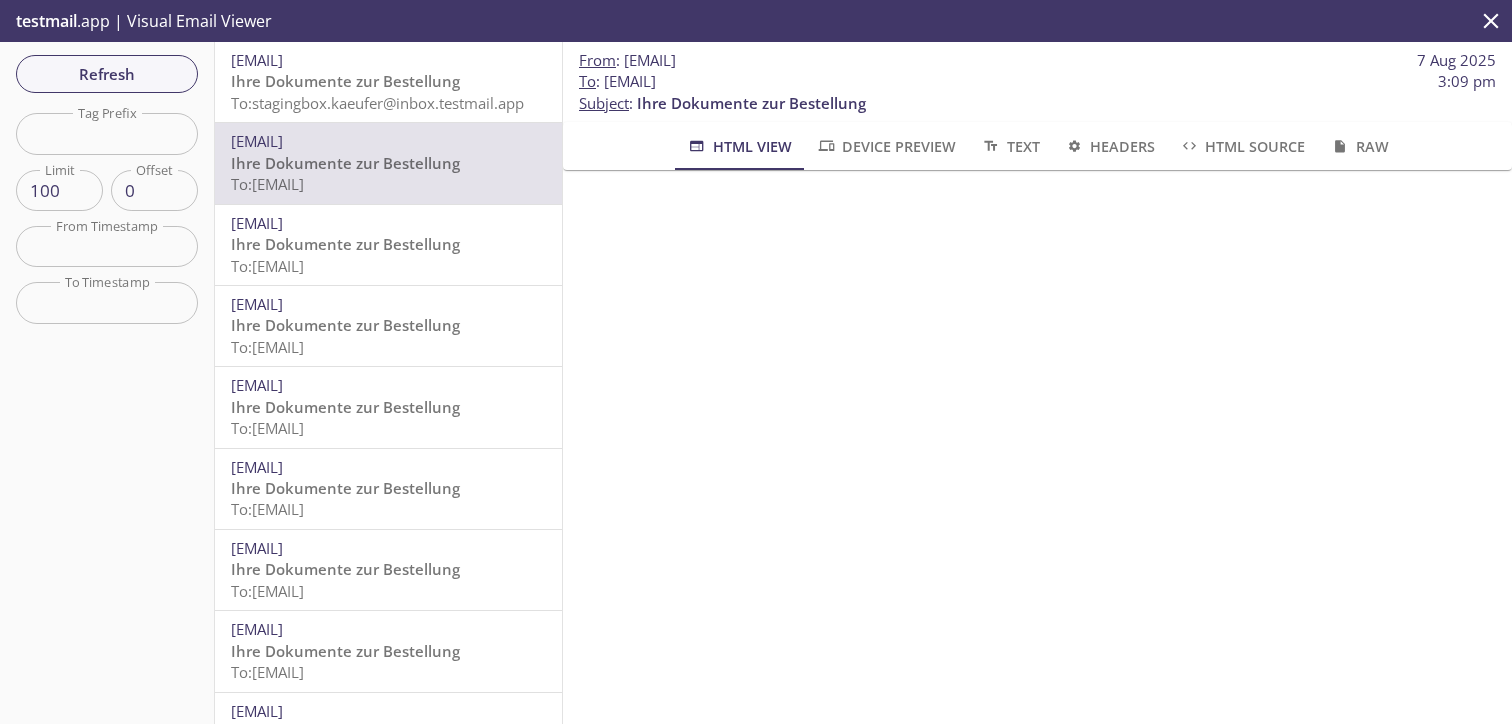 click on "[EMAIL]" at bounding box center (257, 223) 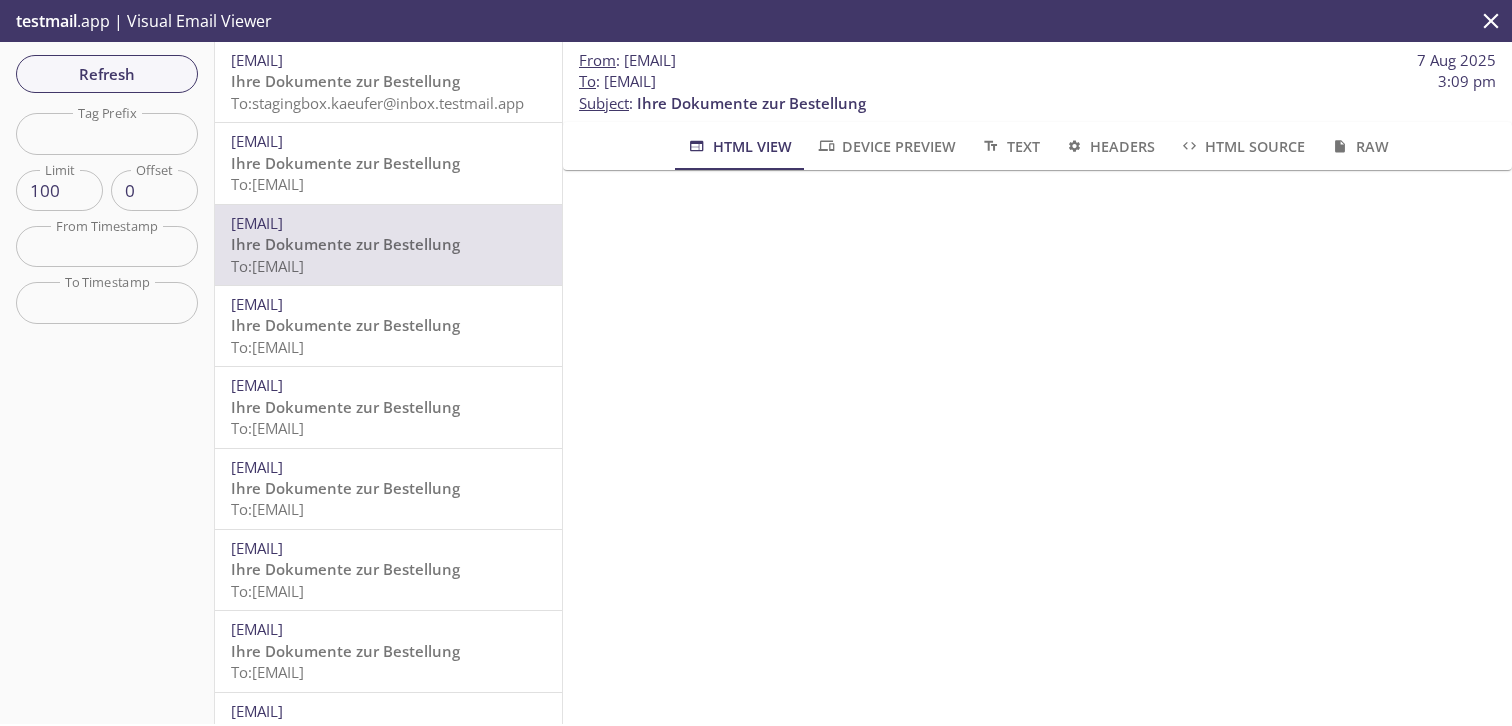 scroll, scrollTop: 0, scrollLeft: 0, axis: both 